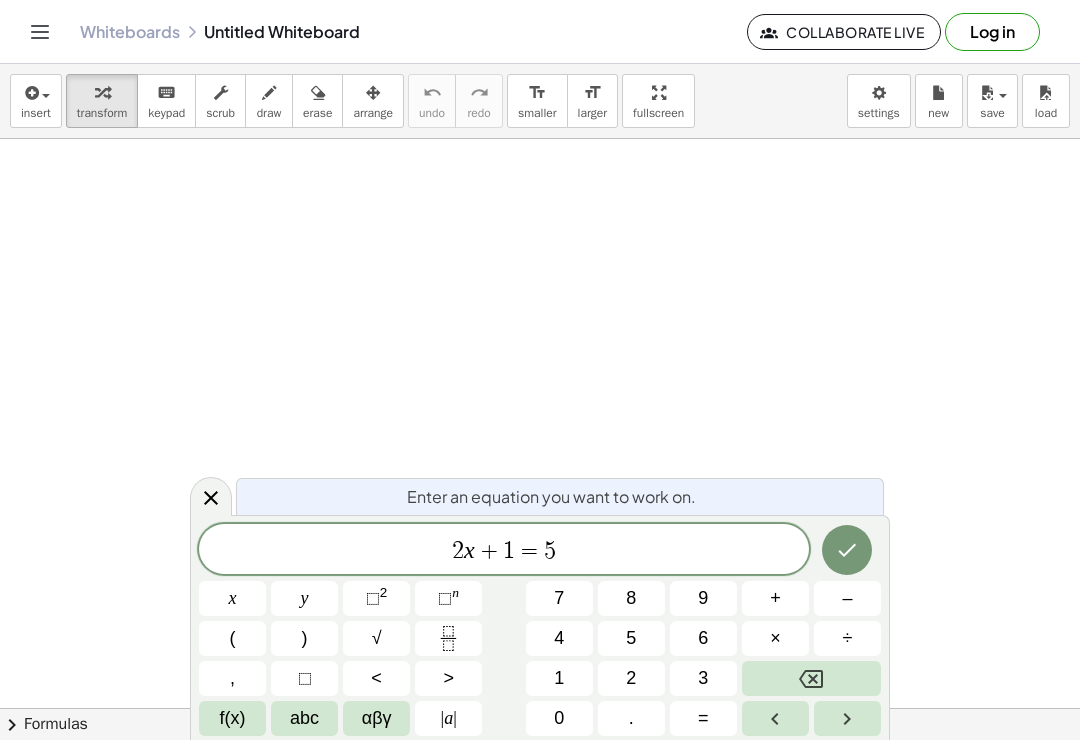 scroll, scrollTop: 0, scrollLeft: 0, axis: both 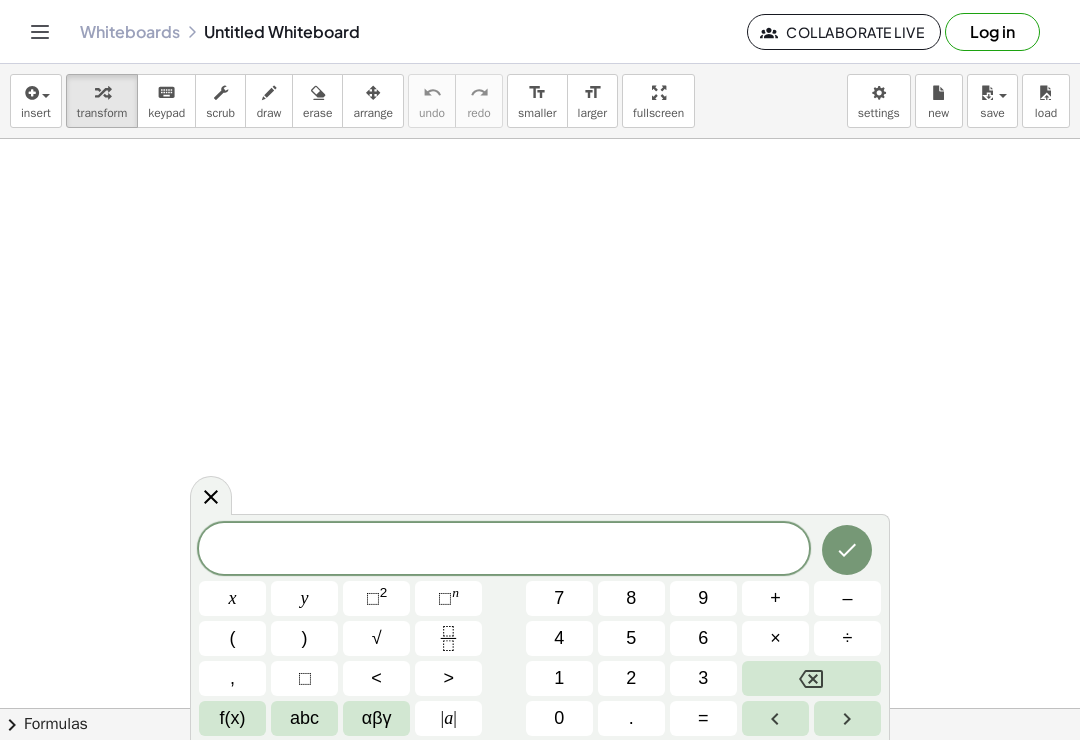 click on "4" at bounding box center (559, 638) 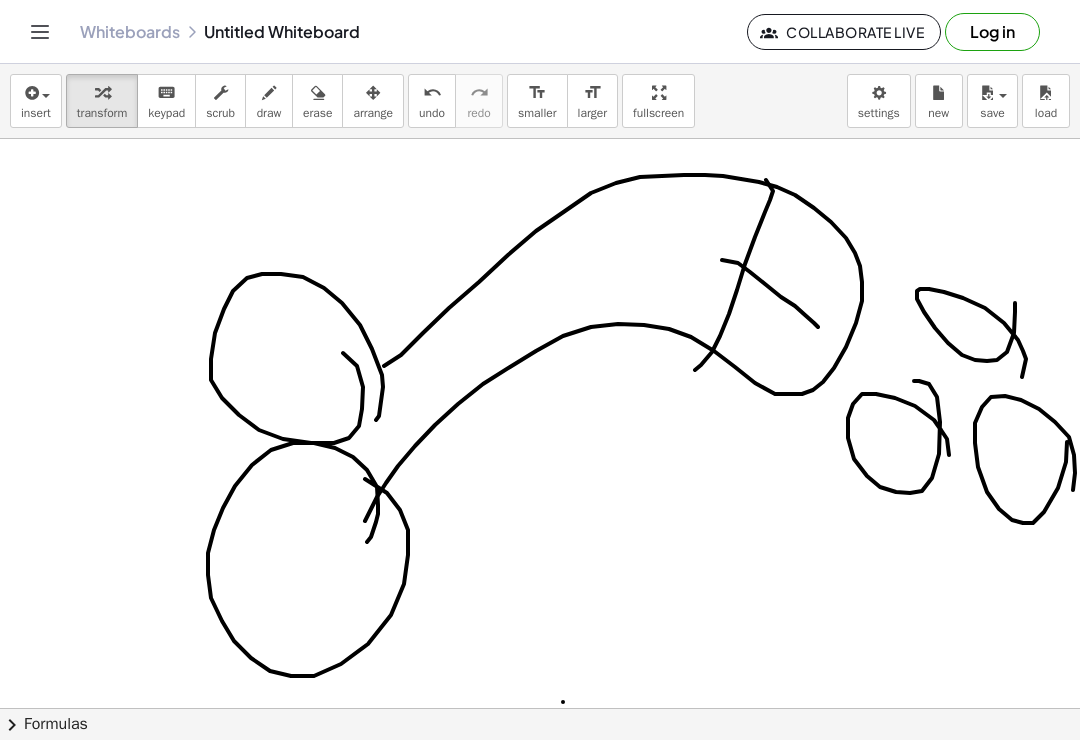 click on "insert select one: Math Expression Function Text Youtube Video Graphing Geometry Geometry 3D transform keyboard keypad scrub draw erase arrange undo undo redo redo format_size smaller format_size larger fullscreen load   save new settings" at bounding box center [540, 101] 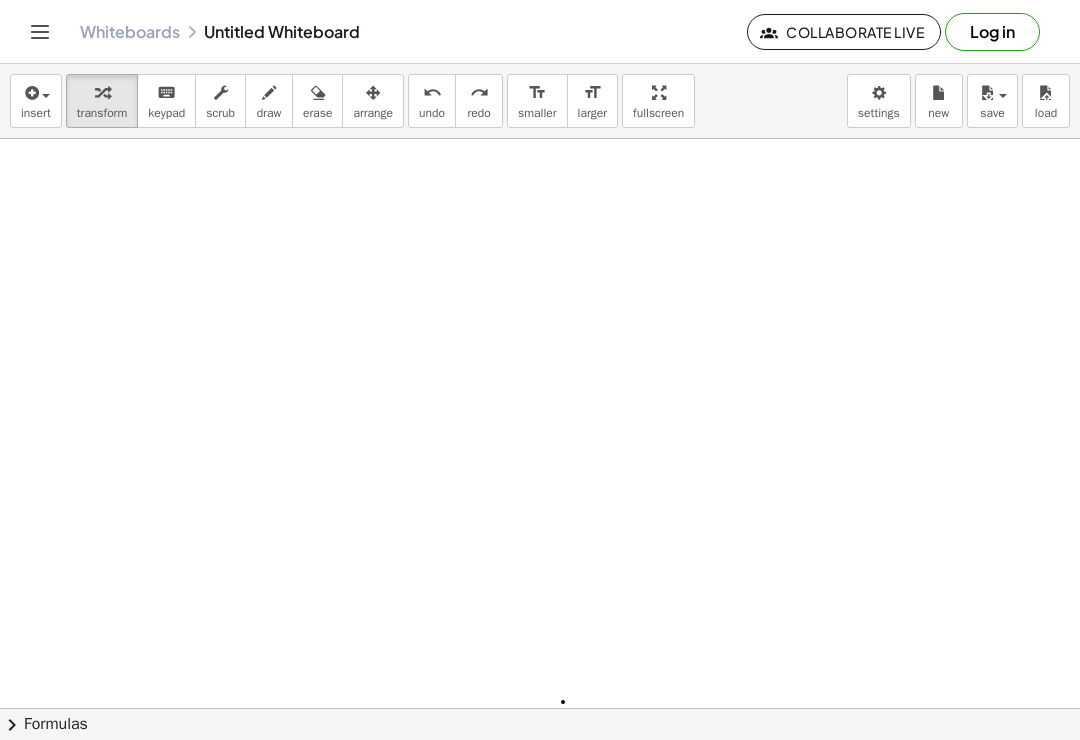 click on "insert" at bounding box center [36, 101] 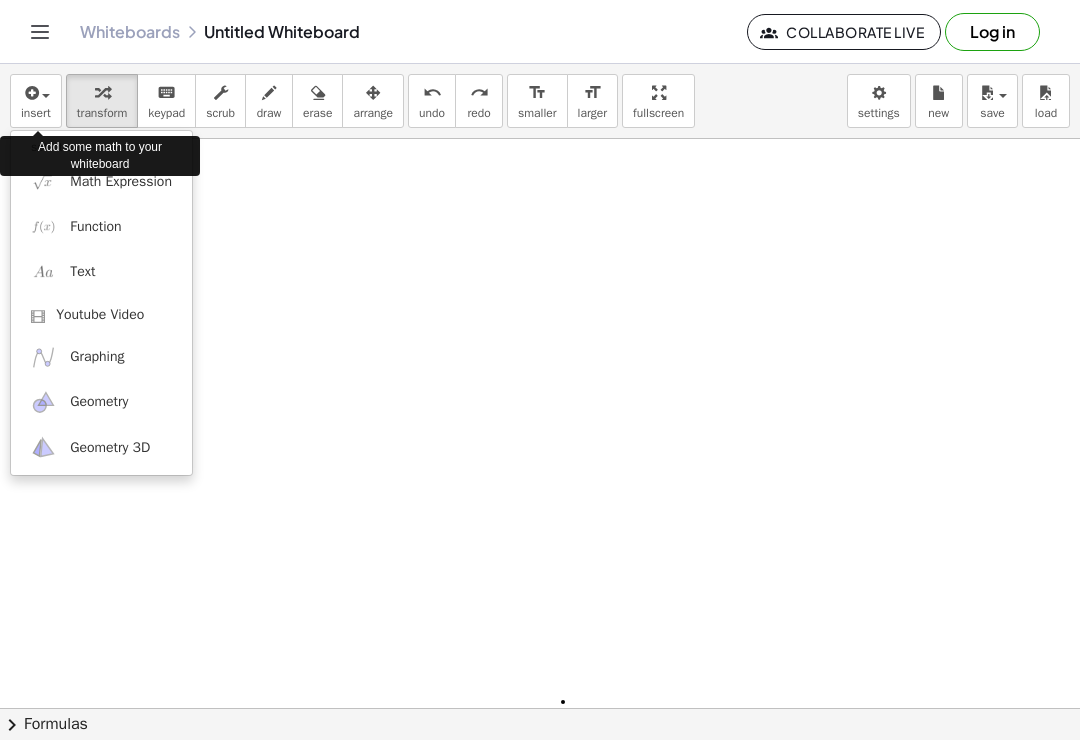 click at bounding box center (540, 370) 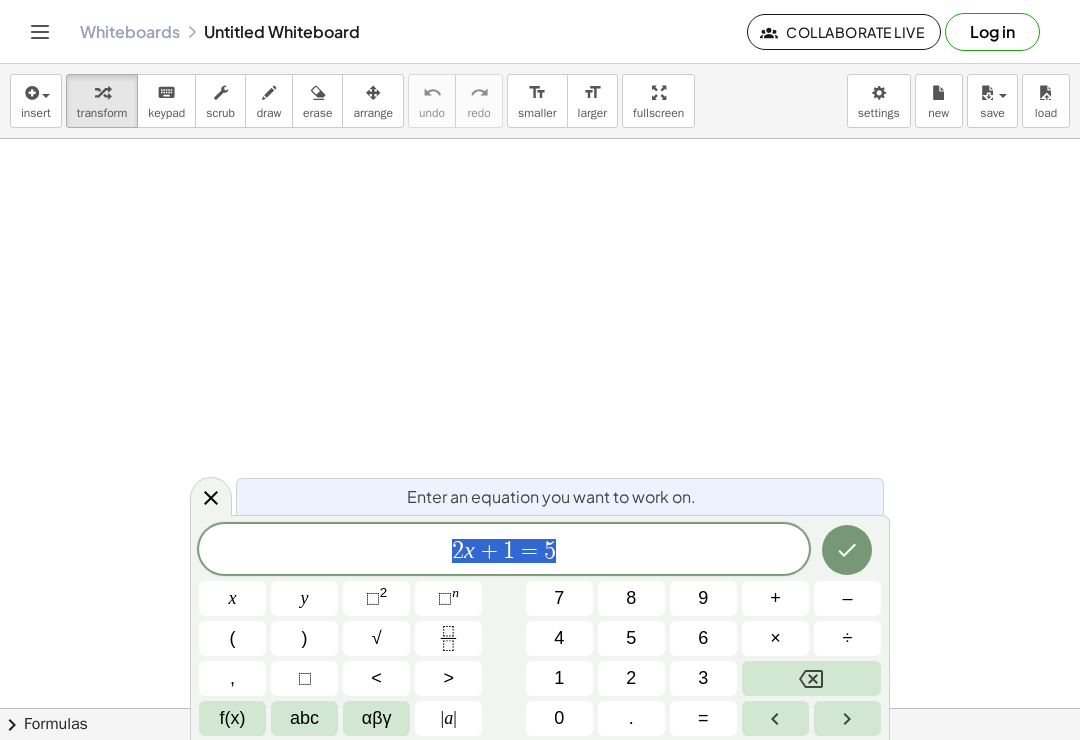 scroll, scrollTop: 0, scrollLeft: 0, axis: both 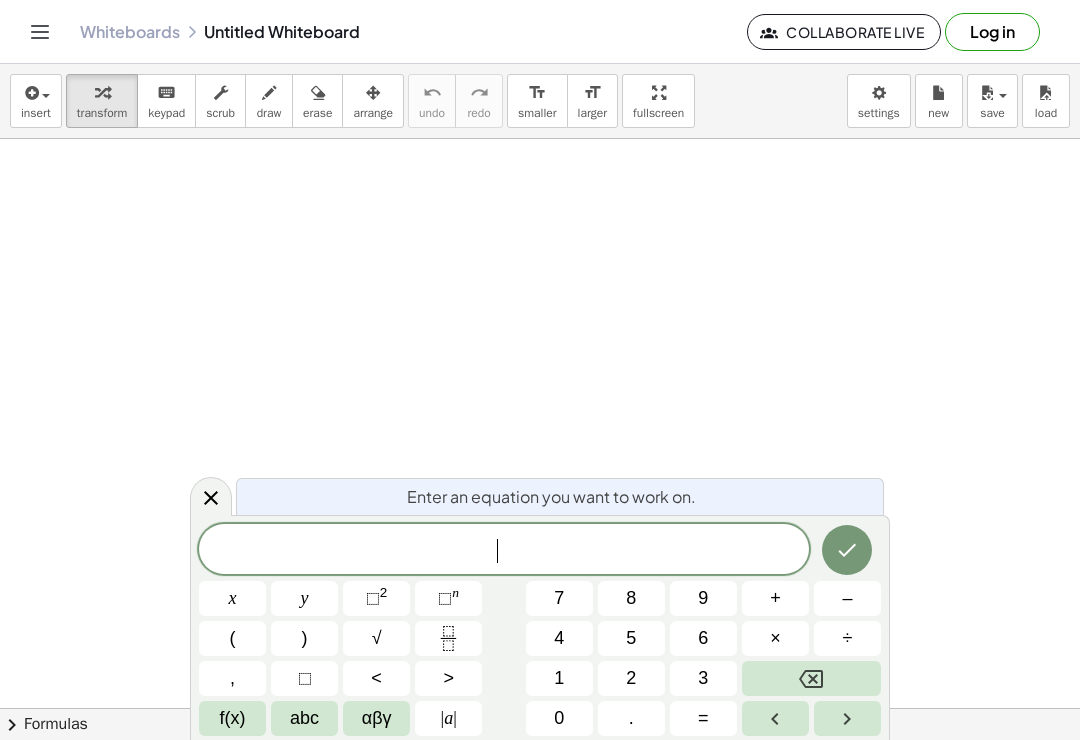 click 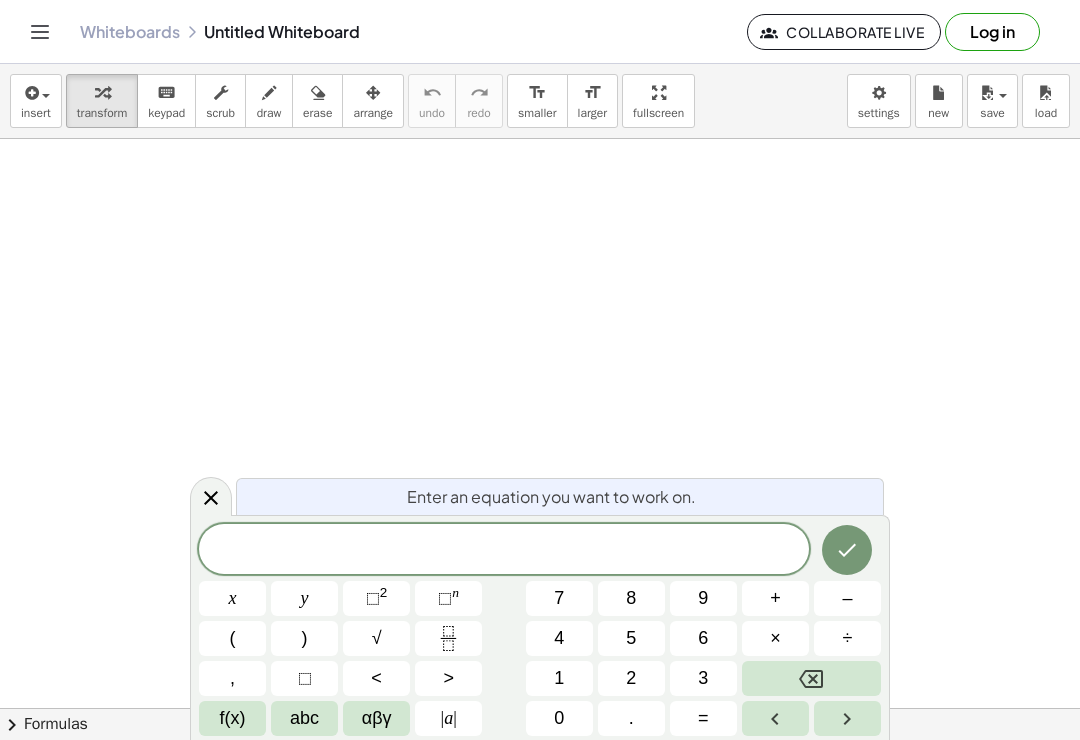 click on "4" at bounding box center (559, 638) 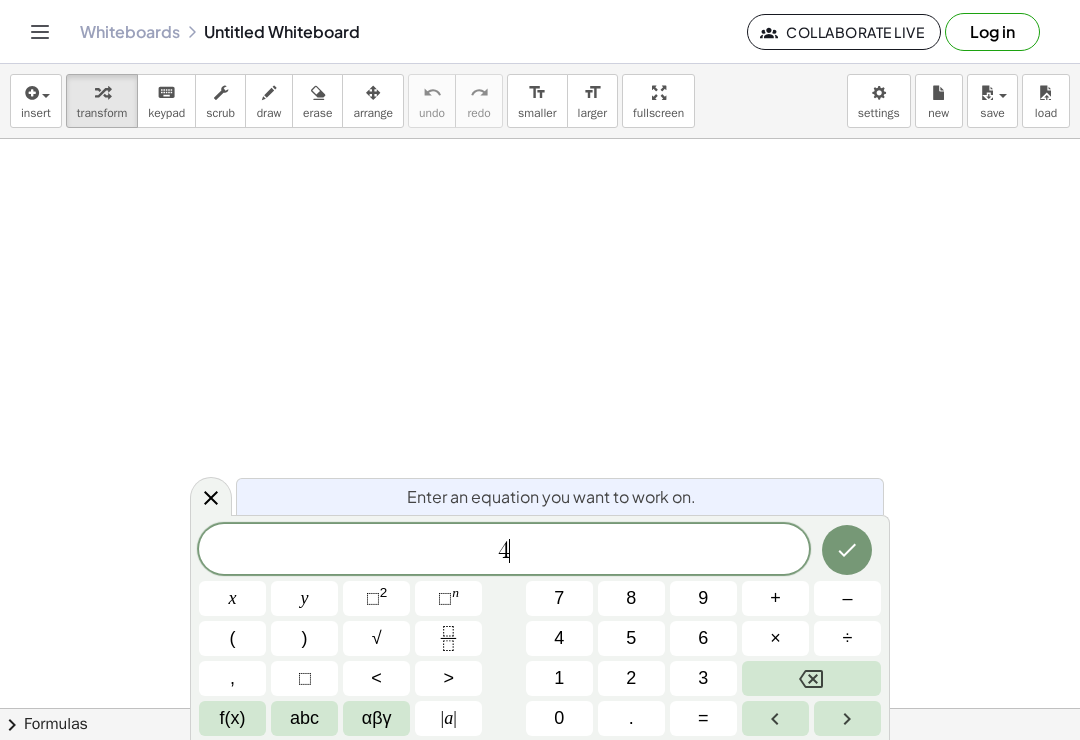 click on "0" at bounding box center (559, 718) 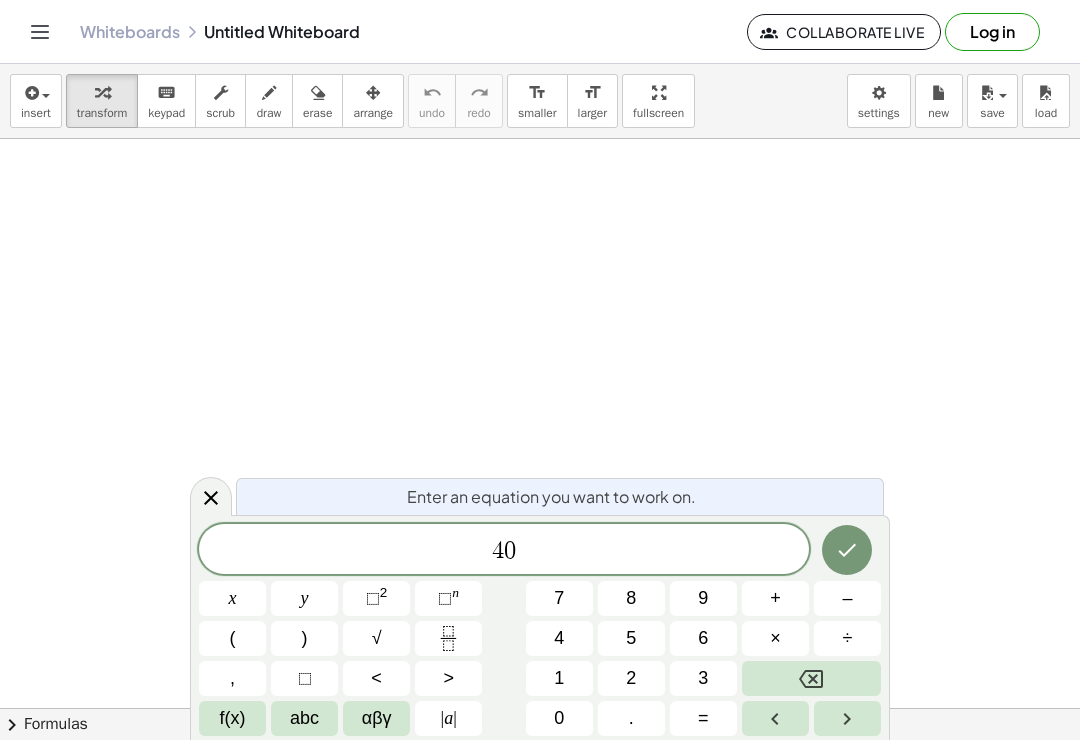 click on "÷" at bounding box center (847, 638) 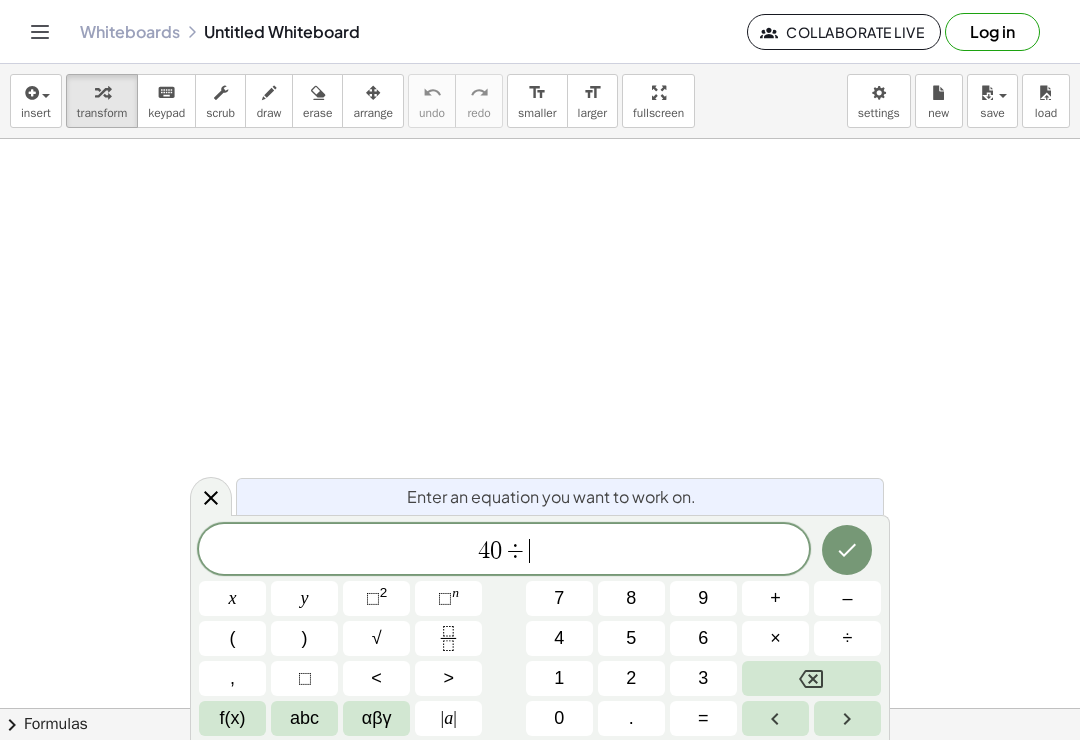 click on "x" at bounding box center (232, 598) 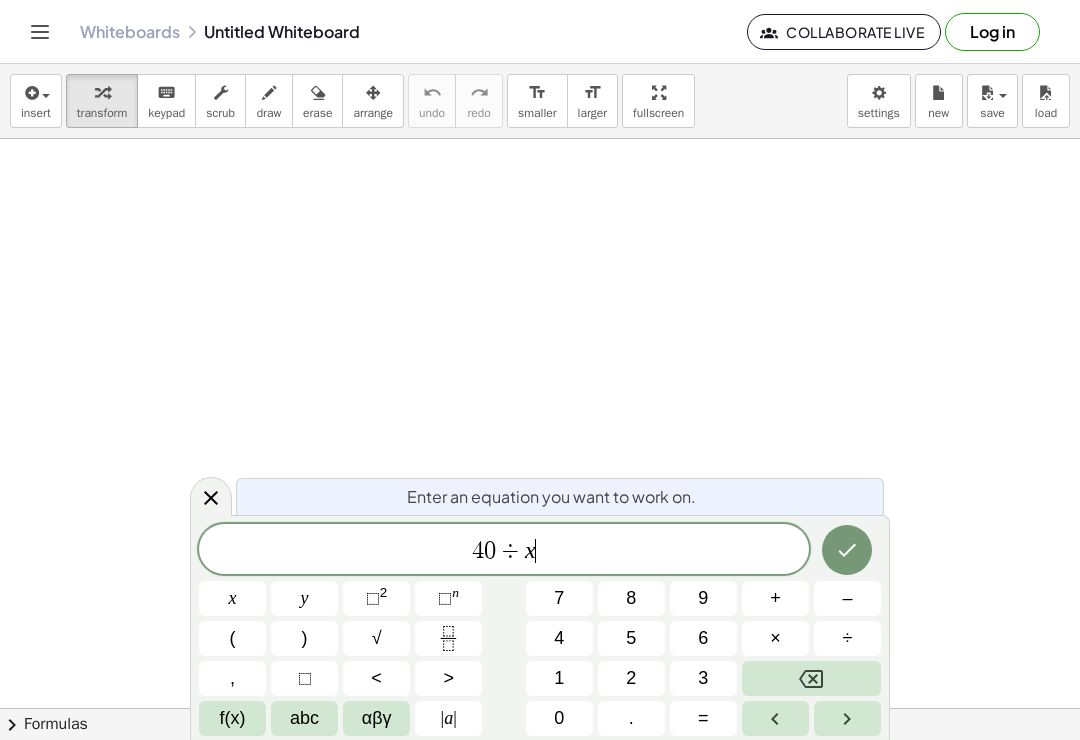 click on "÷" at bounding box center (847, 638) 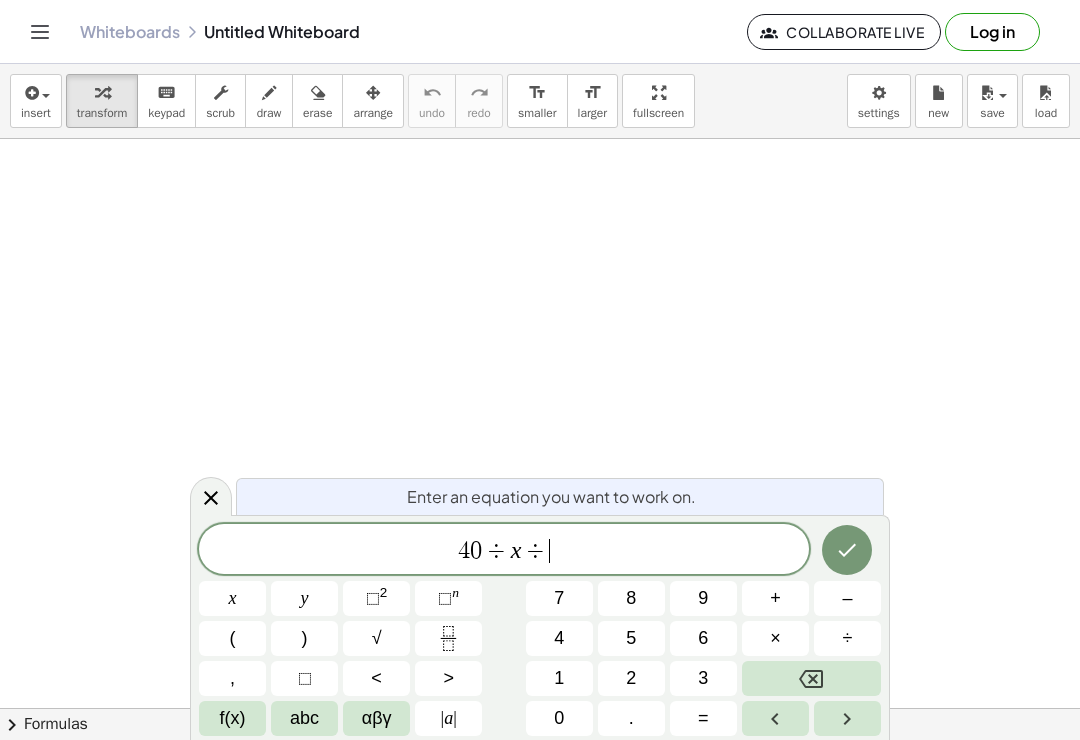 click 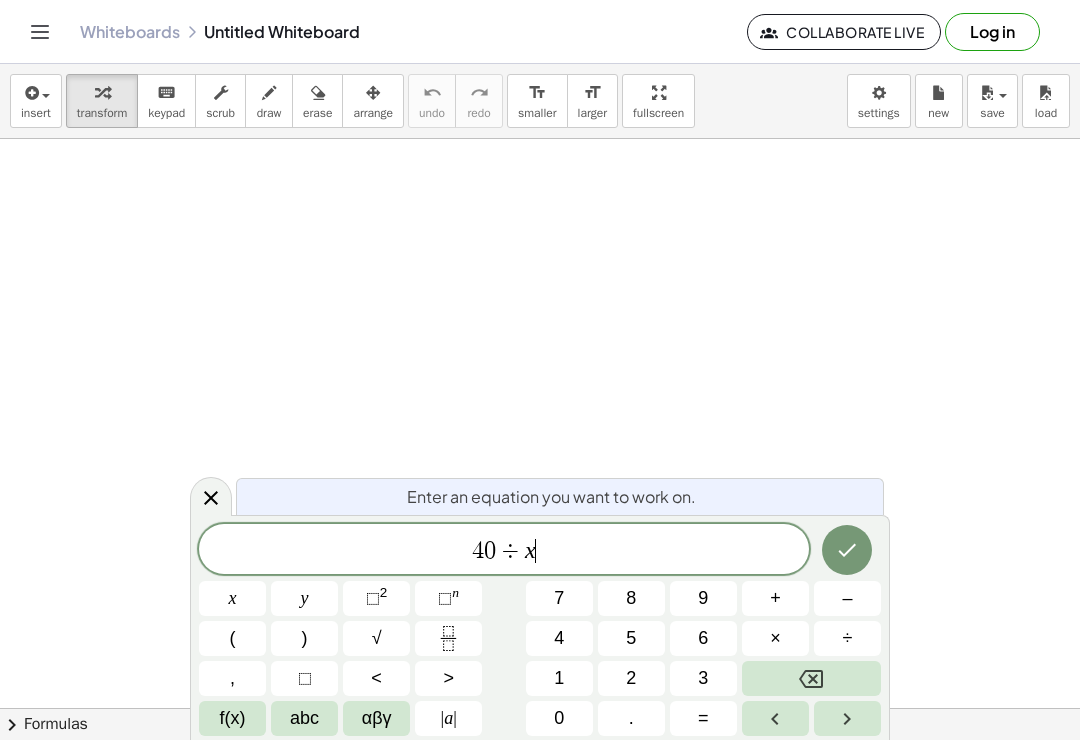 click 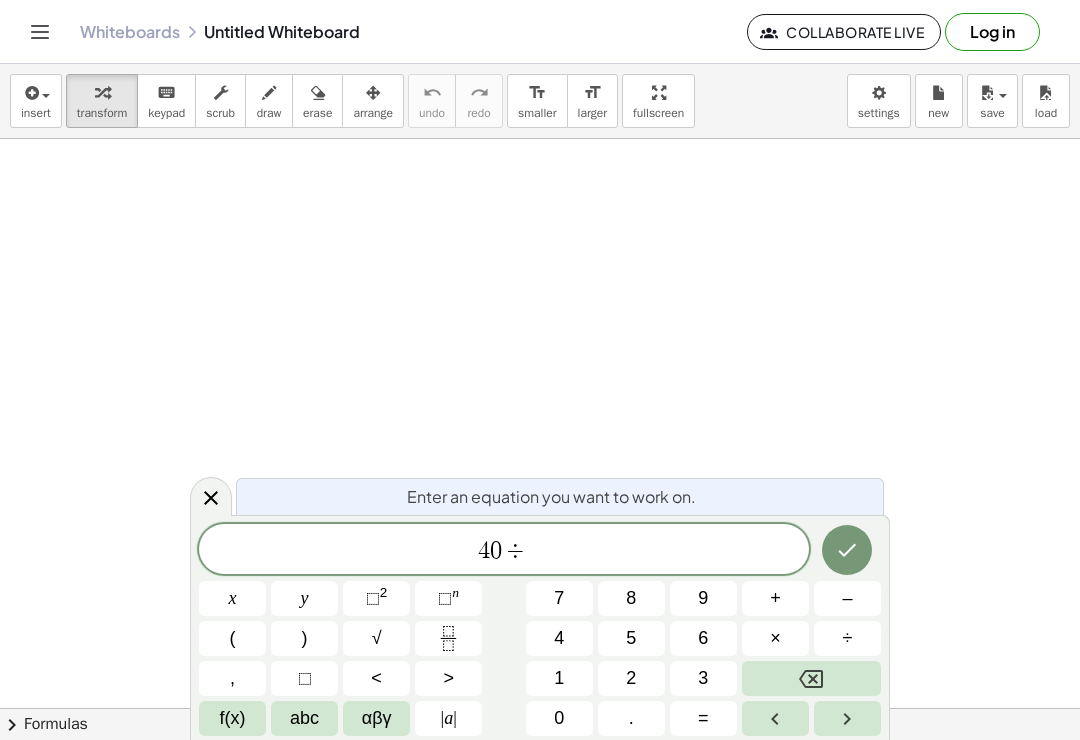 click on "(" at bounding box center (232, 638) 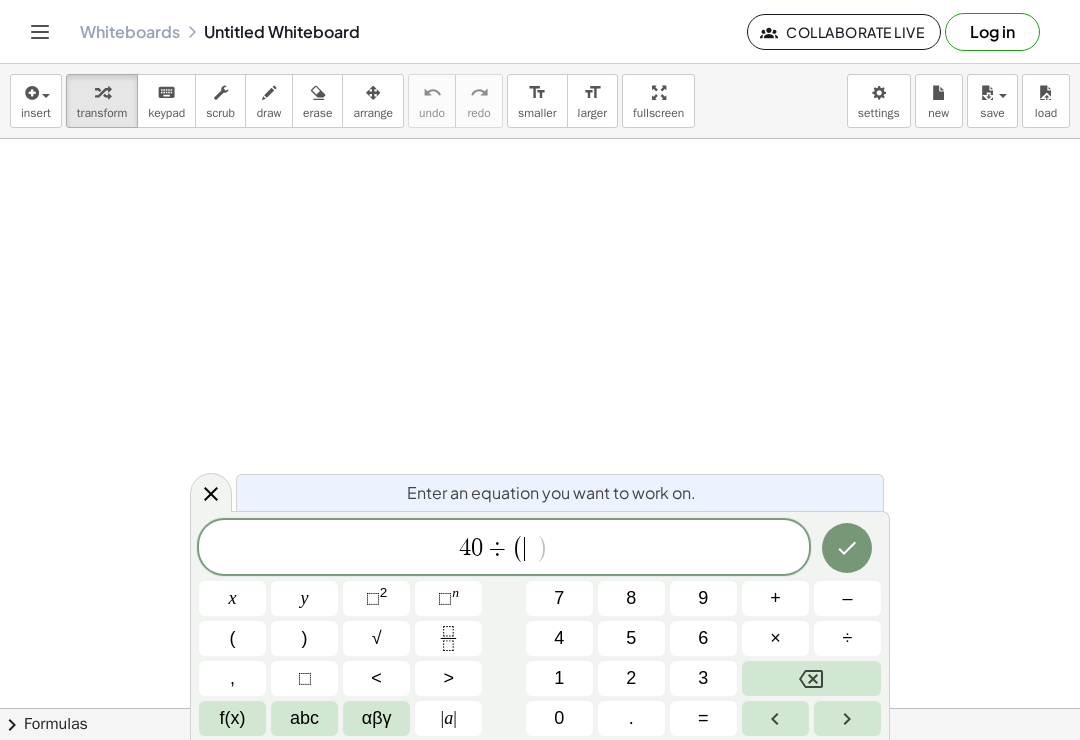 click on "x" at bounding box center (232, 598) 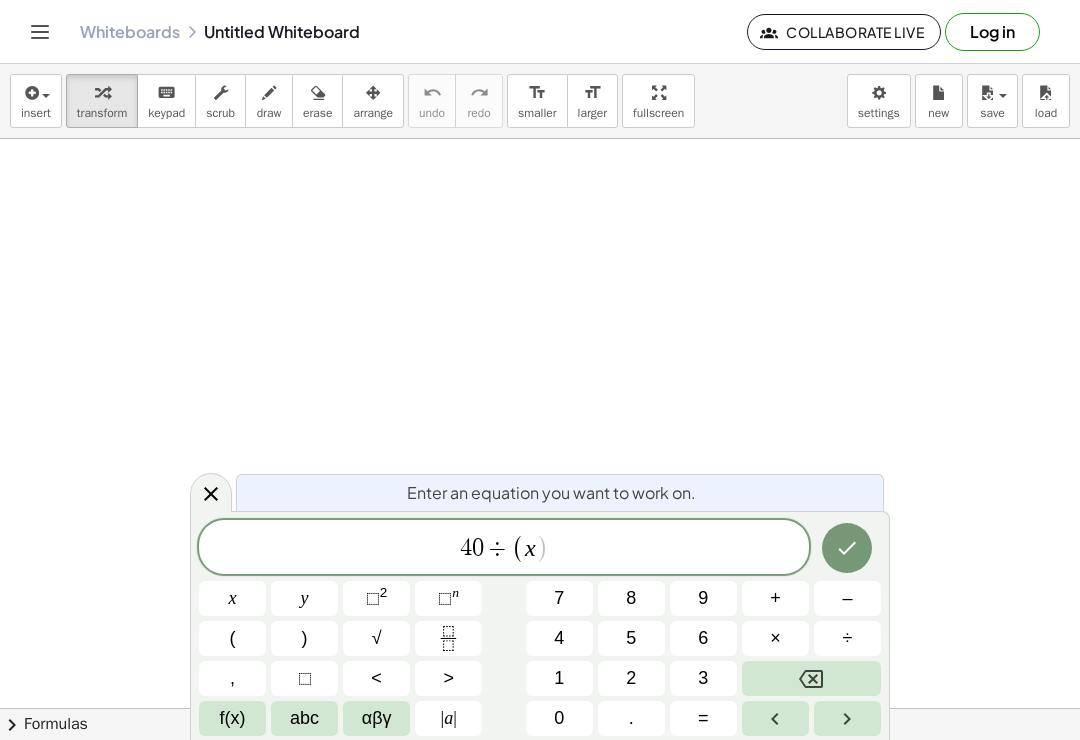 click on "–" at bounding box center (847, 598) 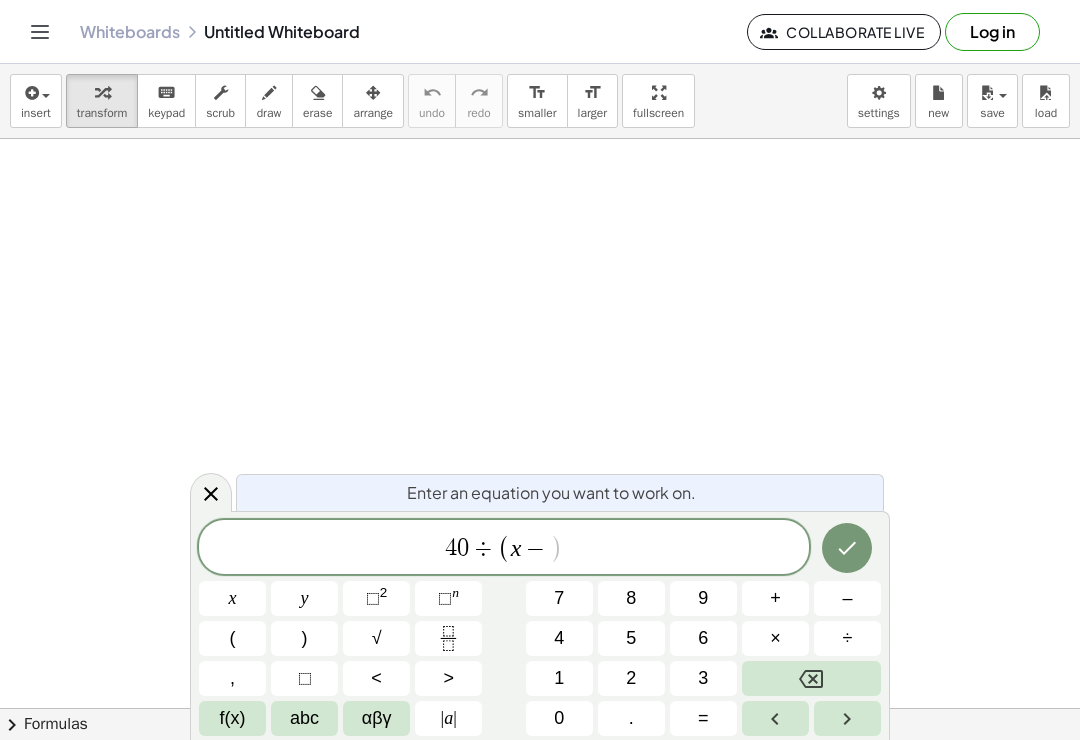 click on "1" at bounding box center (559, 678) 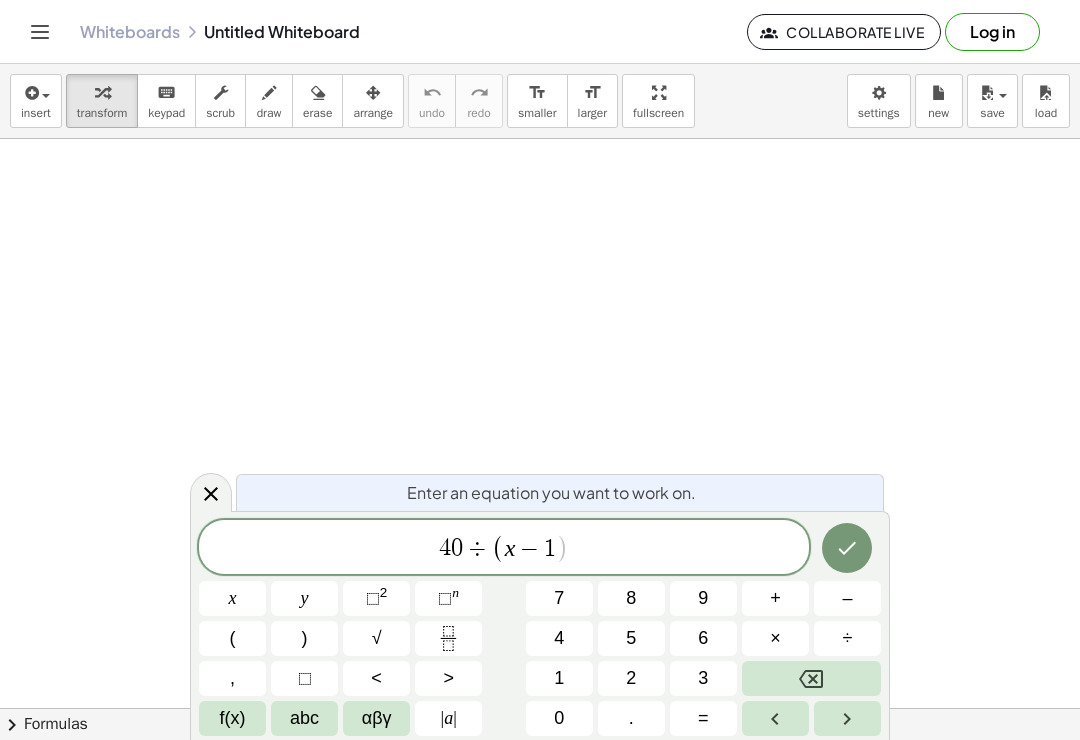 click on ")" at bounding box center [304, 638] 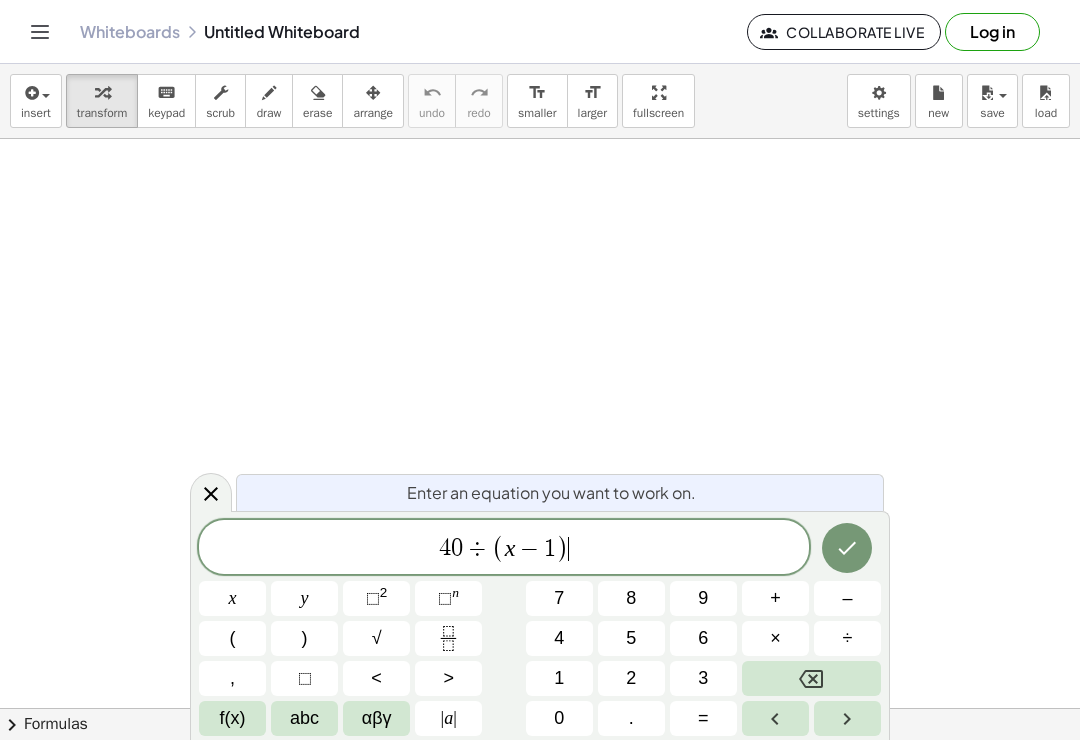 click at bounding box center (811, 678) 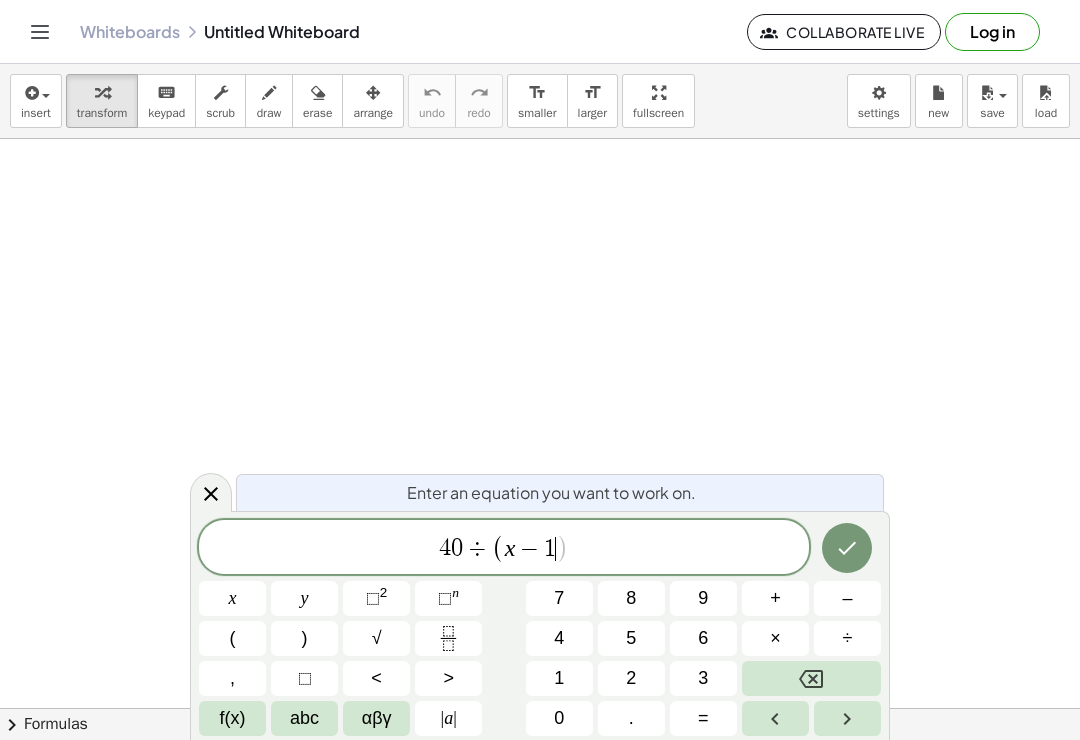 click at bounding box center (811, 678) 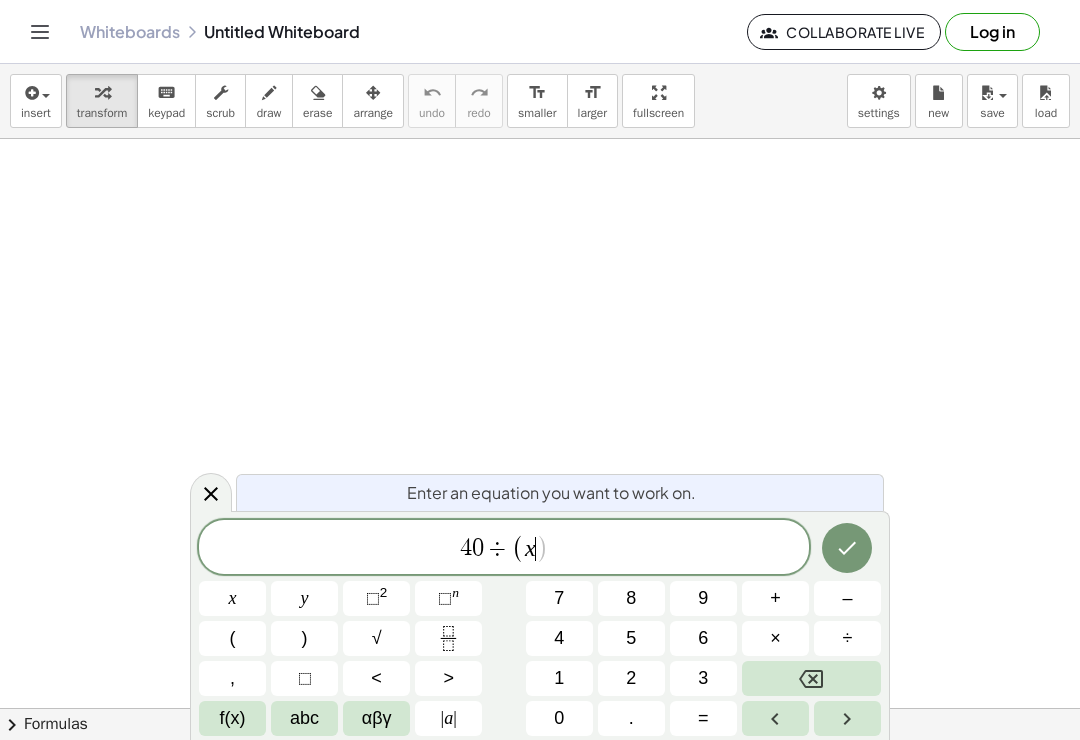 click at bounding box center (811, 678) 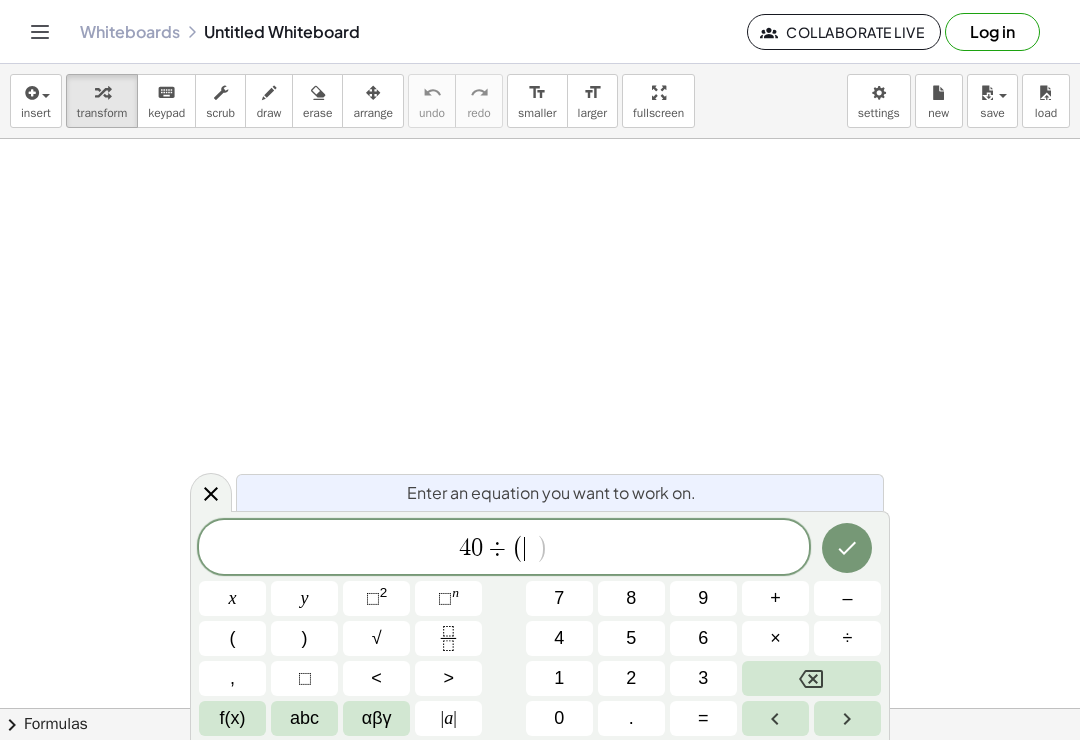 click at bounding box center [811, 678] 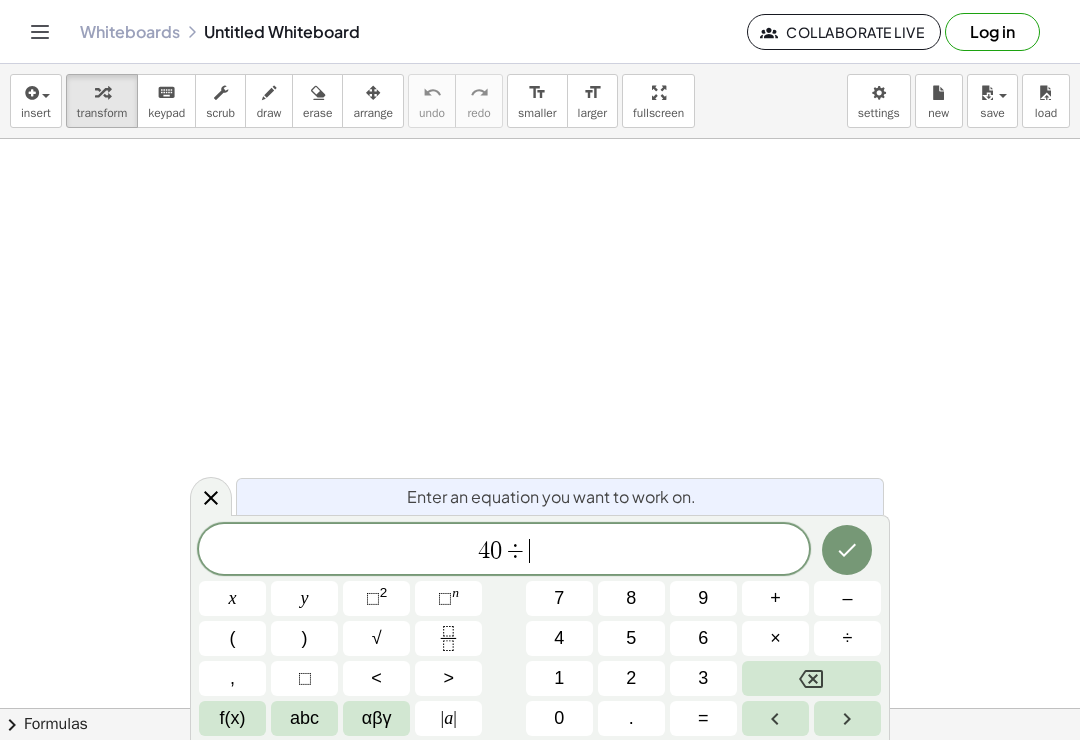 click at bounding box center (811, 678) 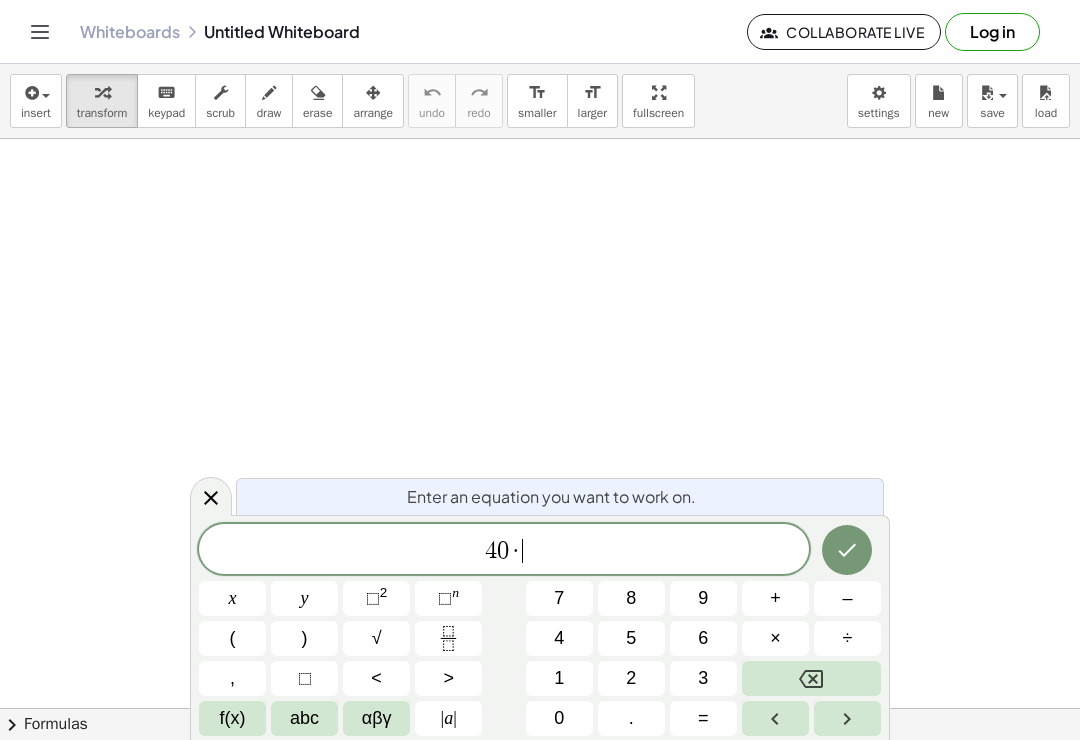 click on "4 0 · ​ x y ⬚ 2 ⬚ n 7 8 9 + – ( ) √ 4 5 6 × ÷ , ⬚ < > 1 2 3 f(x) abc αβγ | a | 0 . =" at bounding box center [540, 630] 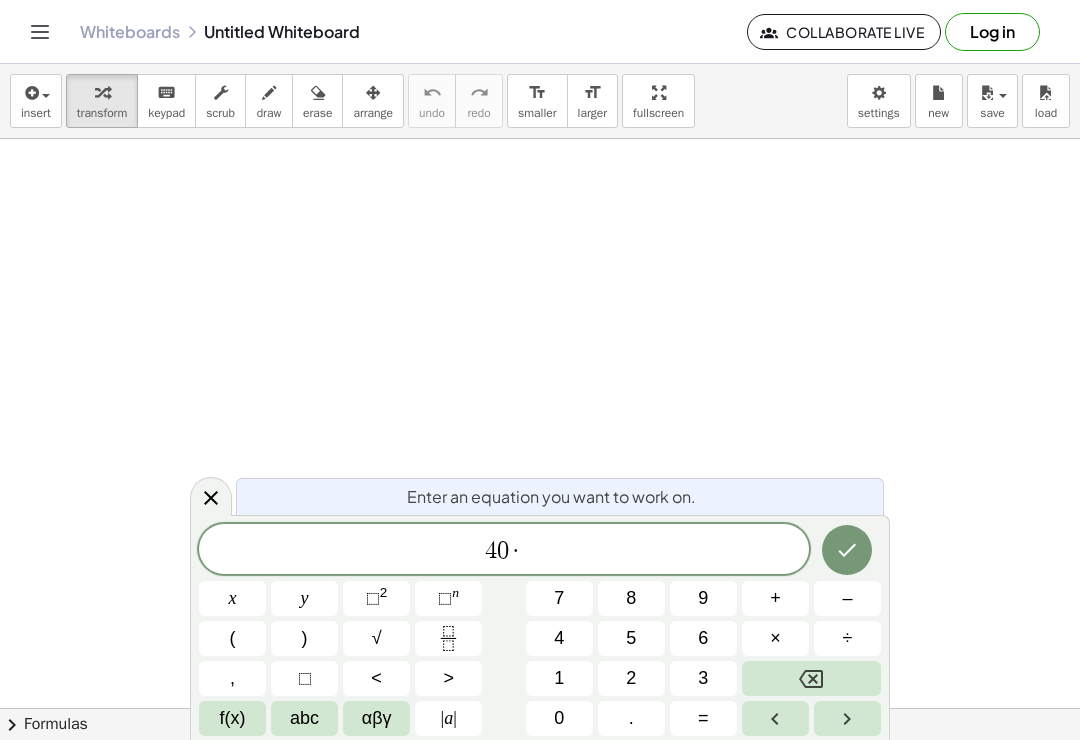 click on "÷" at bounding box center [847, 638] 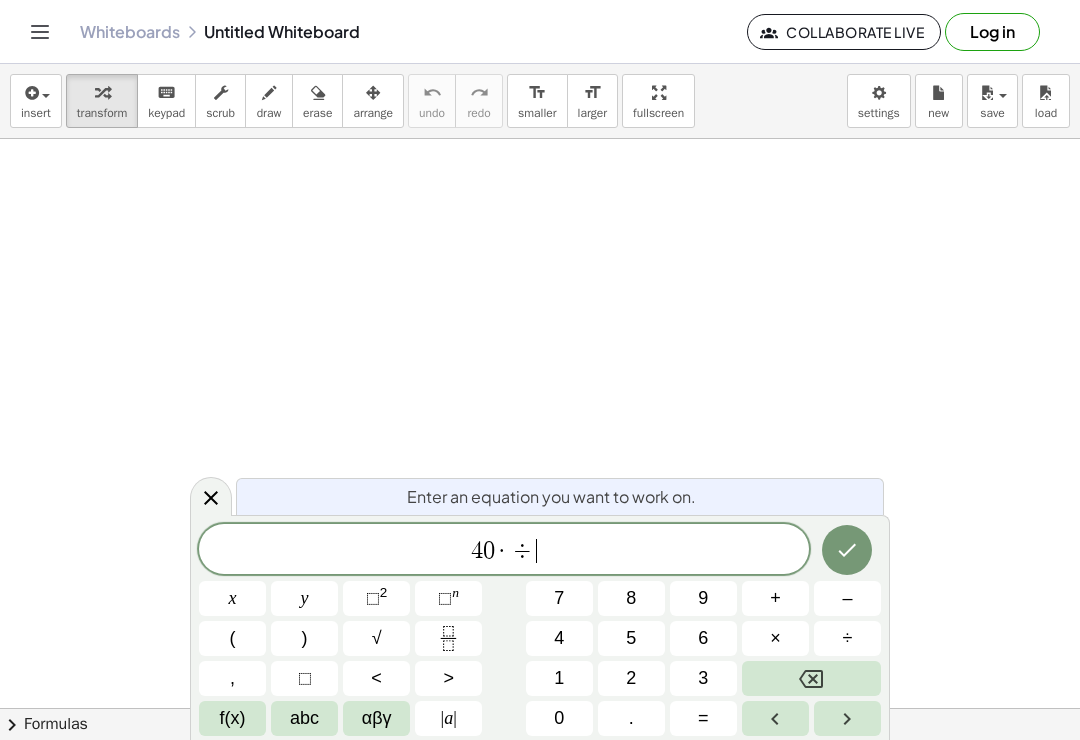 click on "4 0 · ÷ ​ x y ⬚ 2 ⬚ n 7 8 9 + – ( ) √ 4 5 6 × ÷ , ⬚ < > 1 2 3 f(x) abc αβγ | a | 0 . =" at bounding box center (540, 630) 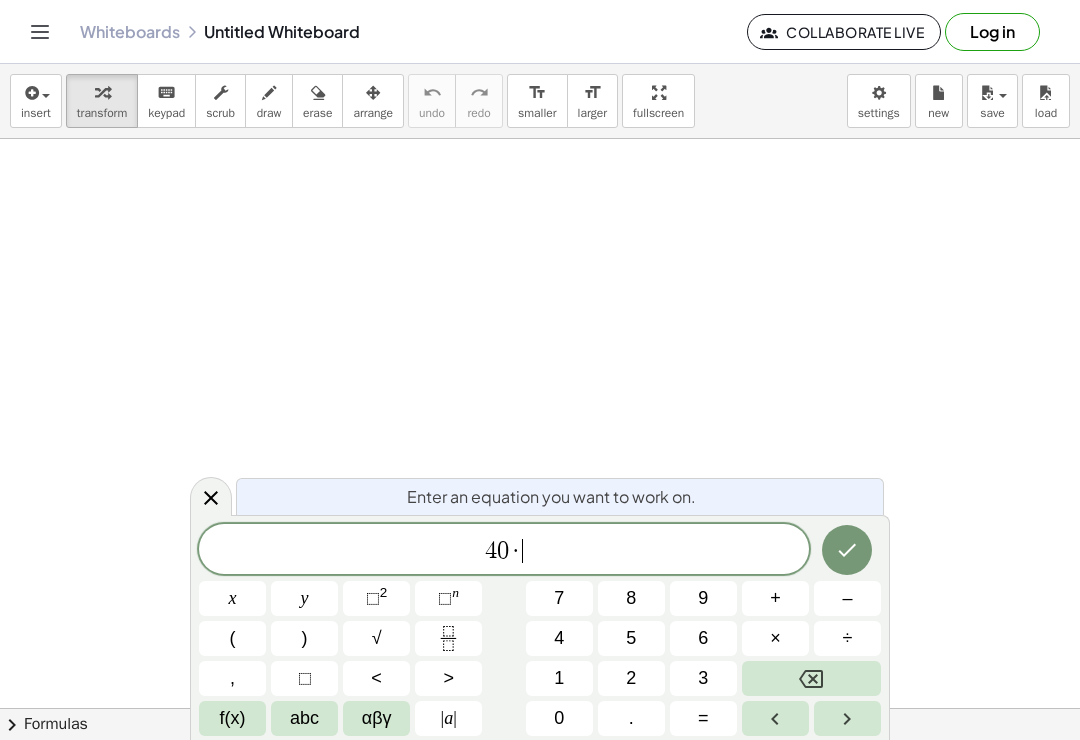 click at bounding box center [811, 678] 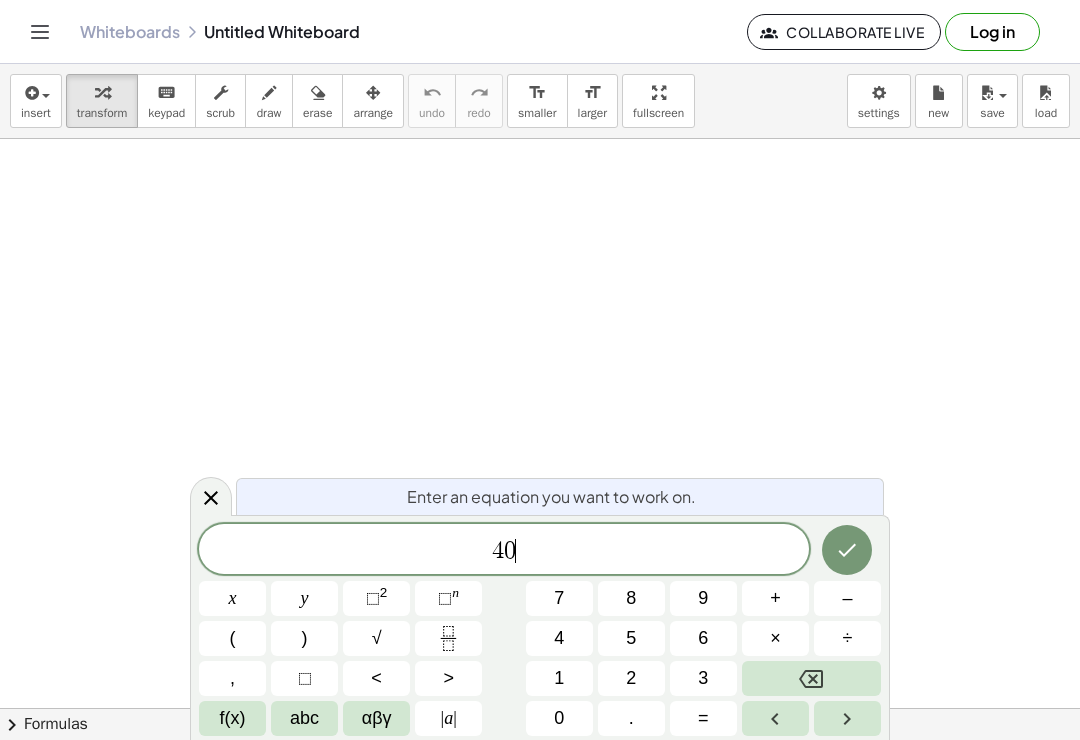 click at bounding box center [811, 678] 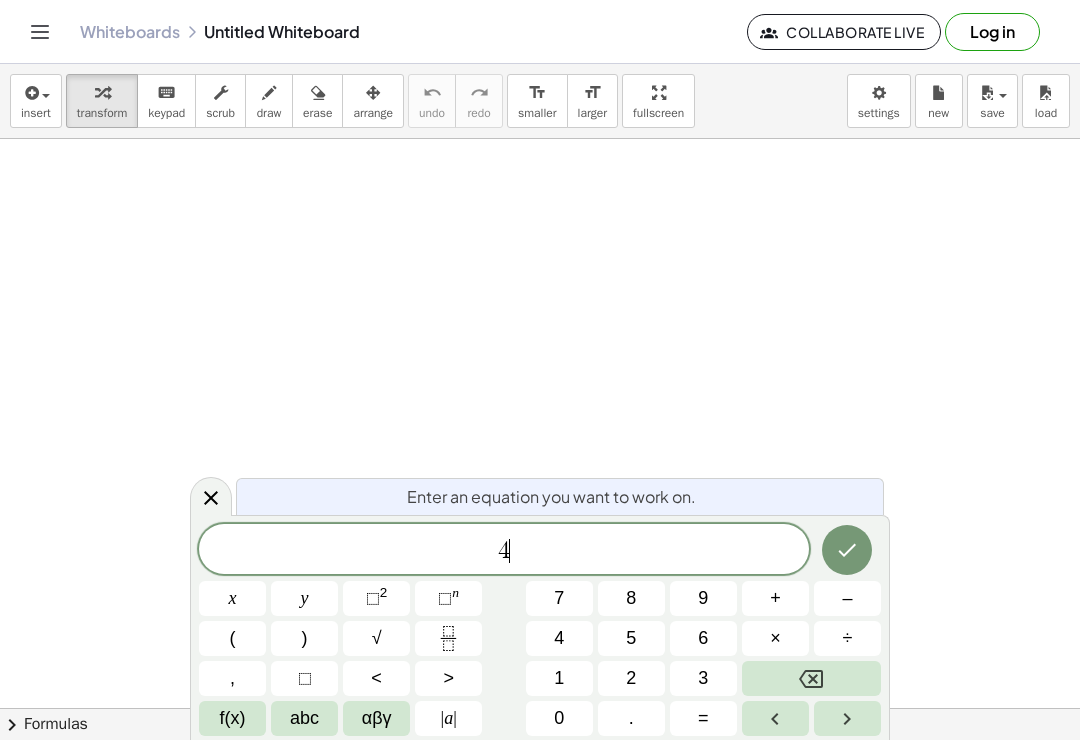 click at bounding box center (811, 678) 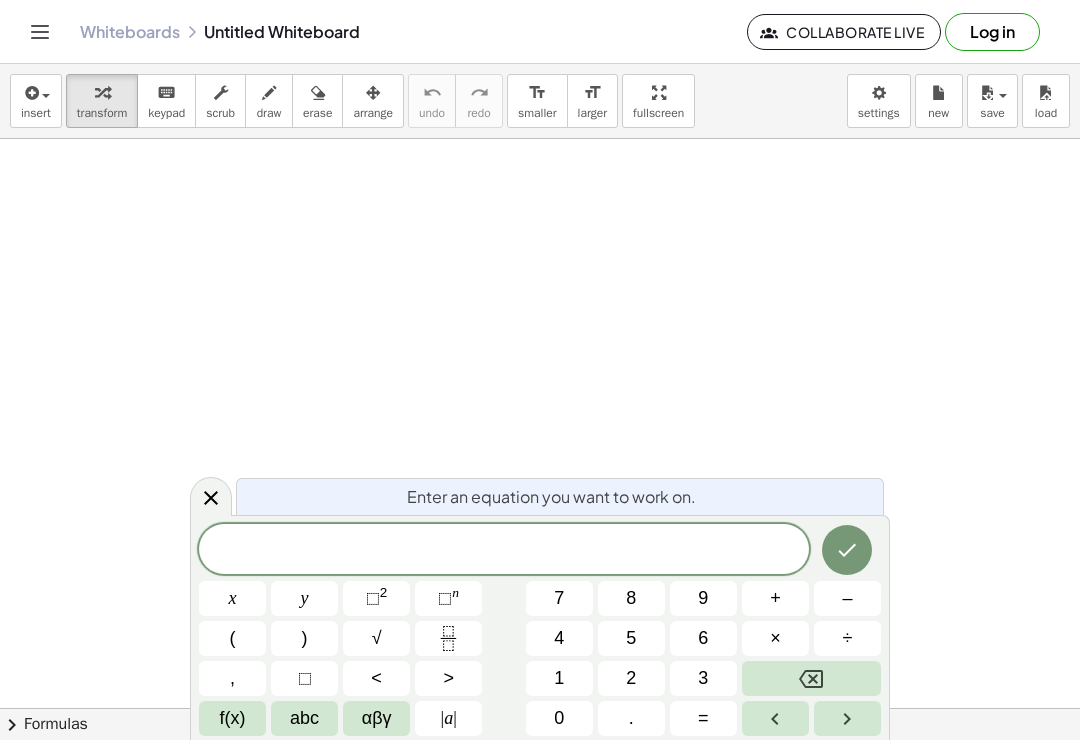 click 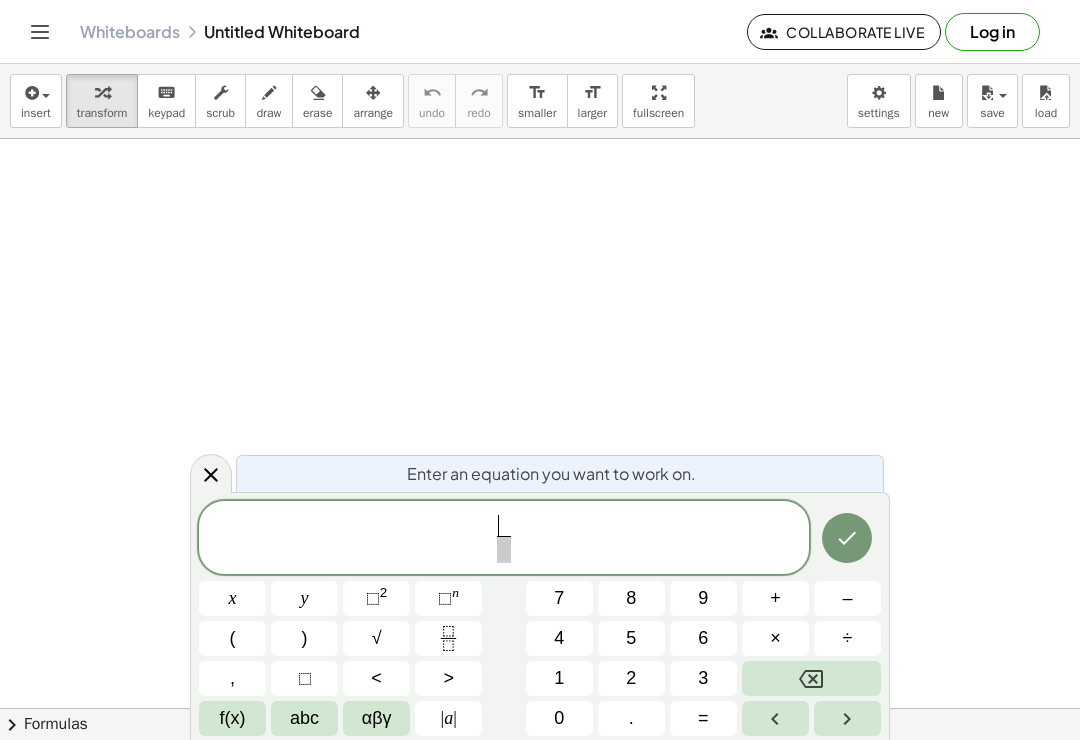 click on "8" at bounding box center [631, 598] 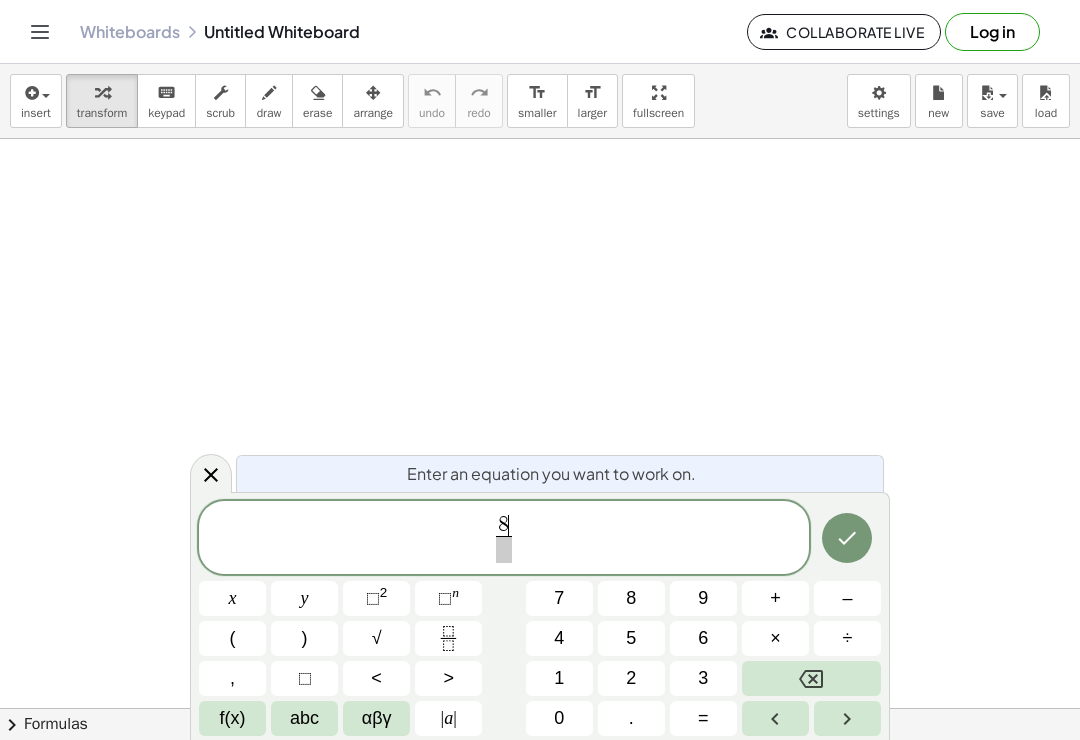 click on "4" at bounding box center (559, 638) 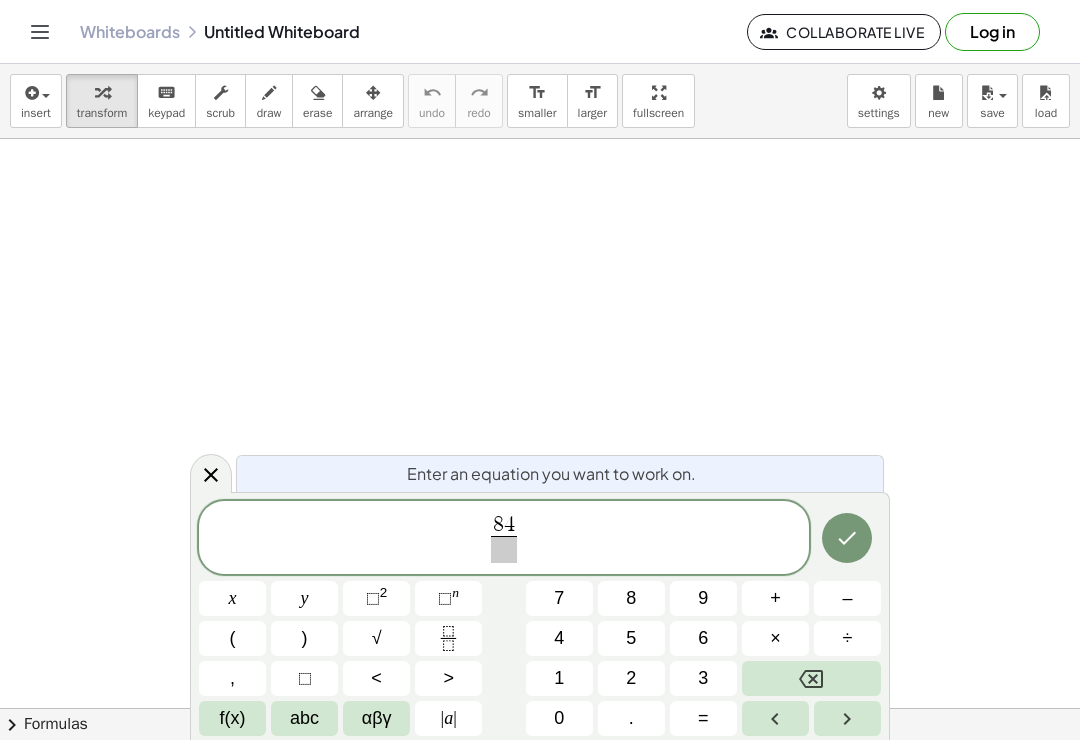 click at bounding box center [811, 678] 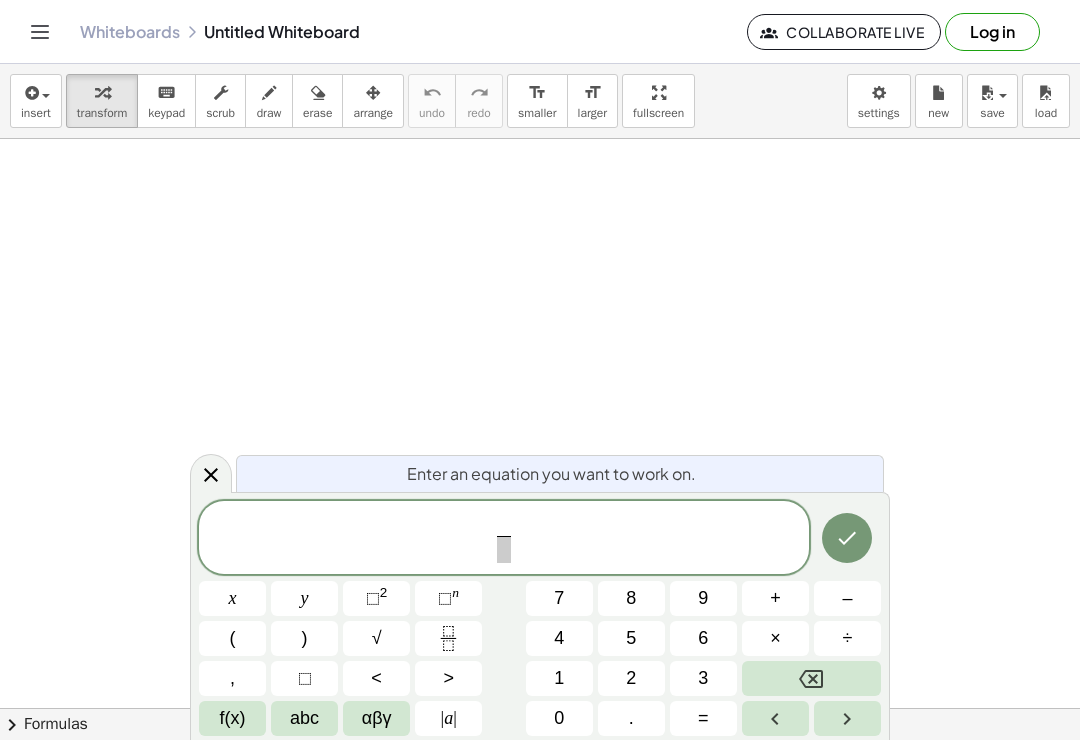 click on "4" at bounding box center (559, 638) 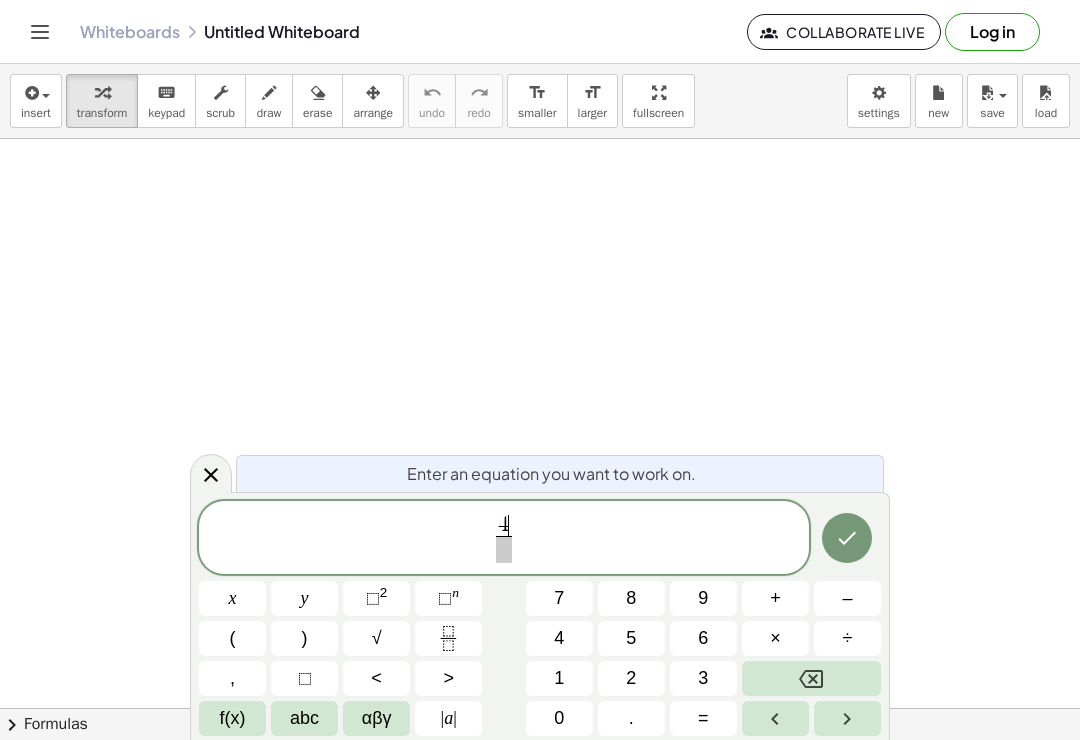click on "0" at bounding box center (559, 718) 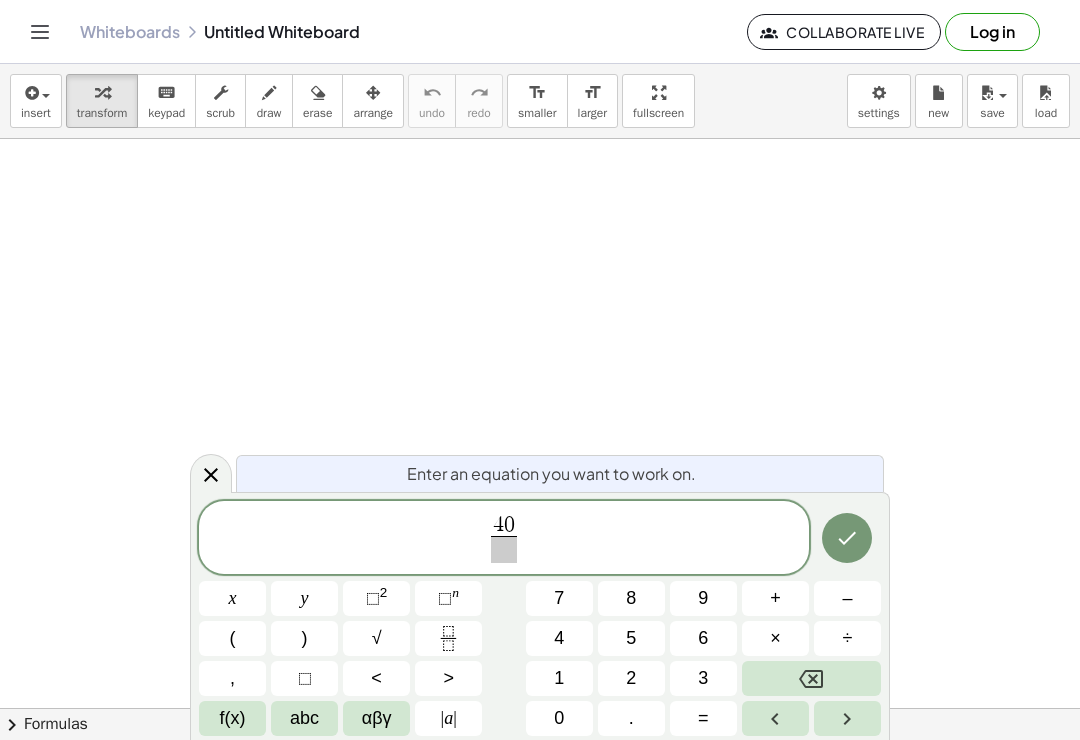 click at bounding box center (504, 549) 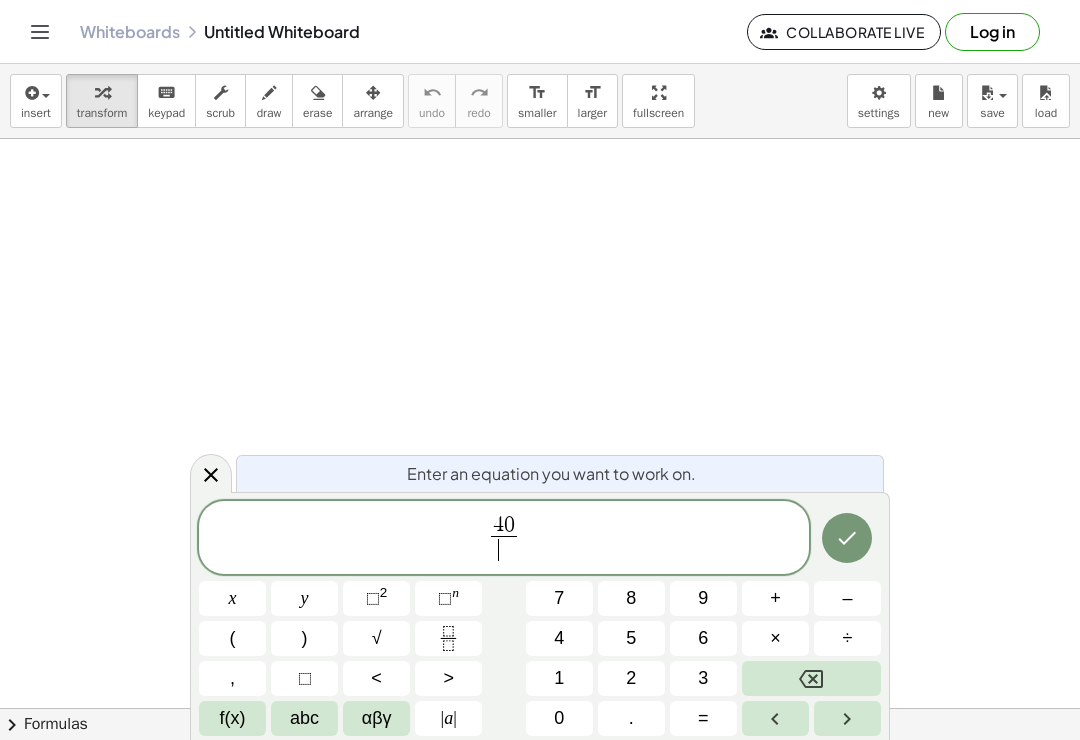 click on "x" at bounding box center [232, 598] 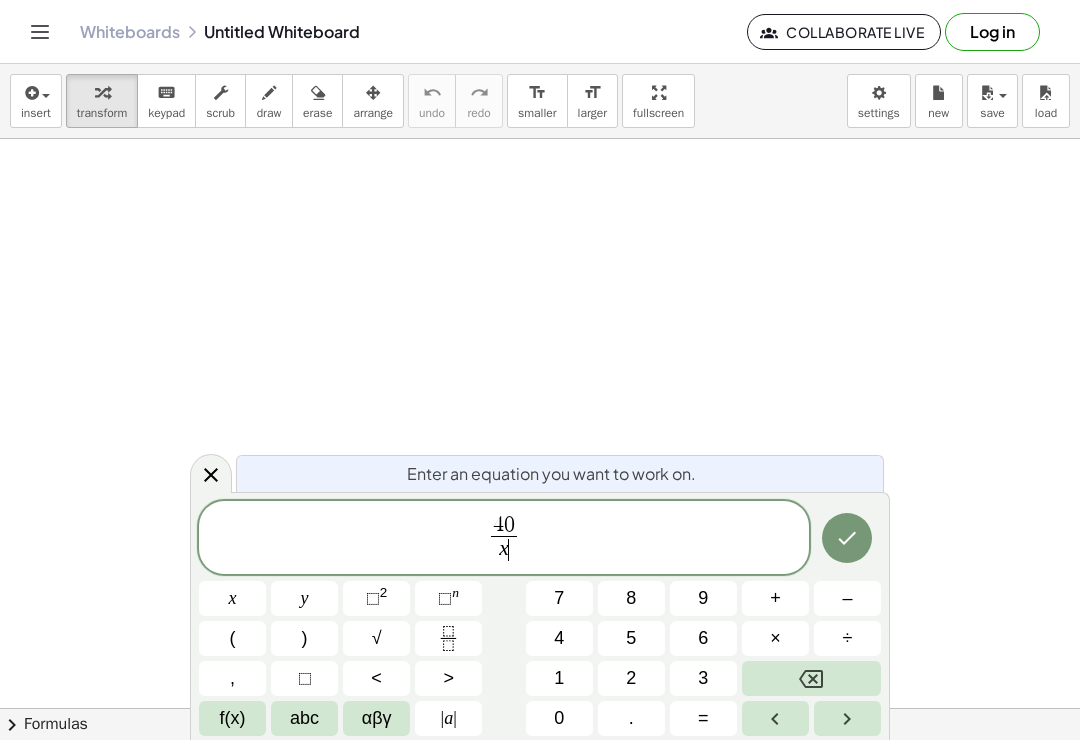 click 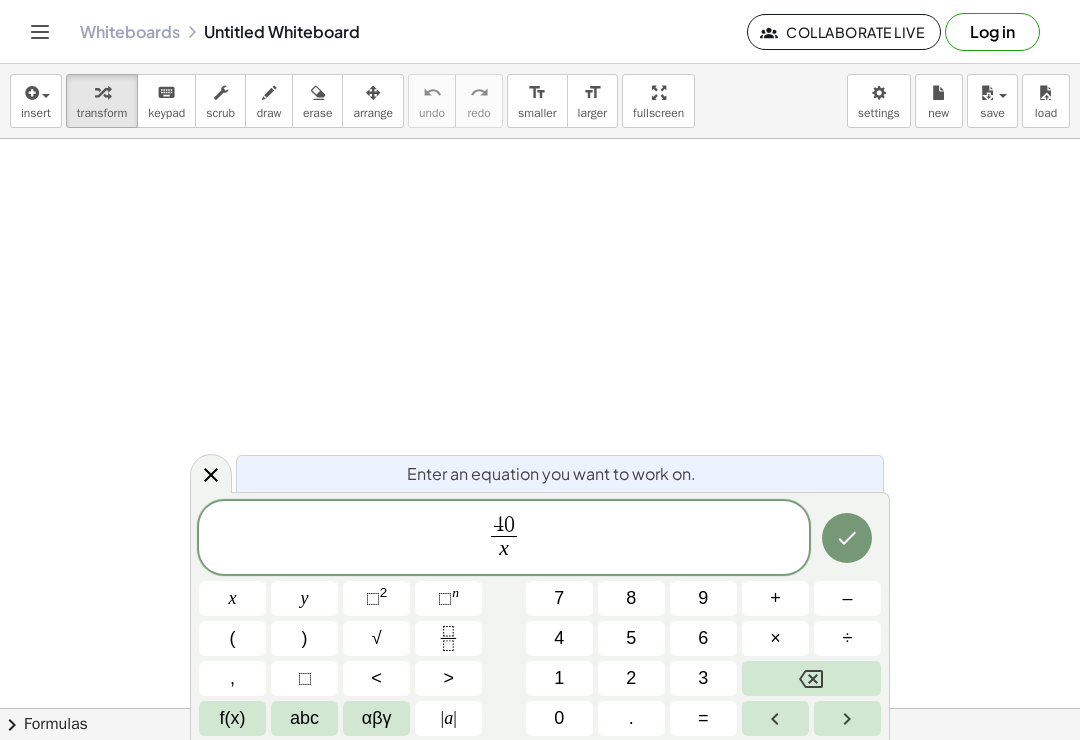 click on "4 0 x ​ ​ x y ⬚ 2 ⬚ n 7 8 9 + – ( ) √ 4 5 6 × ÷ , ⬚ < > 1 2 3 f(x) abc αβγ | a | 0 . =" at bounding box center [540, 619] 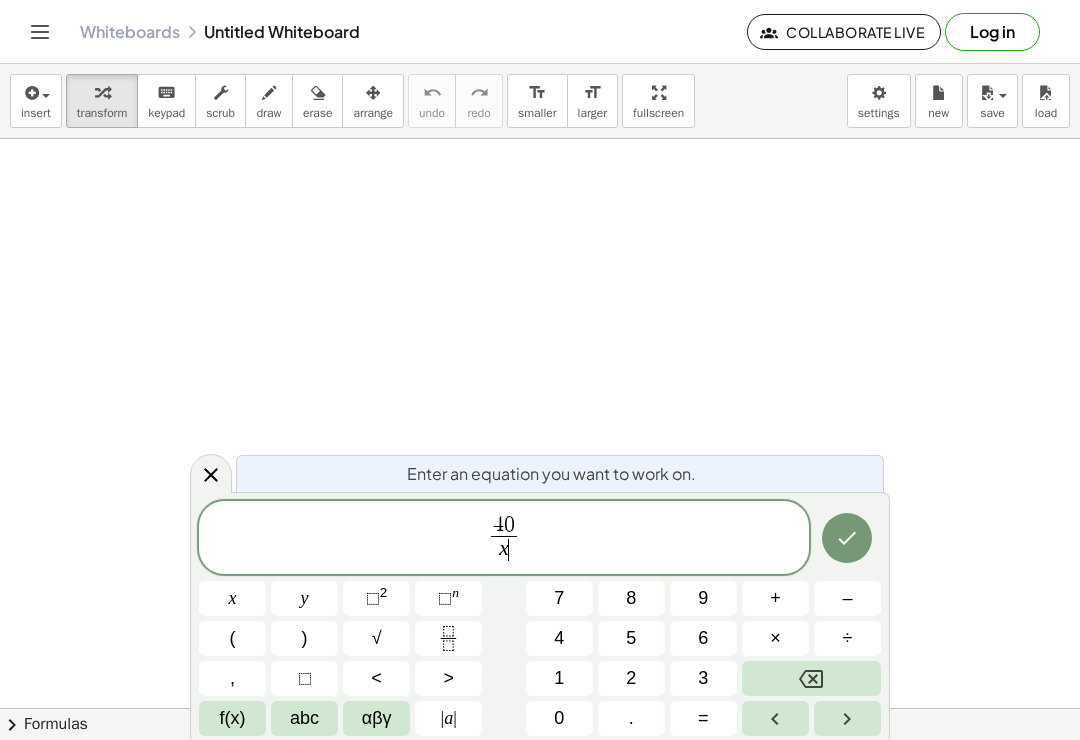 click on "–" at bounding box center [847, 598] 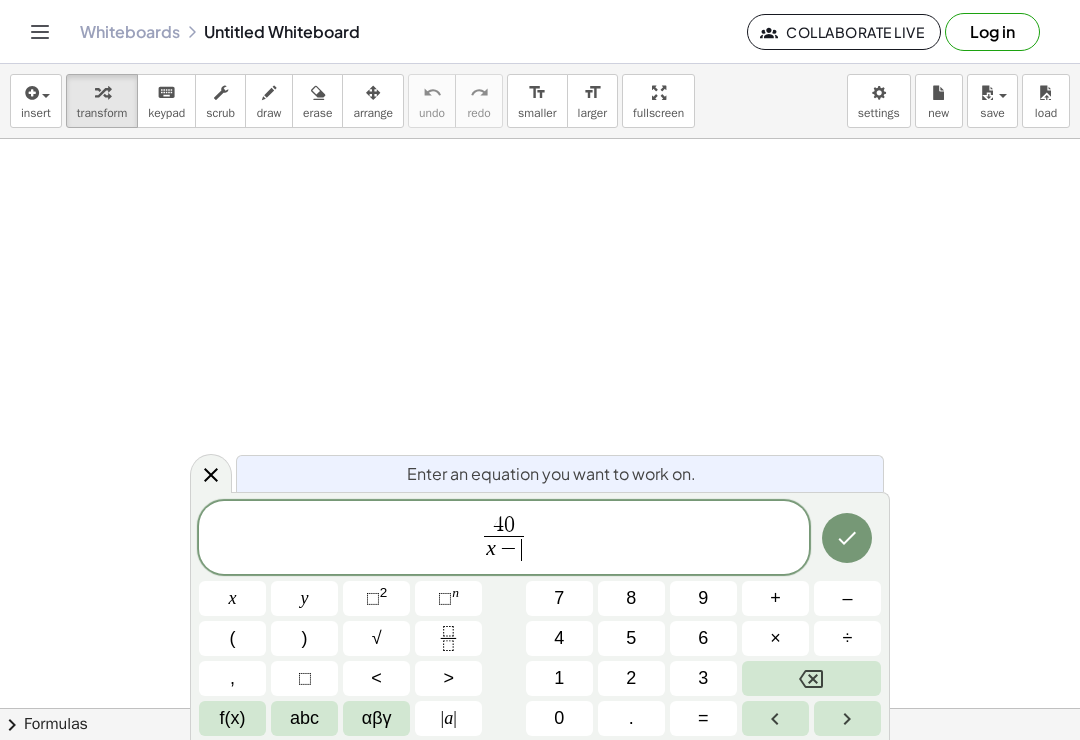 click on "1" at bounding box center [559, 678] 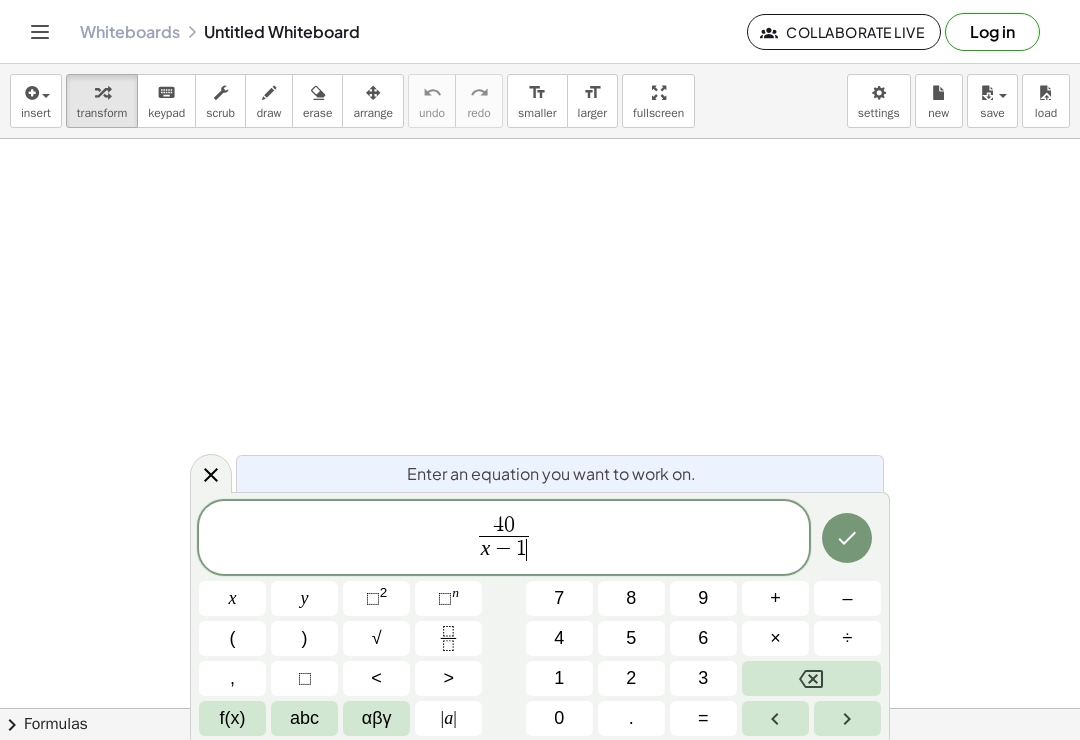 click on "4 0 x − 1 ​ ​" at bounding box center (504, 539) 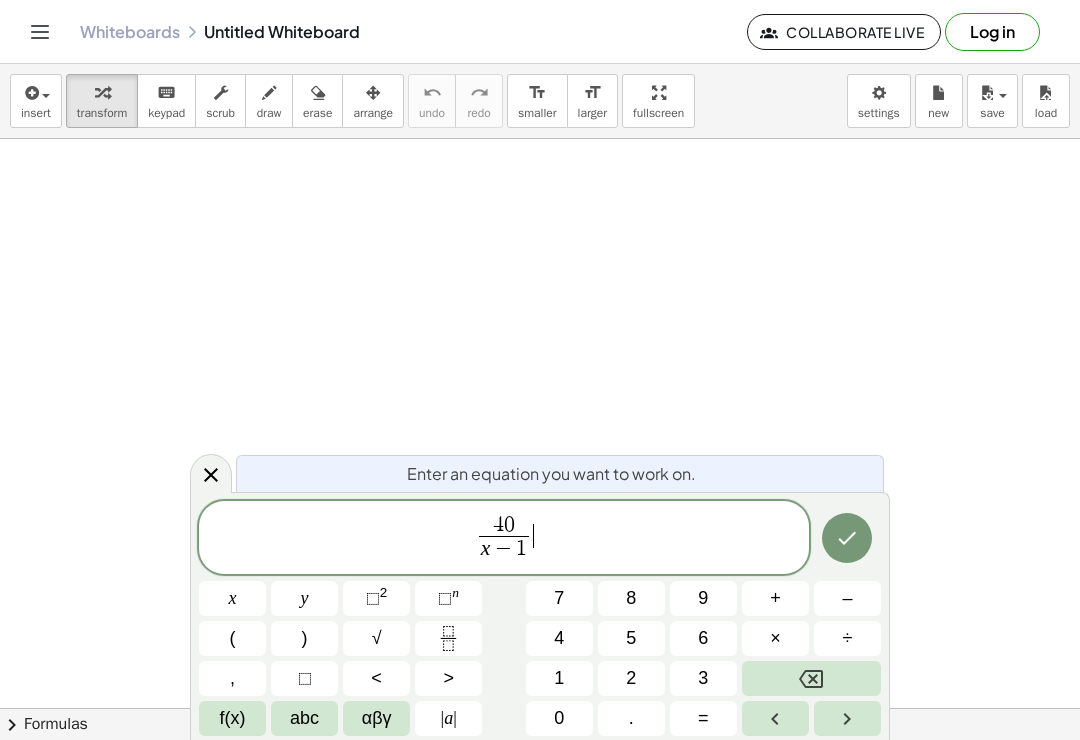 click on "×" at bounding box center (775, 638) 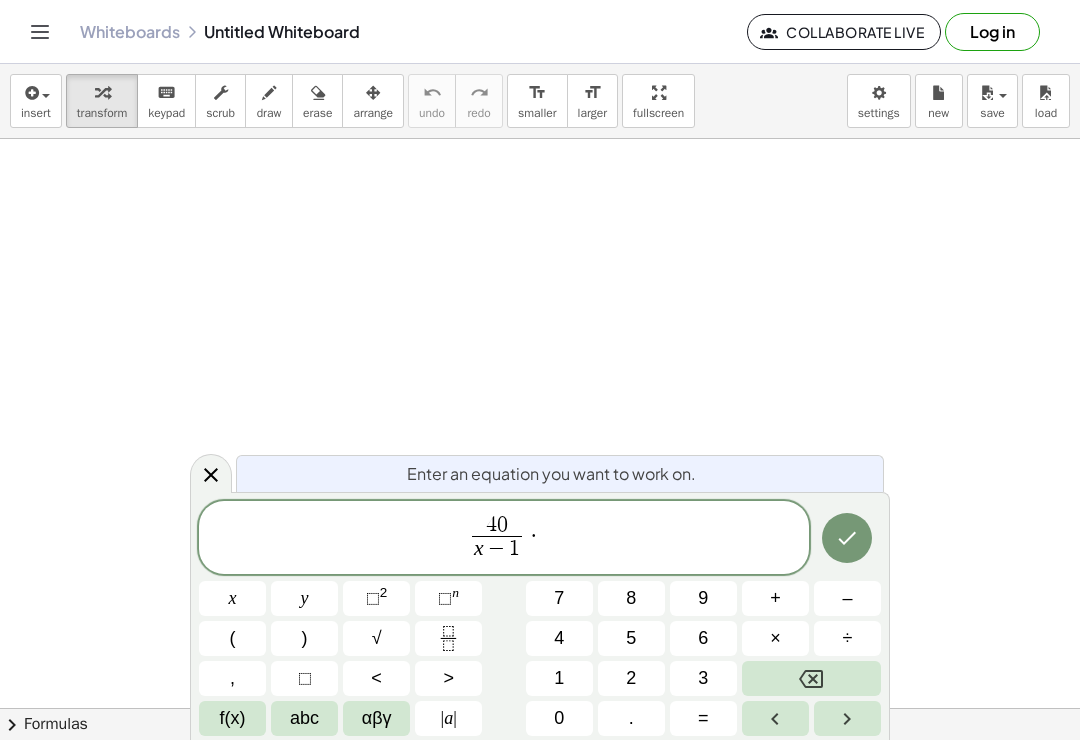 click at bounding box center (448, 638) 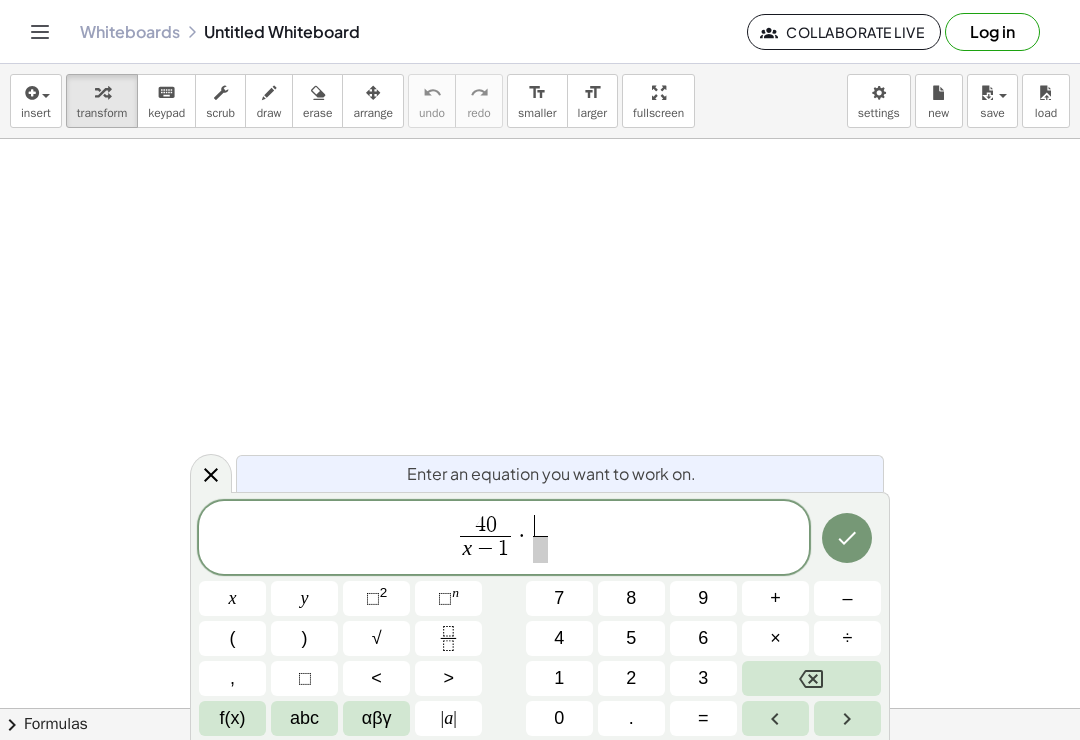click on "4" at bounding box center (559, 638) 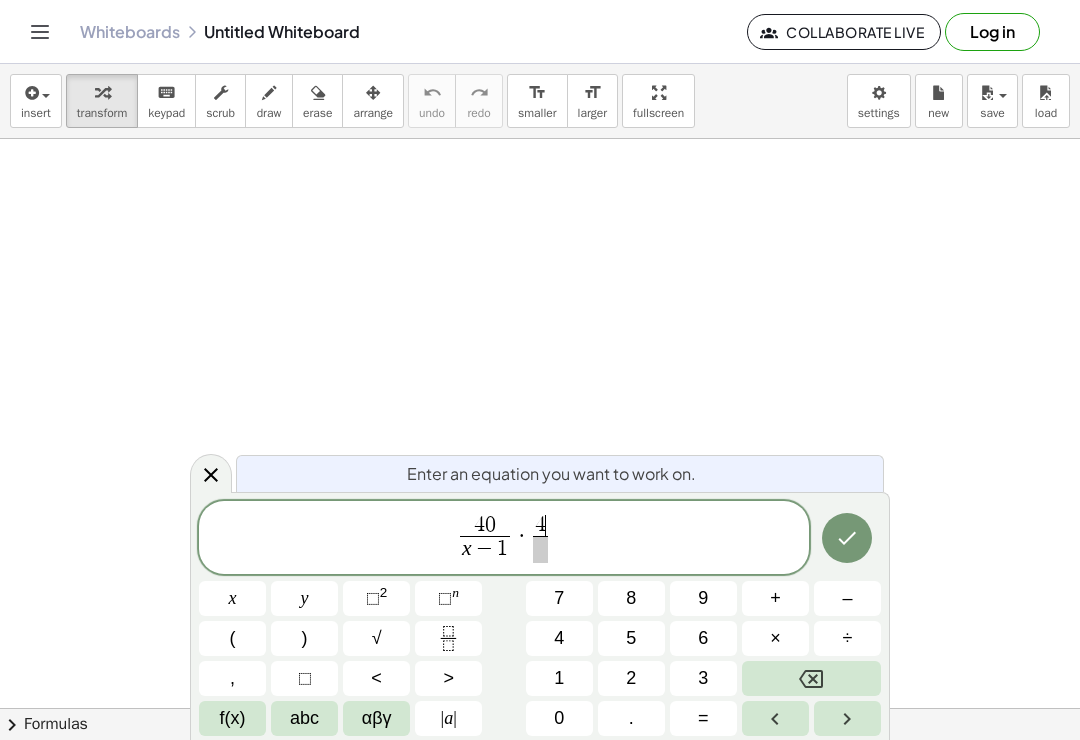 click on "1" at bounding box center [559, 678] 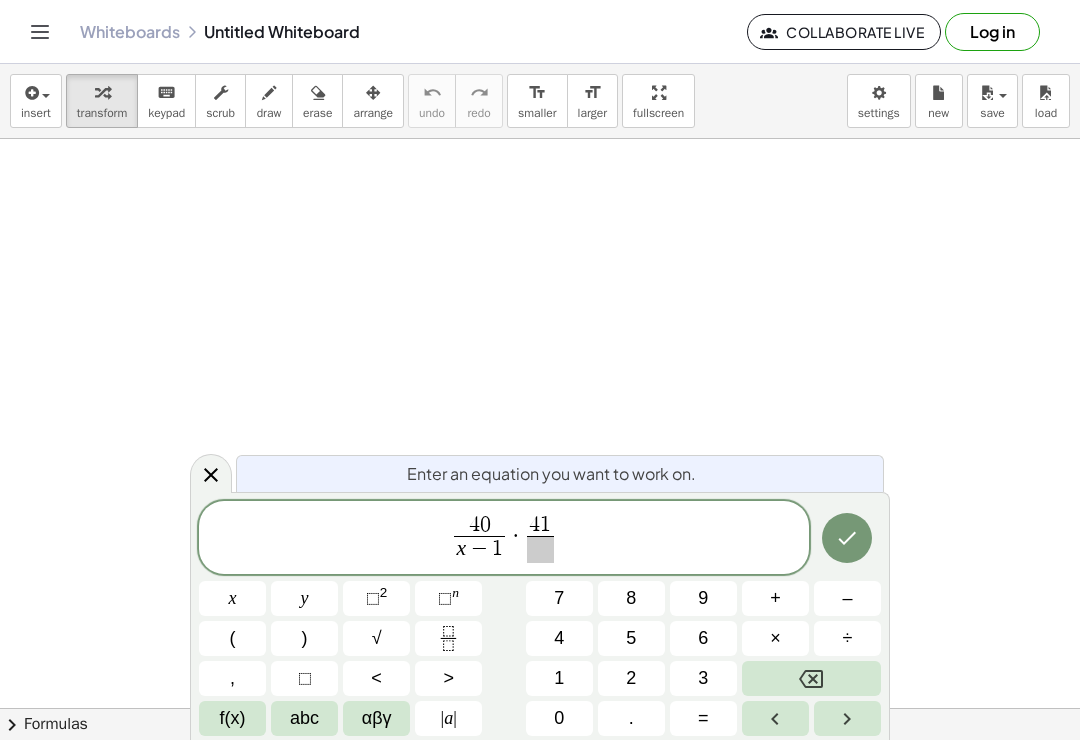 click at bounding box center (811, 678) 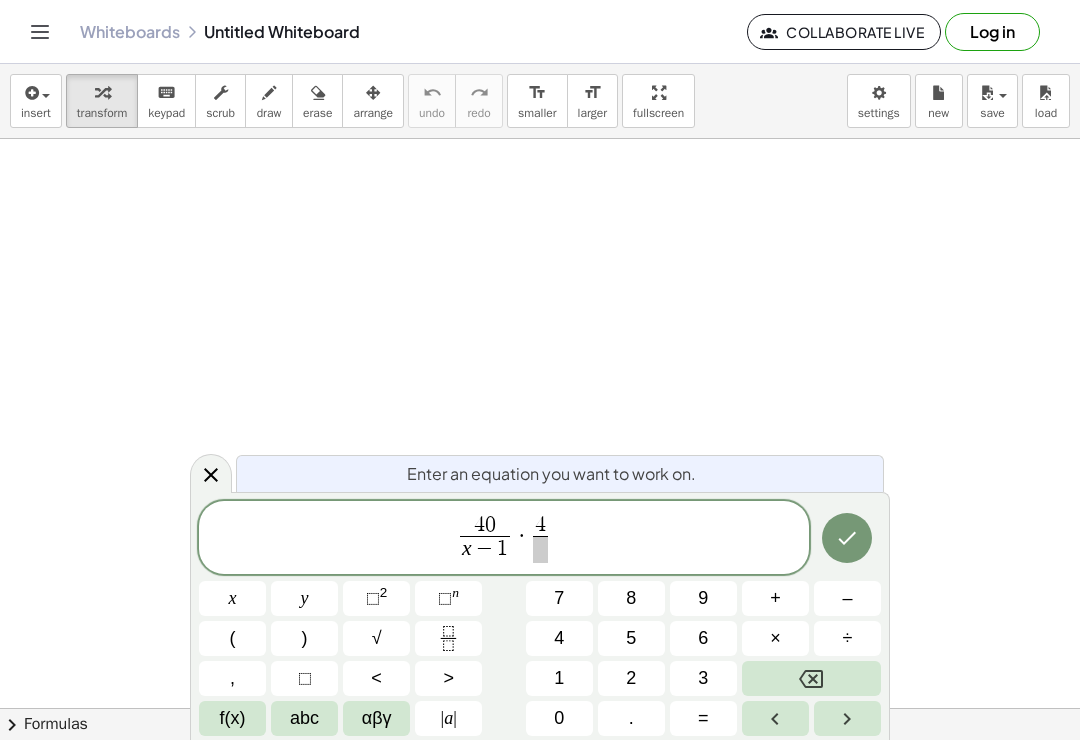 click on "0" at bounding box center (559, 718) 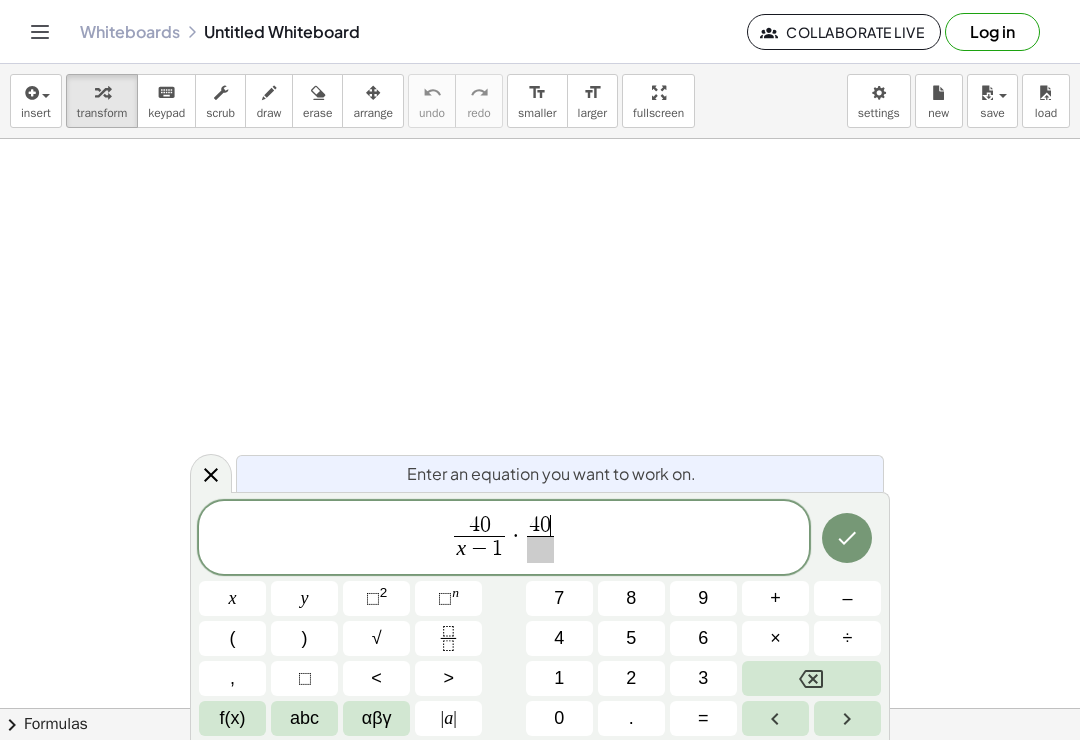 click on "×" at bounding box center (775, 638) 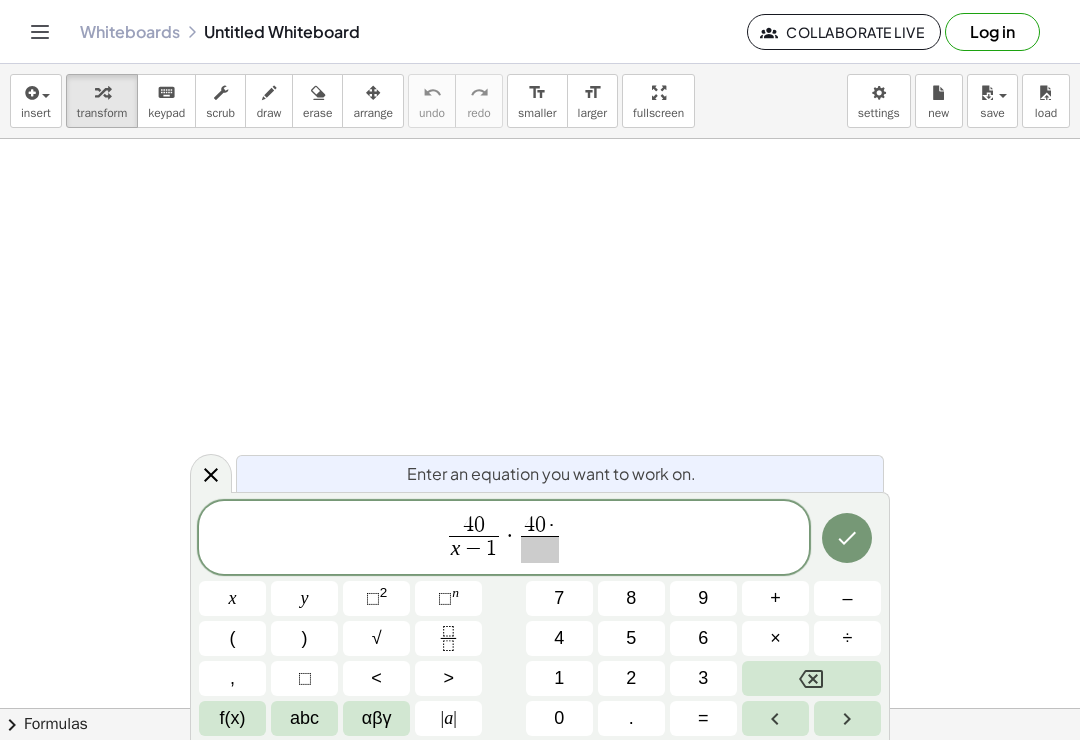 click on "1" at bounding box center [559, 678] 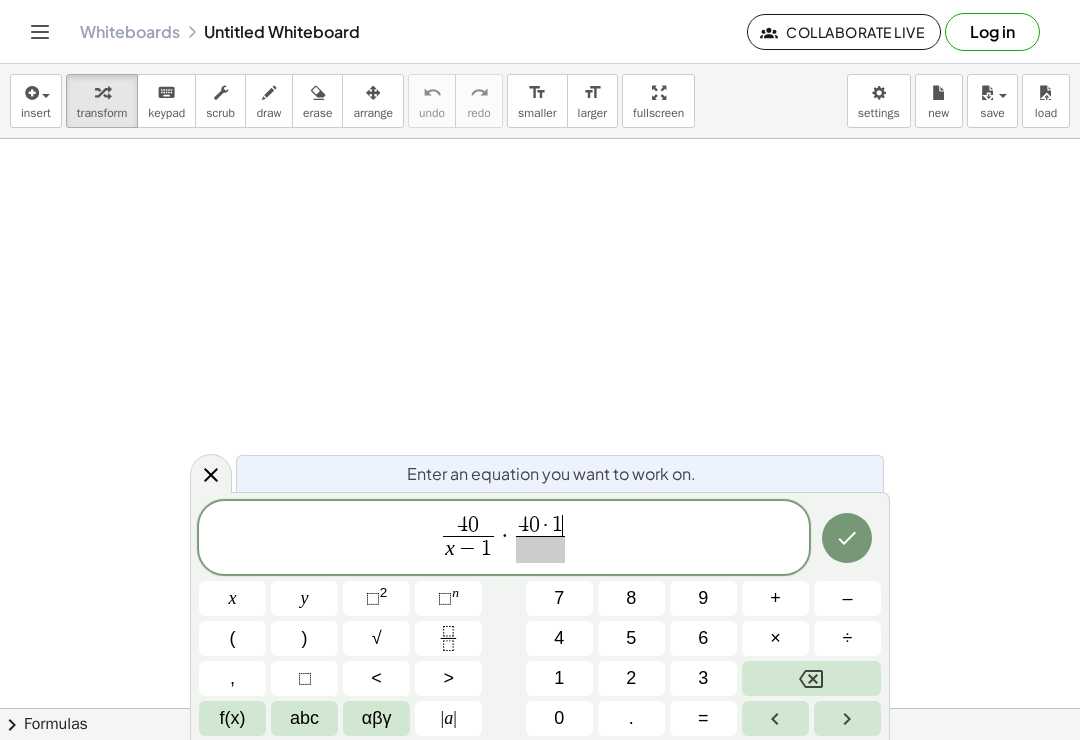 click at bounding box center [540, 549] 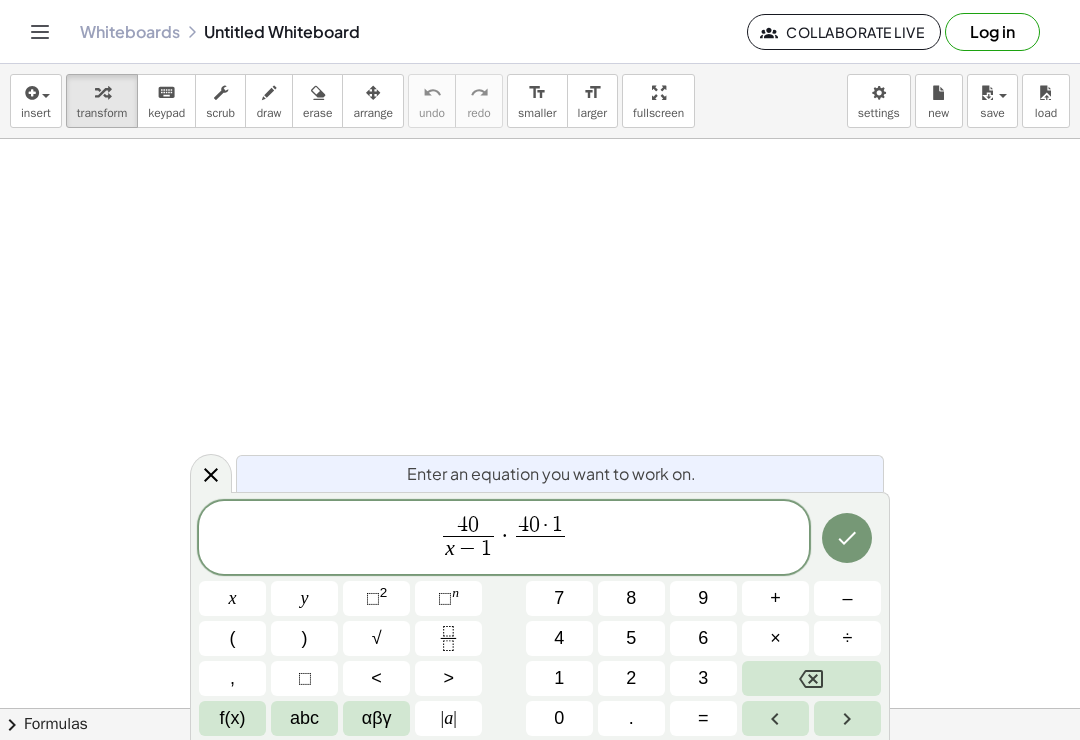 click on "x" at bounding box center (232, 598) 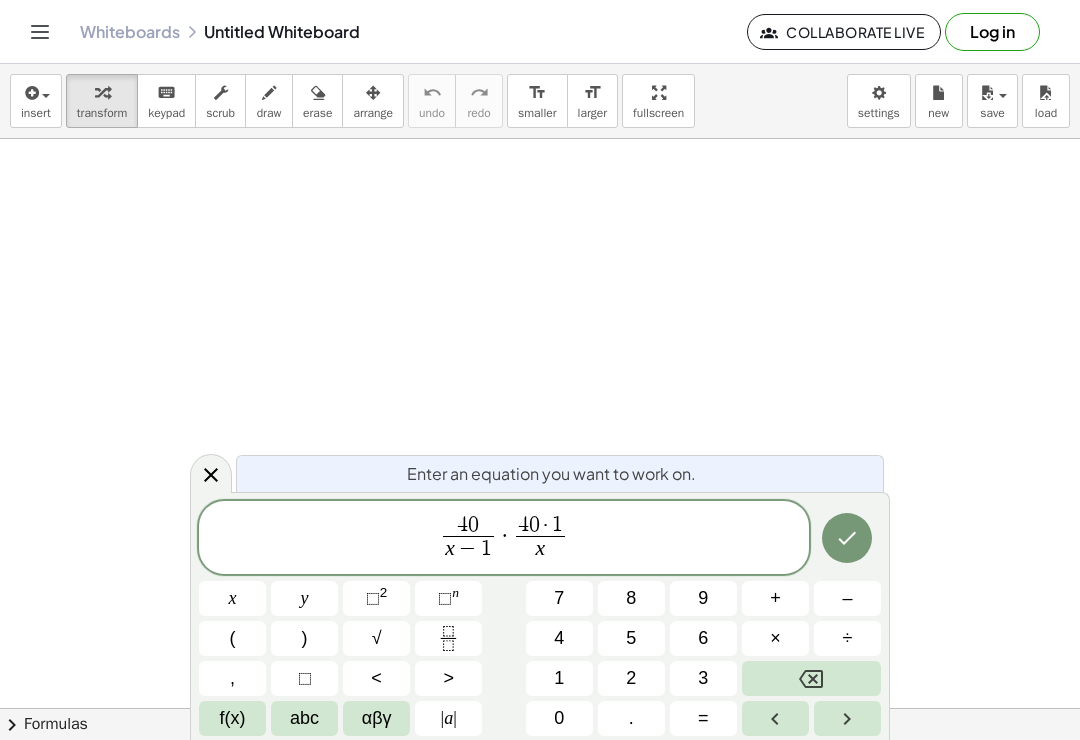 click on "–" at bounding box center (847, 598) 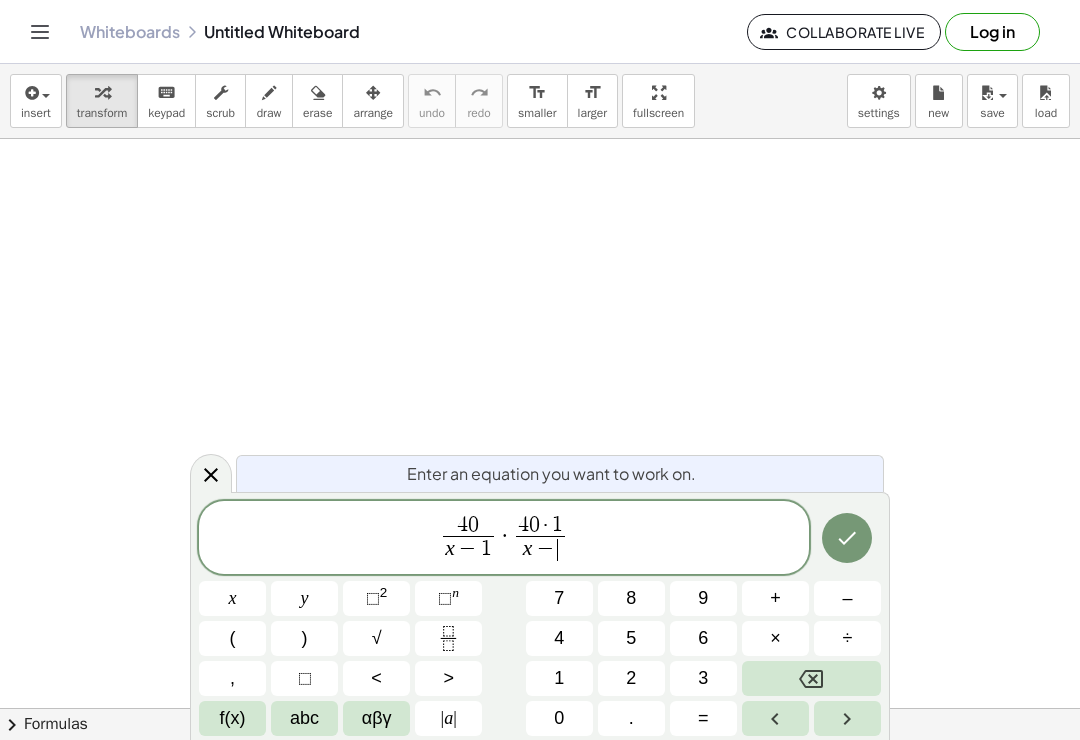 click on "1" at bounding box center [559, 678] 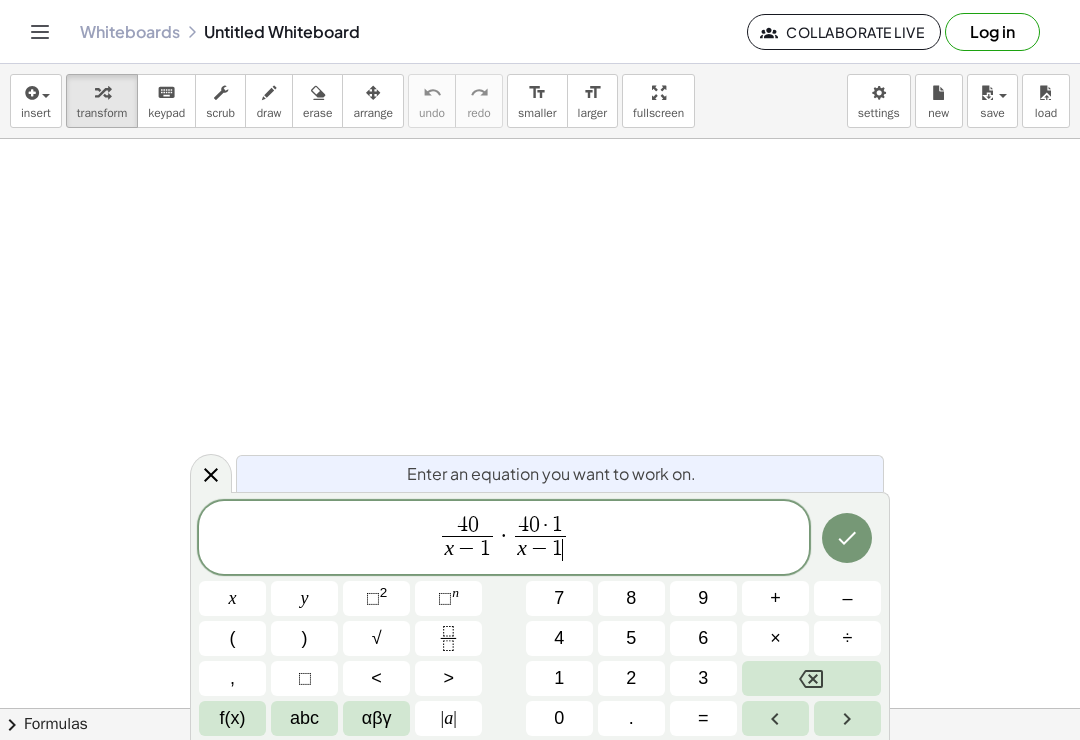 click on "4 0 x − 1 ​ · 4 0 · 1 x − 1 ​ ​" at bounding box center [504, 539] 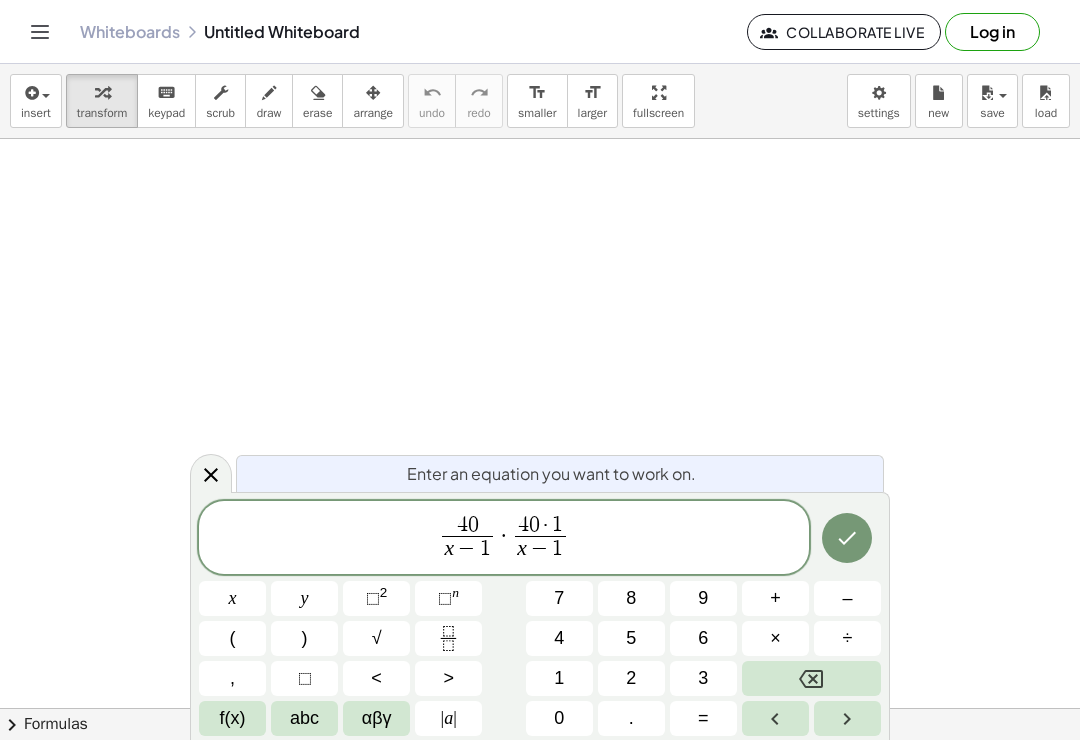 click on "=" at bounding box center [703, 718] 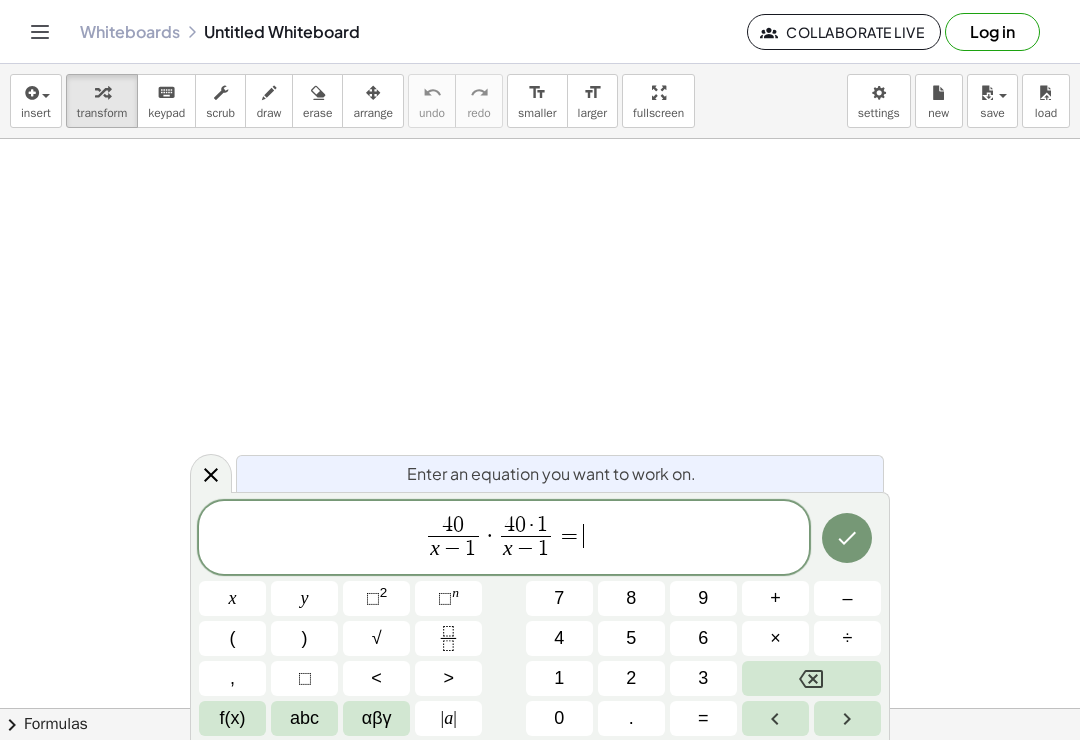 click on "5" at bounding box center [631, 638] 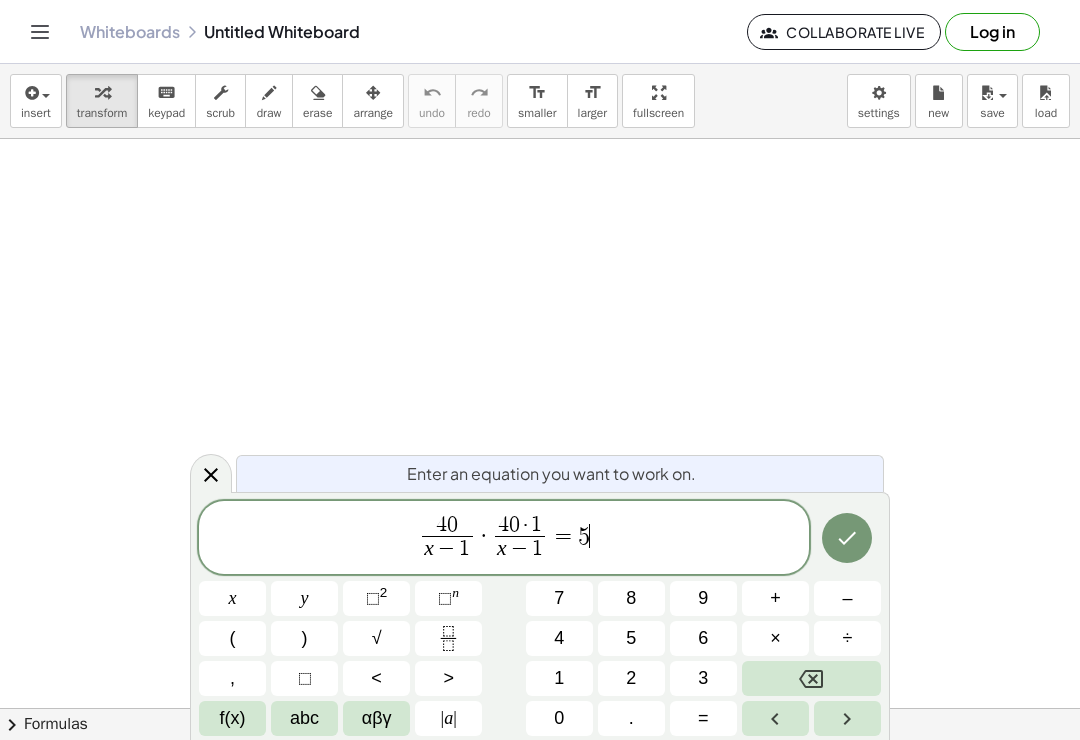 click on "x" at bounding box center [232, 598] 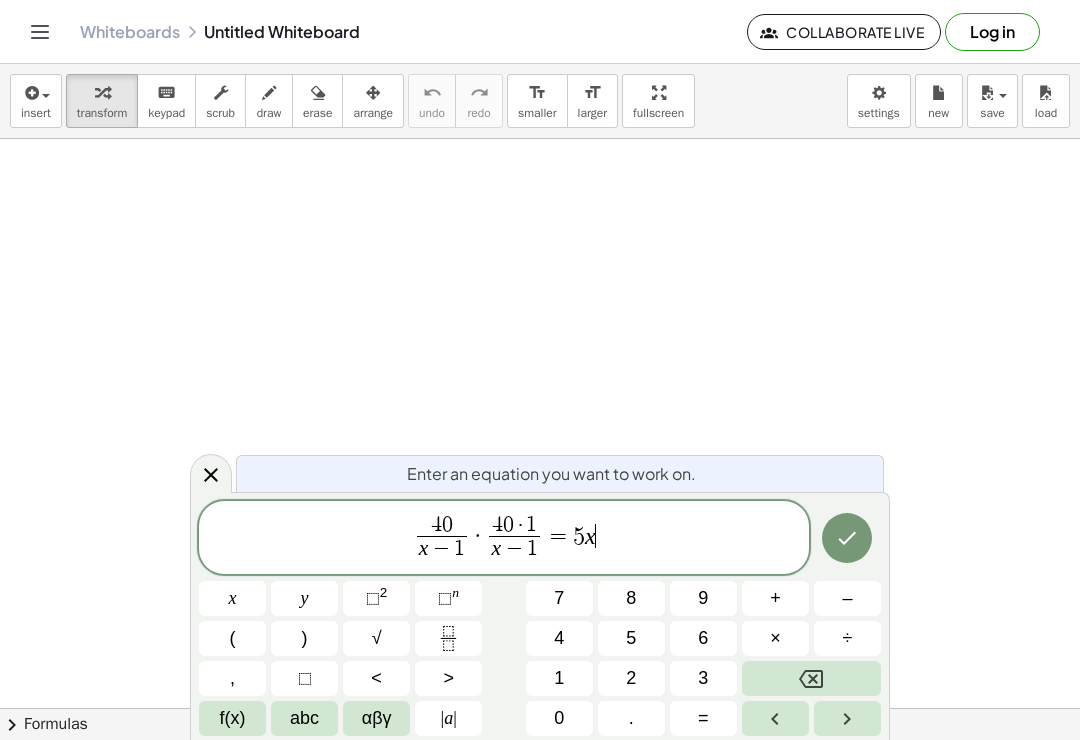 click on "⬚ 2" at bounding box center [376, 598] 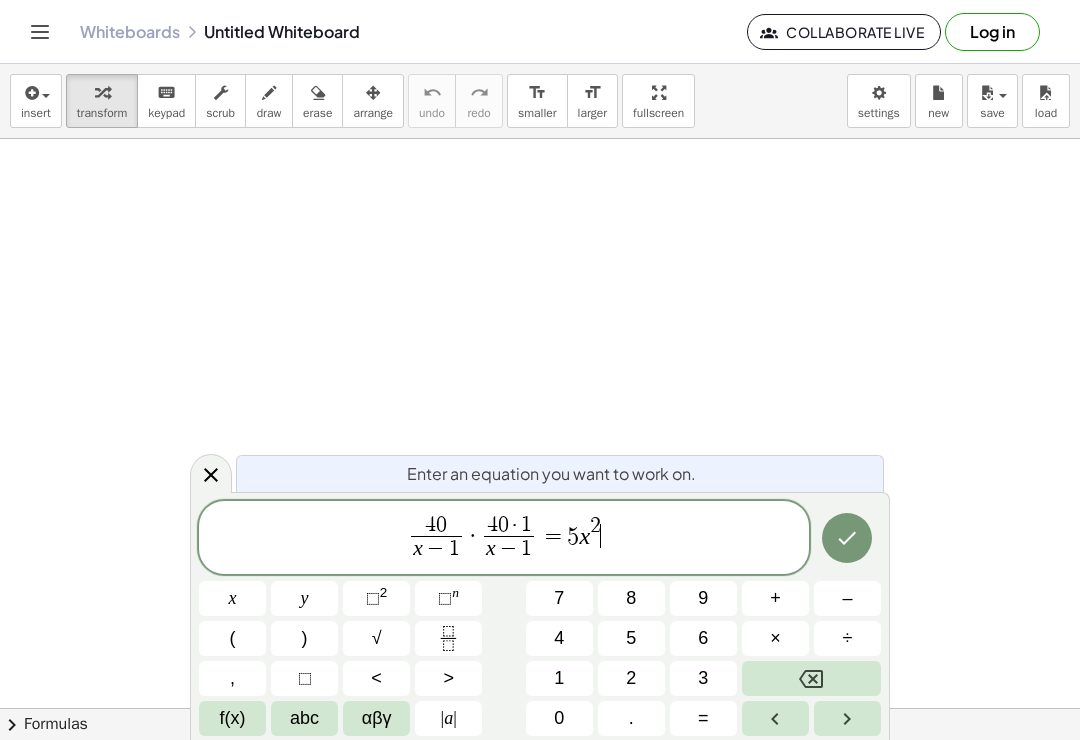 click at bounding box center [811, 678] 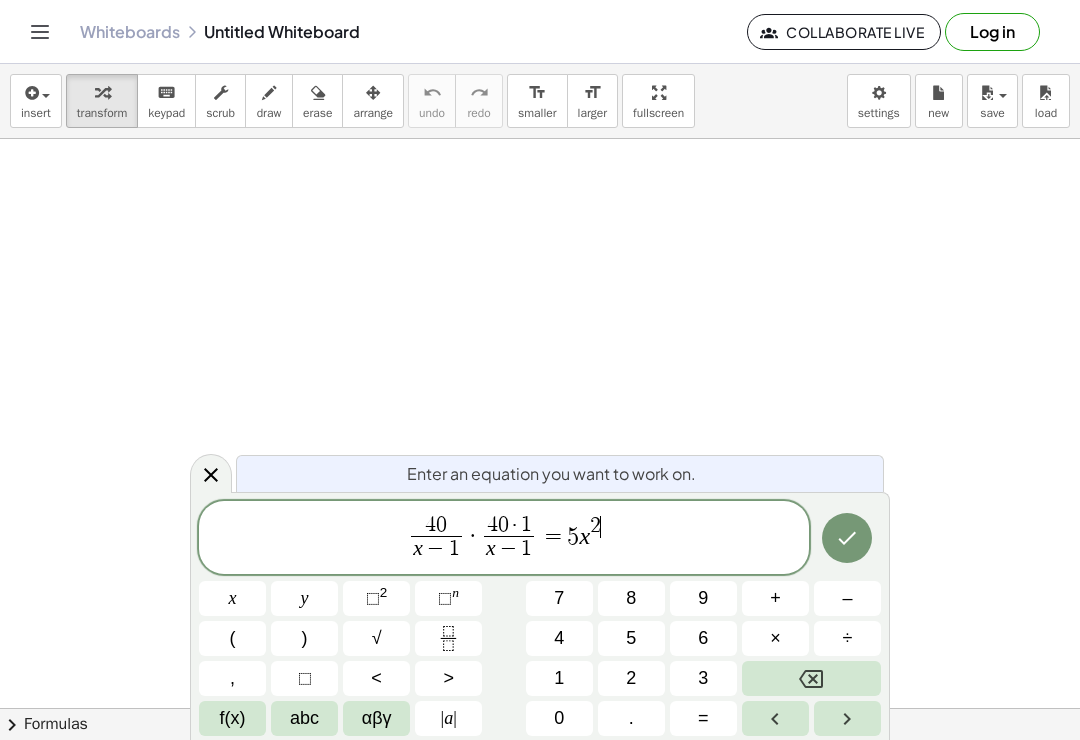 click at bounding box center [811, 678] 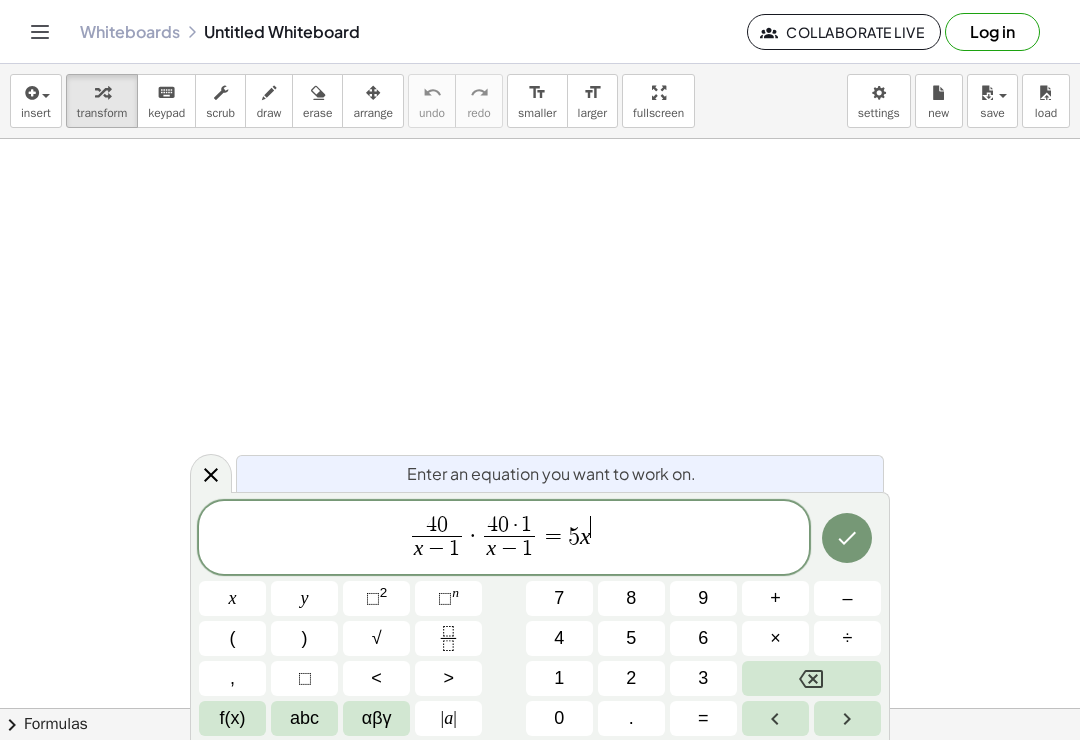 click at bounding box center (811, 678) 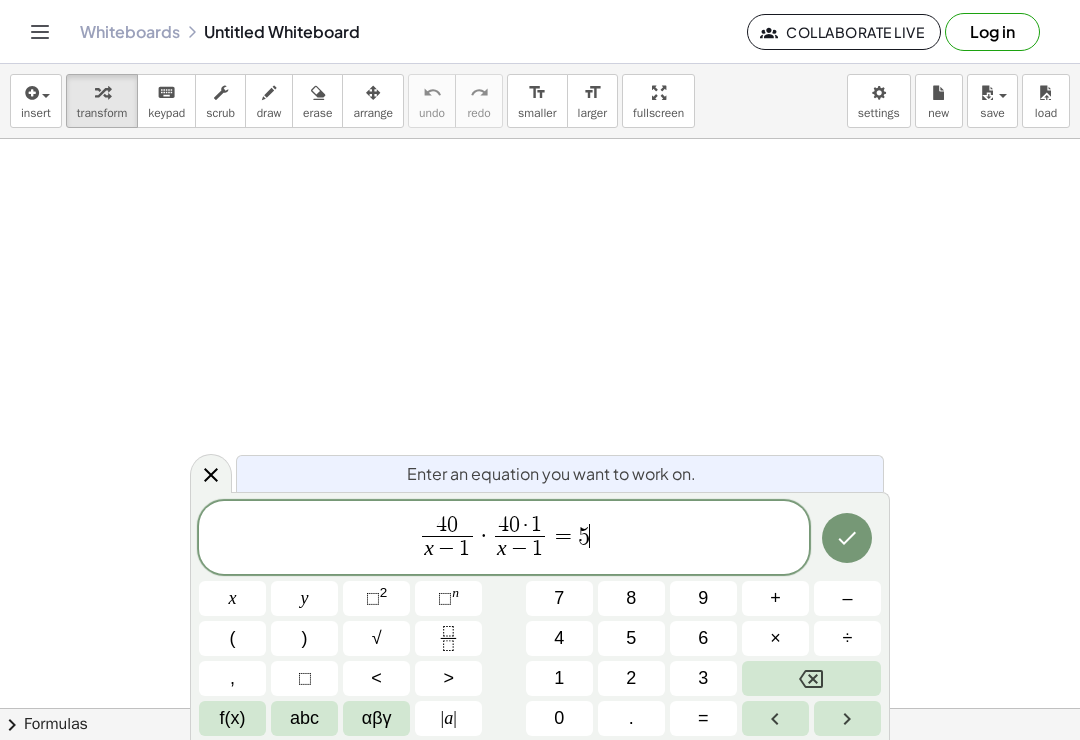 click at bounding box center [811, 678] 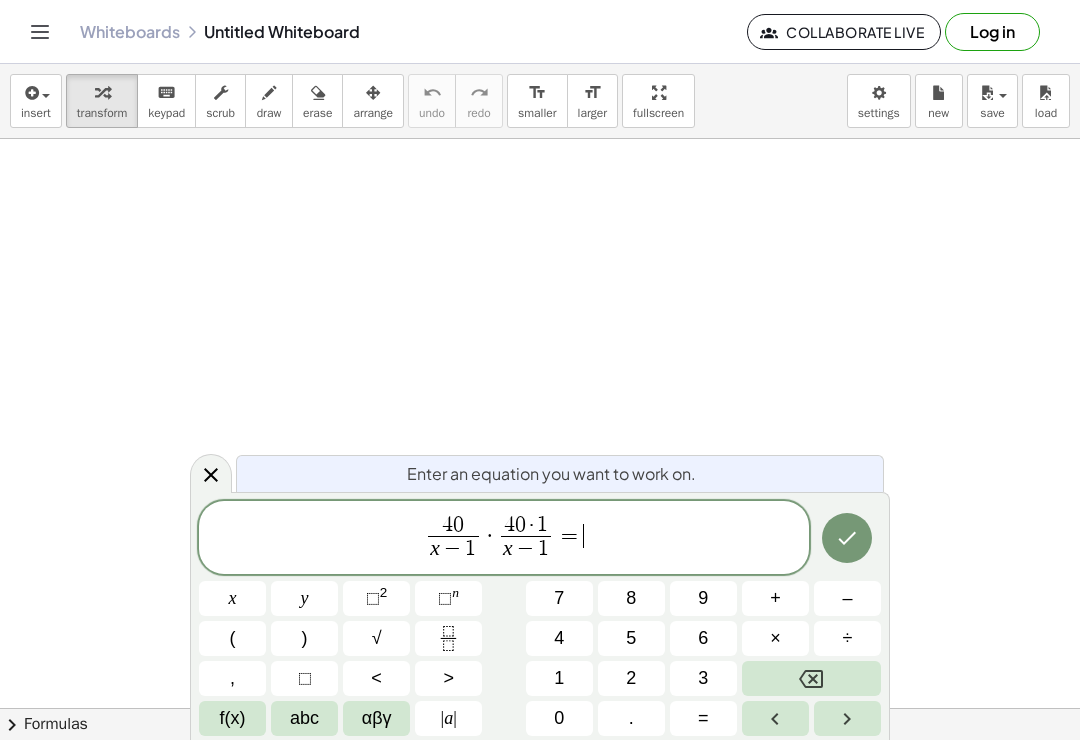 click at bounding box center [811, 678] 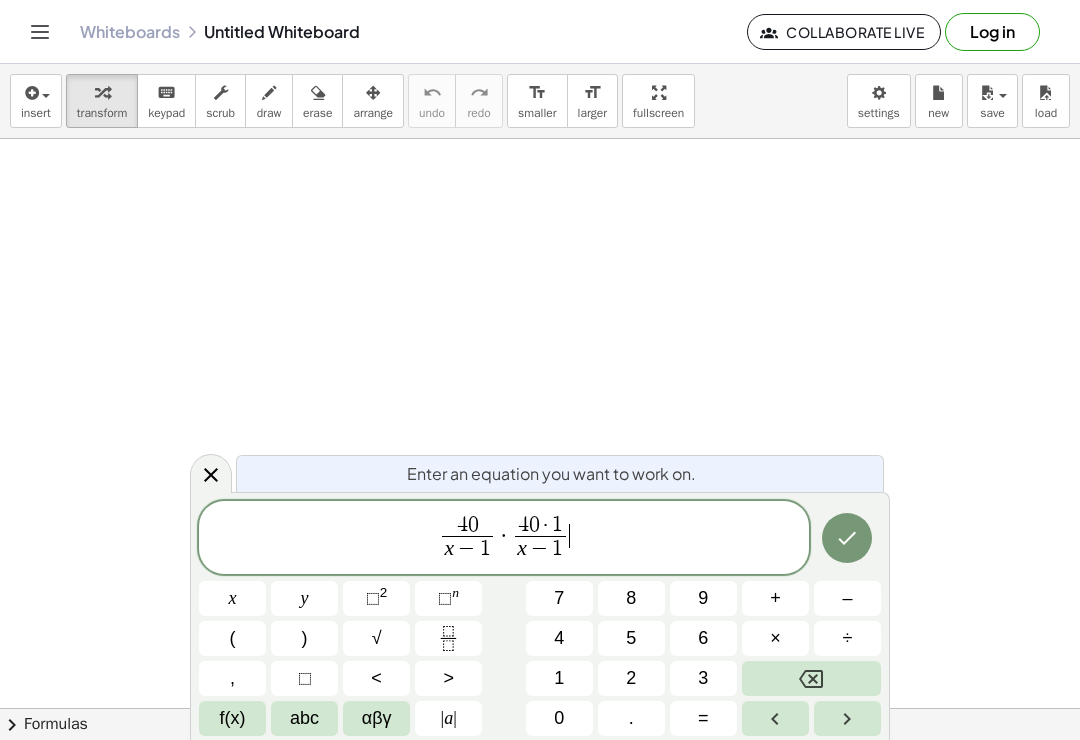 click on "=" at bounding box center [703, 718] 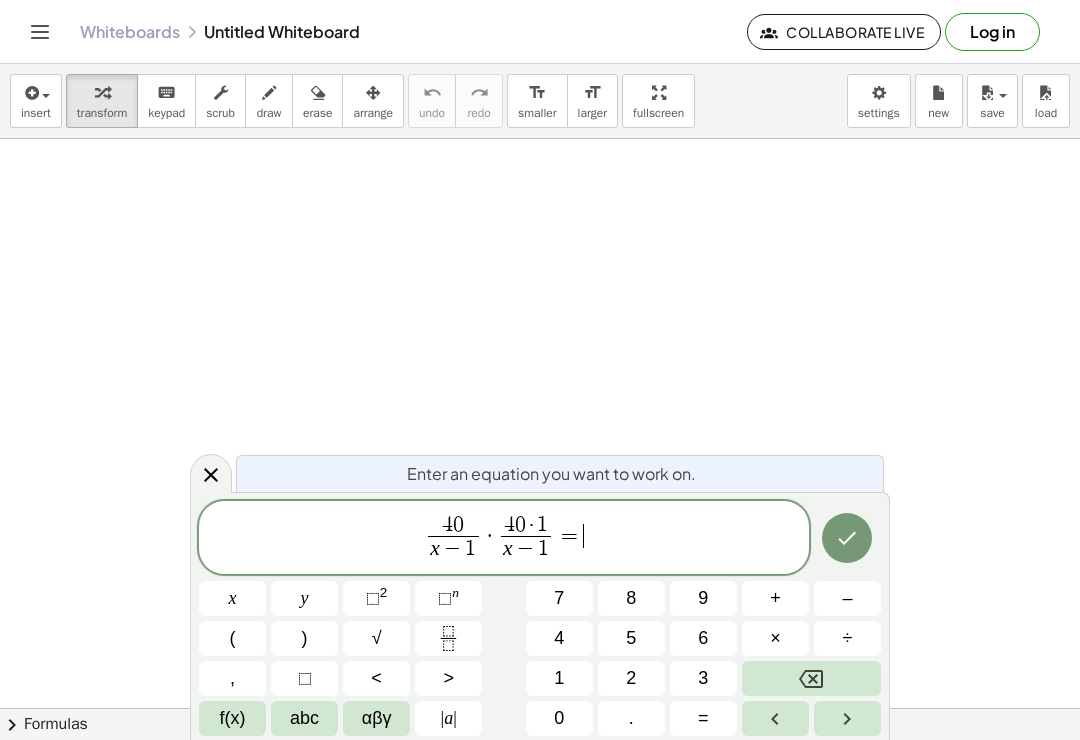 click on "5" at bounding box center [631, 638] 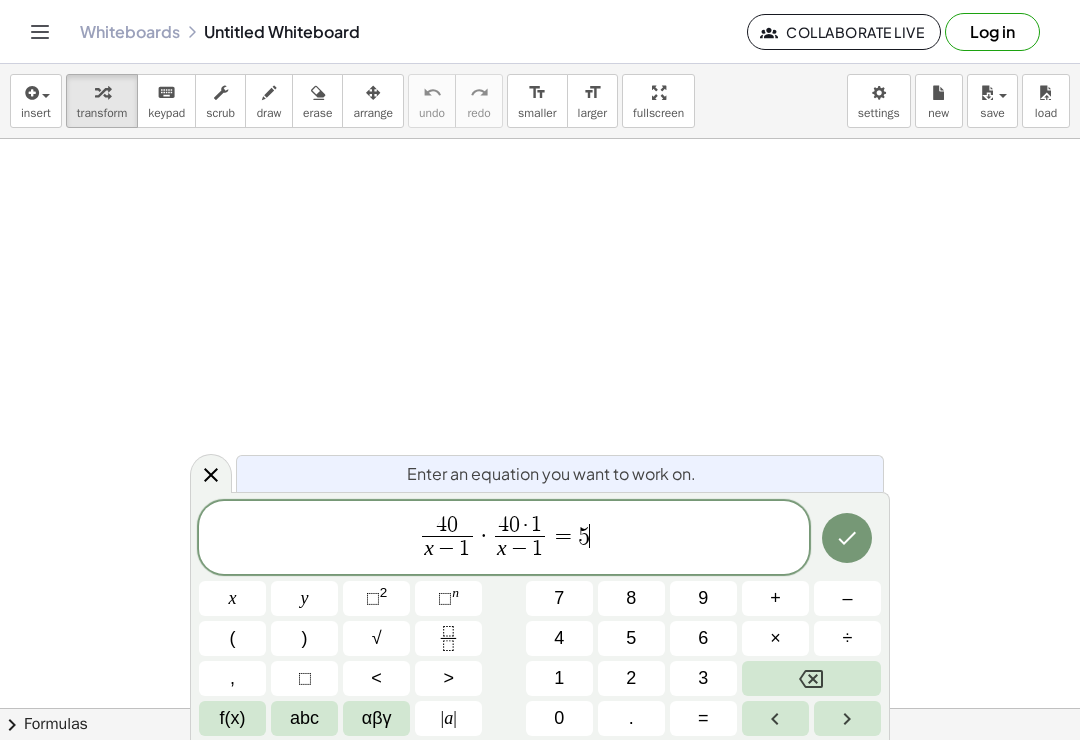 click on "÷" at bounding box center (847, 638) 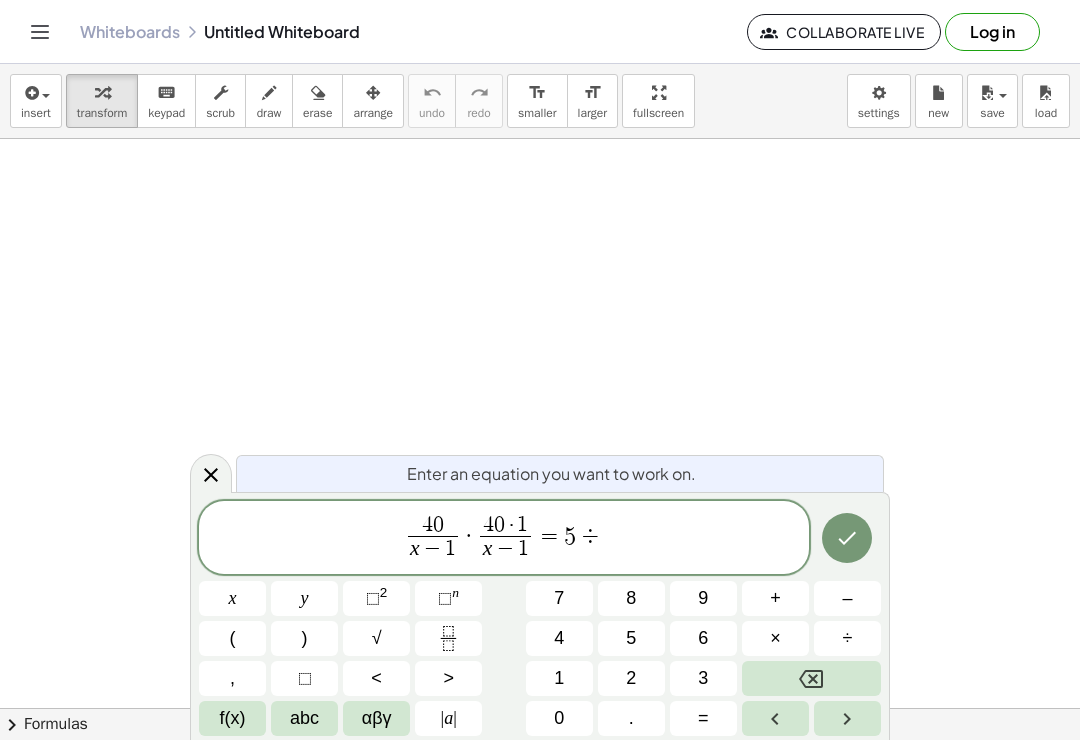 click on "5" at bounding box center (631, 638) 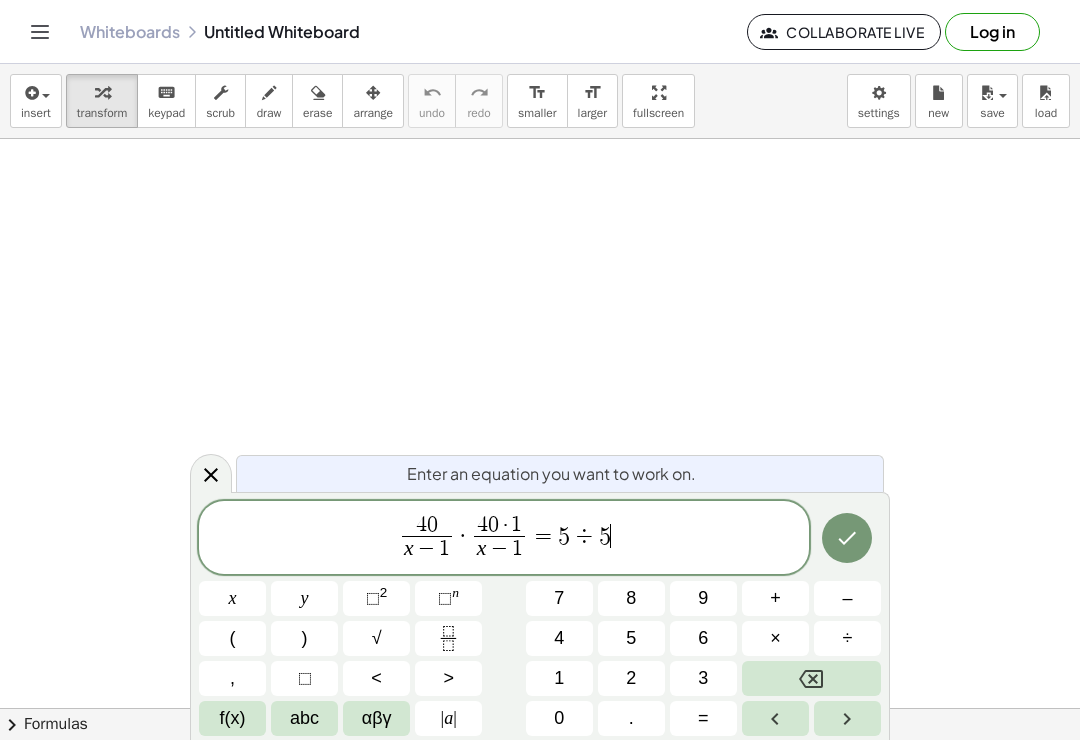 click on "÷" at bounding box center (847, 638) 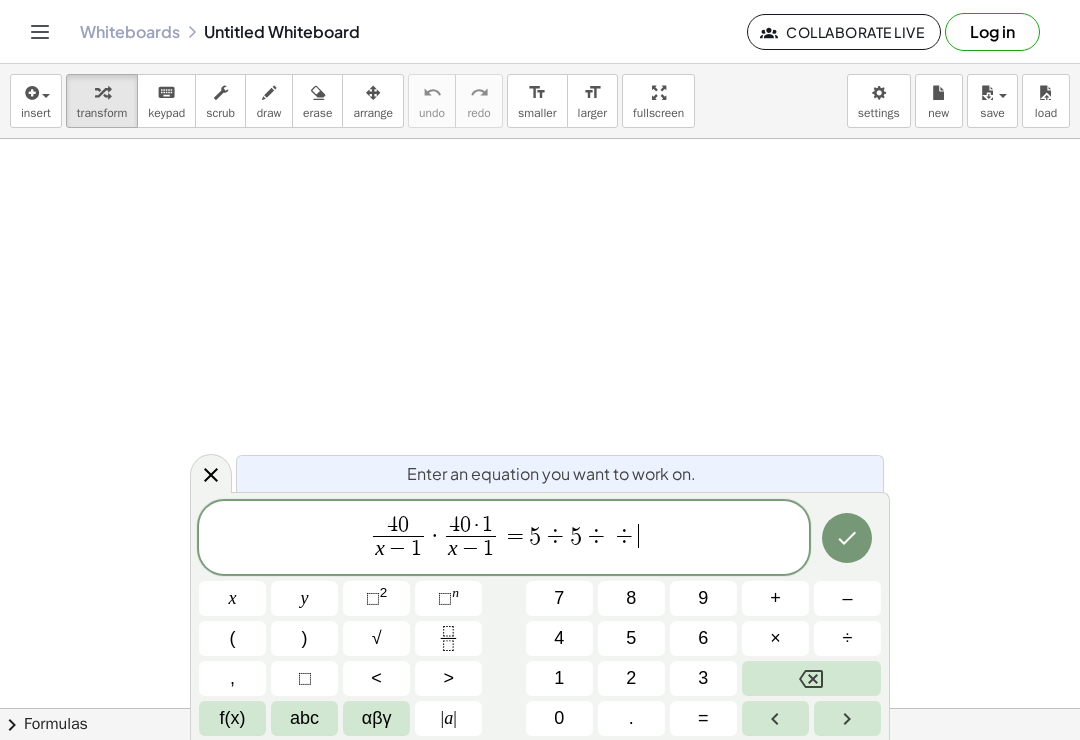 click on "÷" at bounding box center [847, 638] 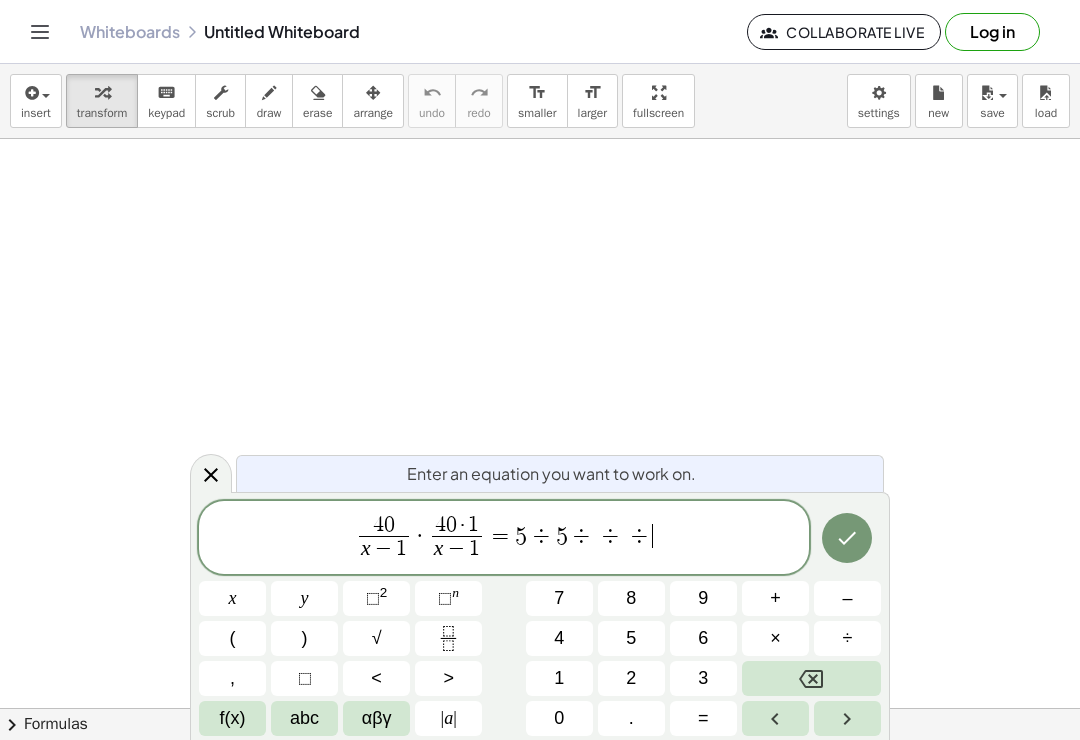 click on "÷" at bounding box center (847, 638) 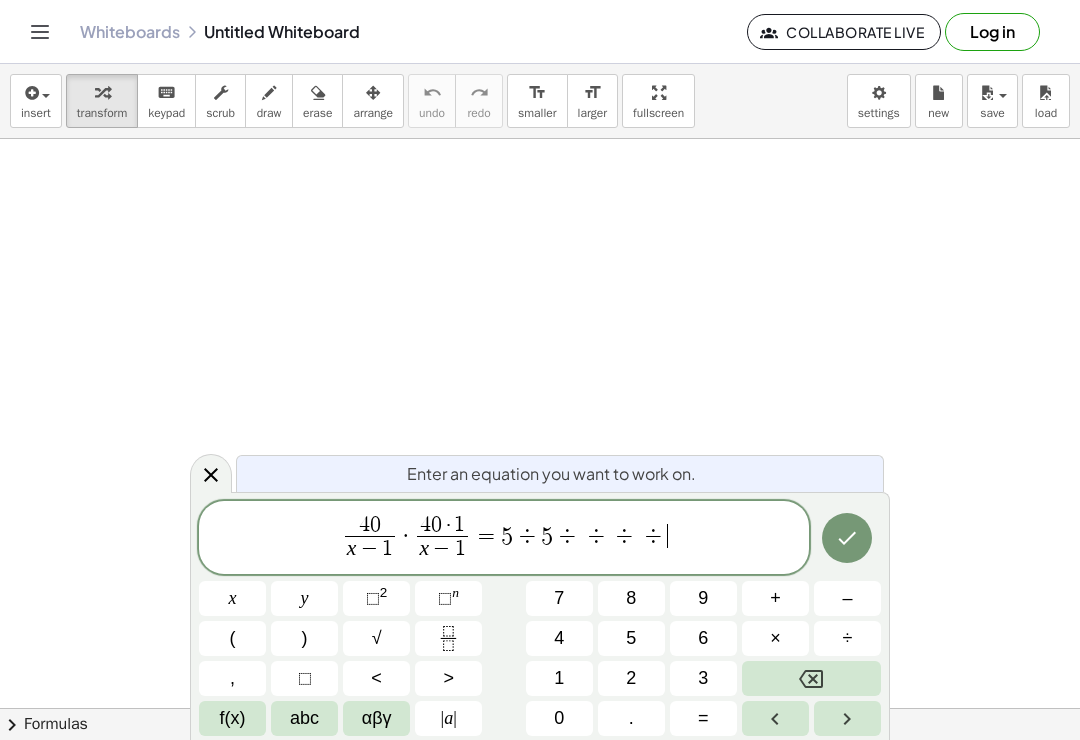 click on "÷" at bounding box center (847, 638) 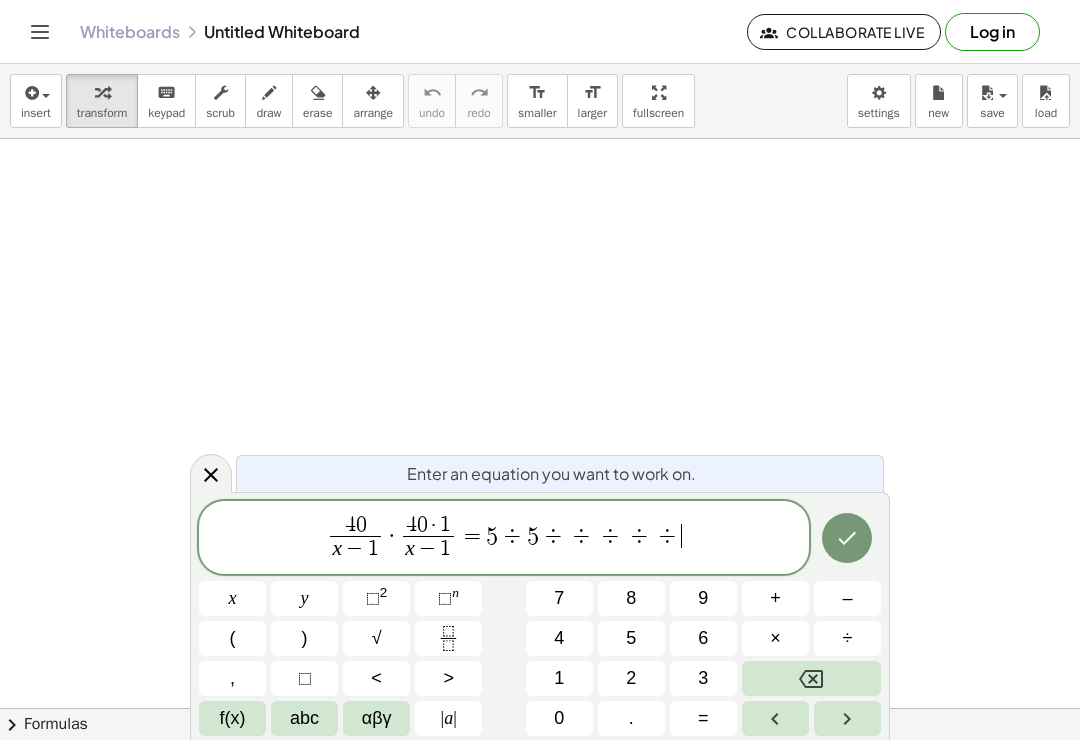 click at bounding box center (811, 678) 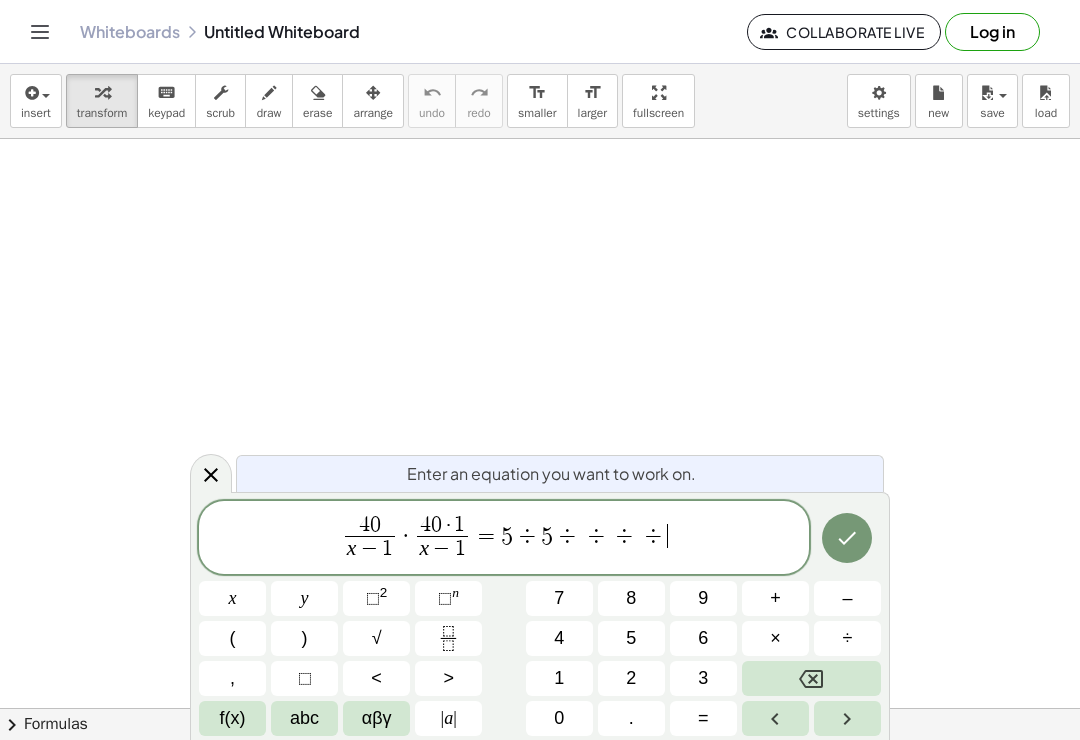 click at bounding box center [811, 678] 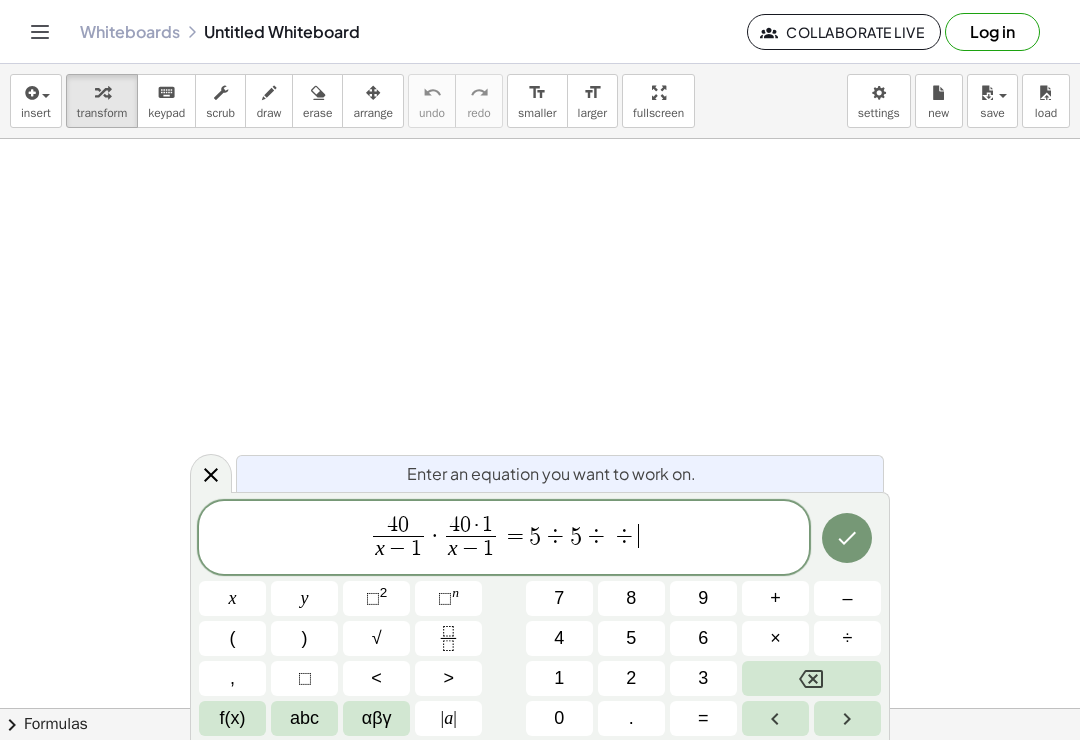 click 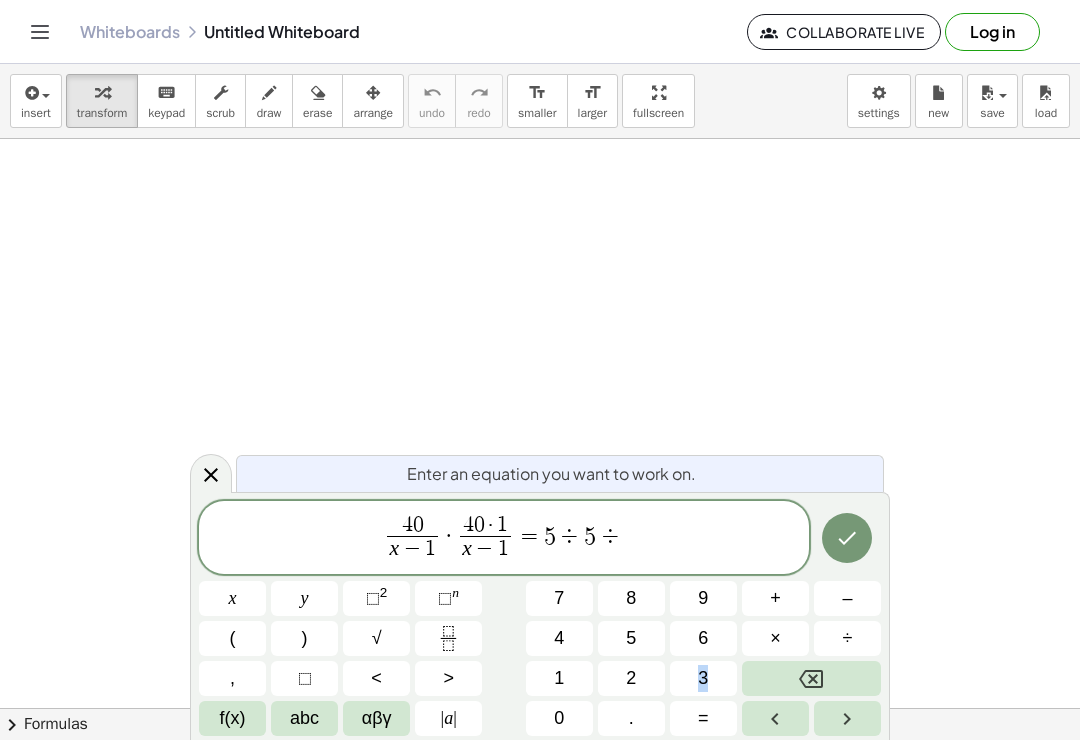 click on "×" at bounding box center (775, 638) 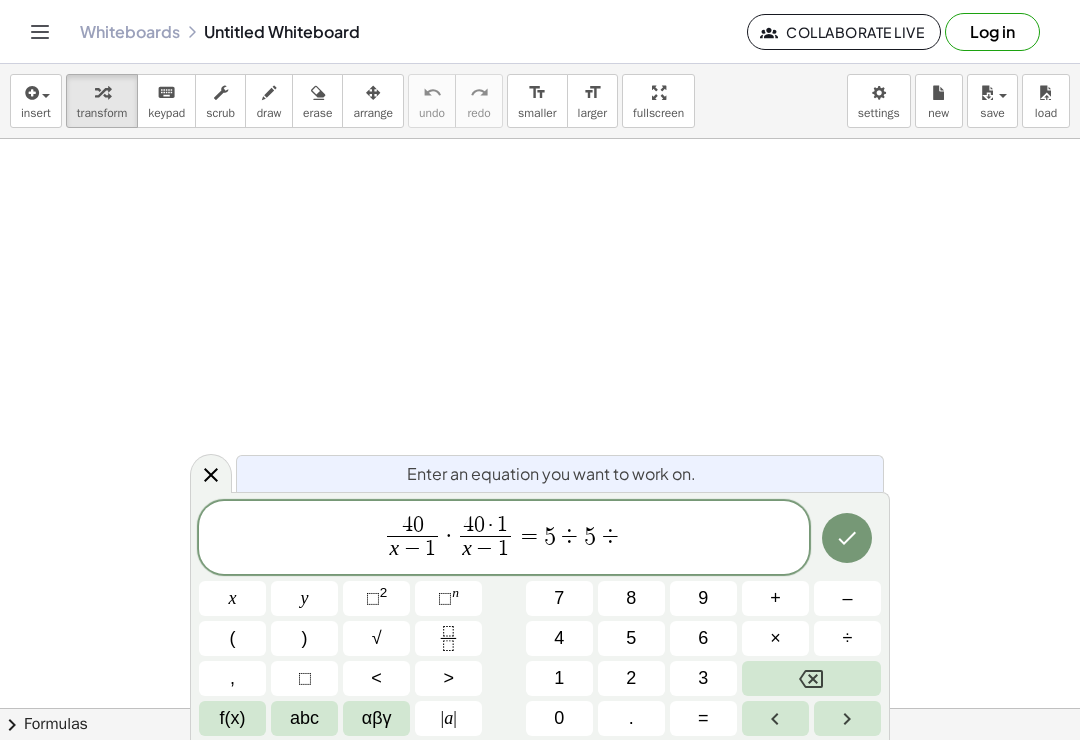 click on "4 0 x − 1 ​ · 4 0 · 1 x − 1 ​ = 5 ÷ 5 ÷ ​ x y ⬚ 2 ⬚ n 7 8 9 + – ( ) √ 4 5 6 × ÷ , ⬚ < > 1 2 3 f(x) abc αβγ | a | 0 . =" at bounding box center (540, 619) 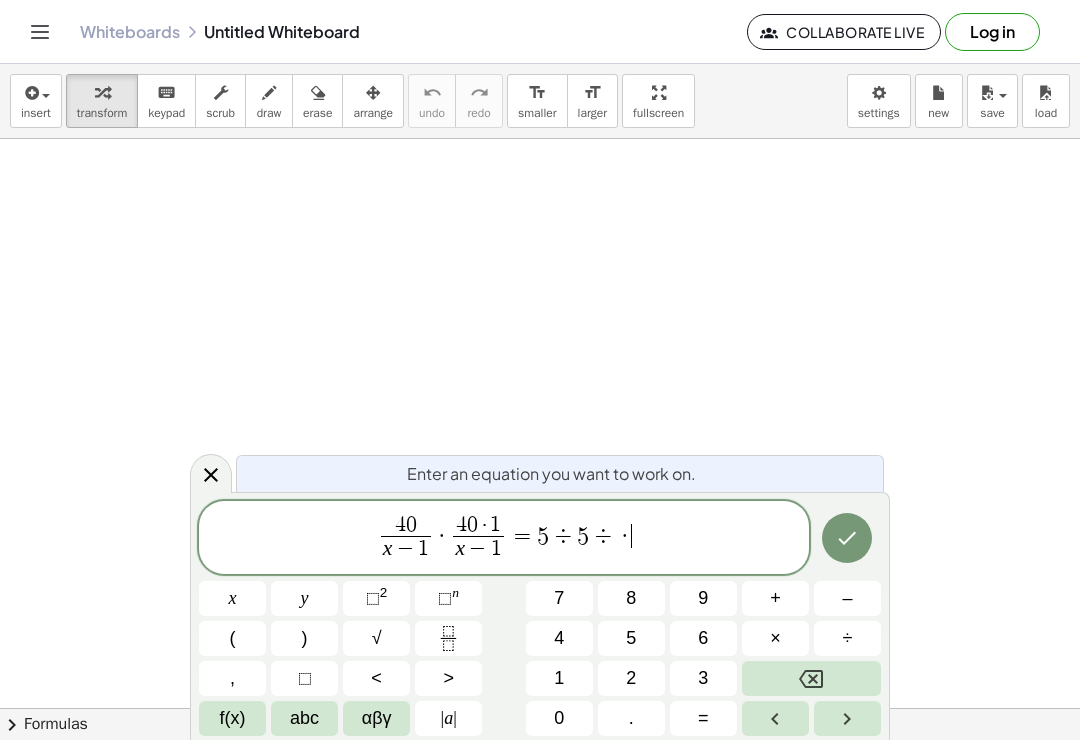 click 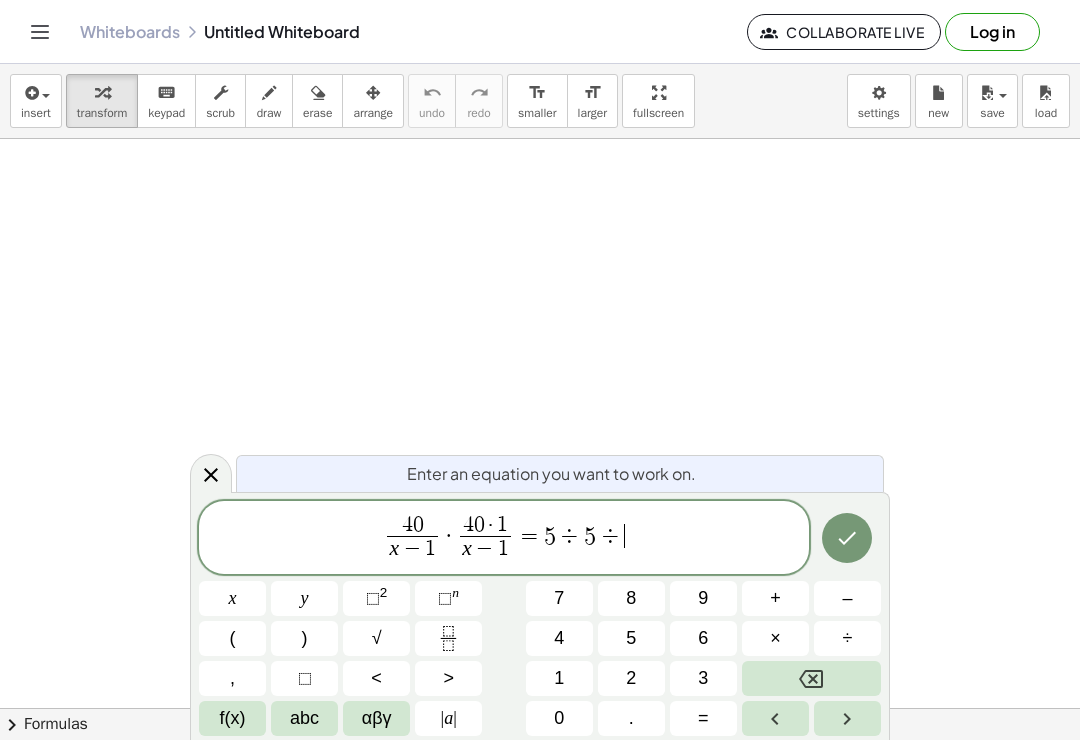 click 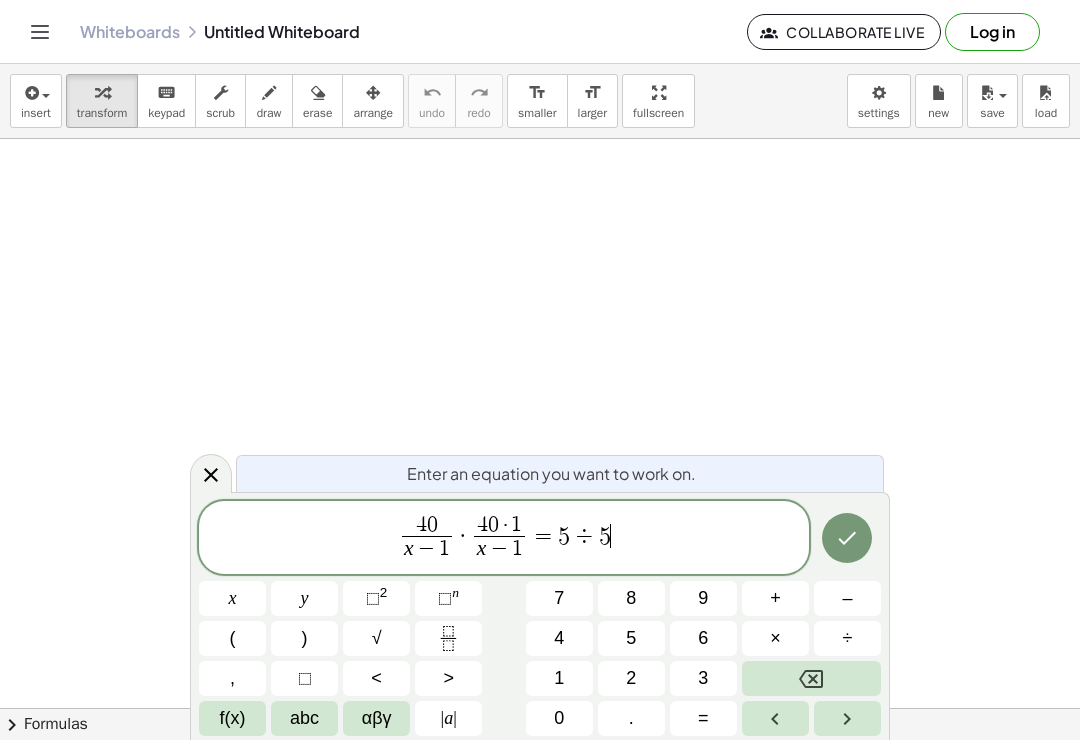 click 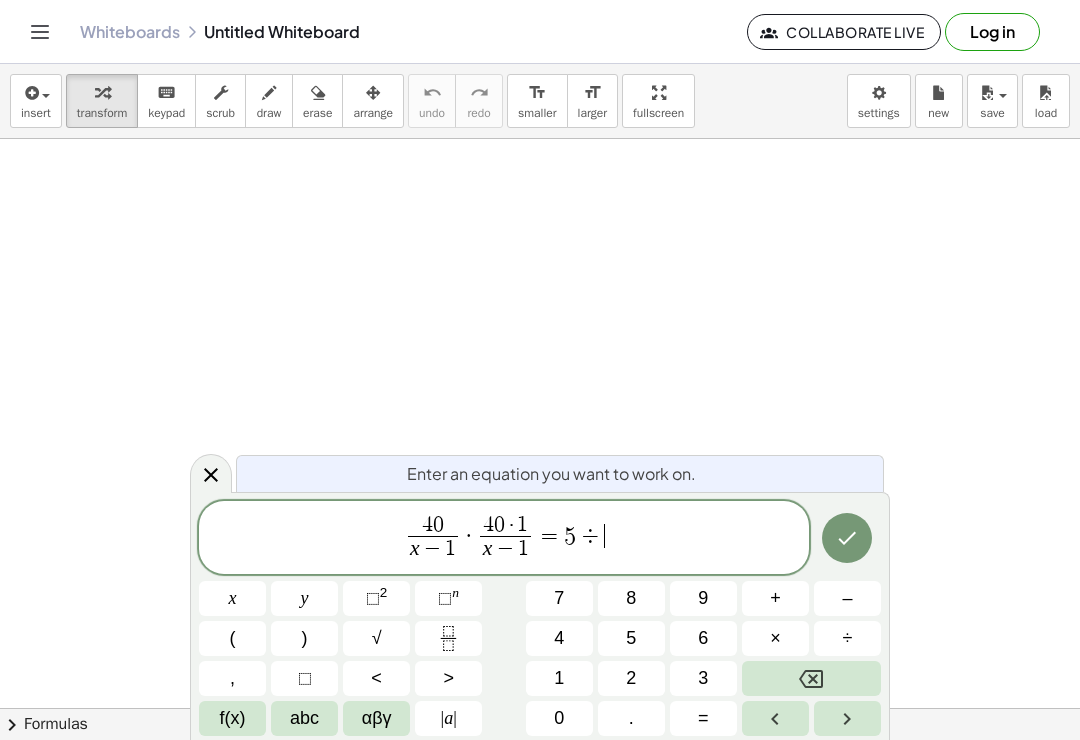 click 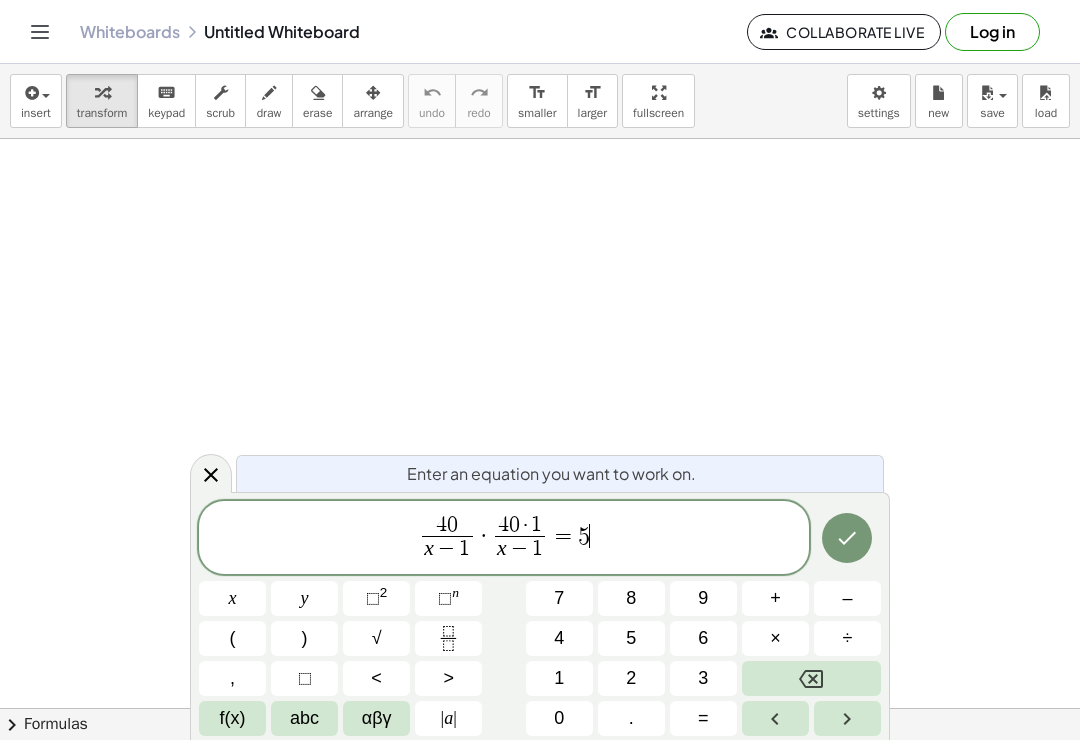 click 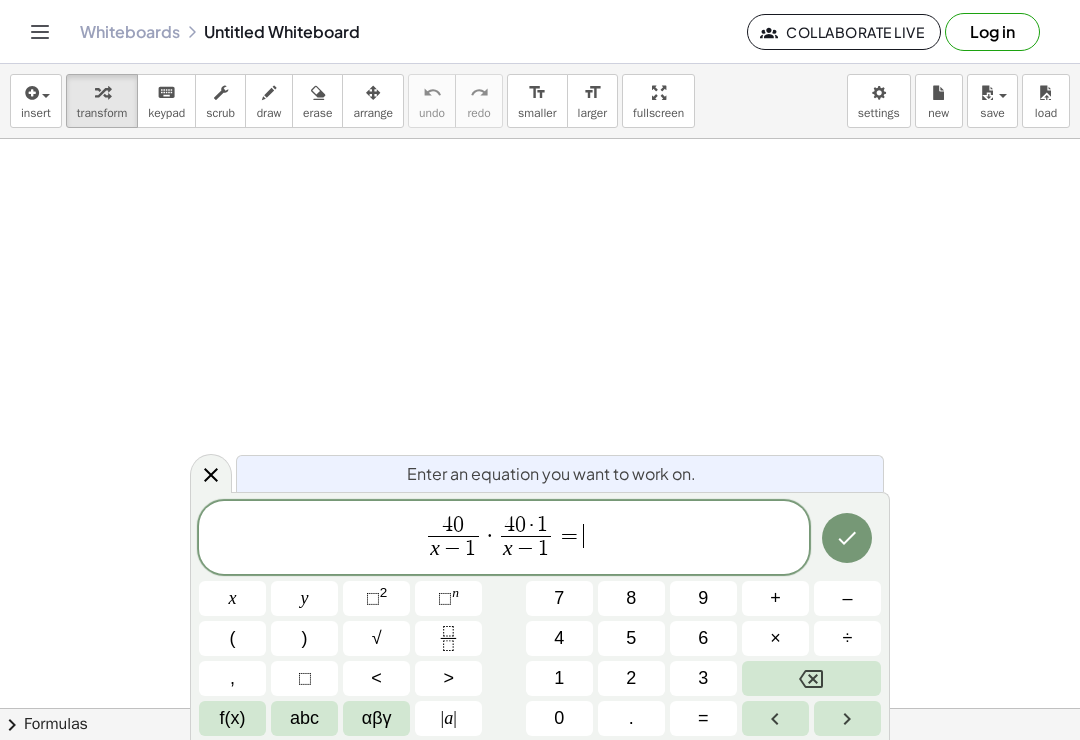 click 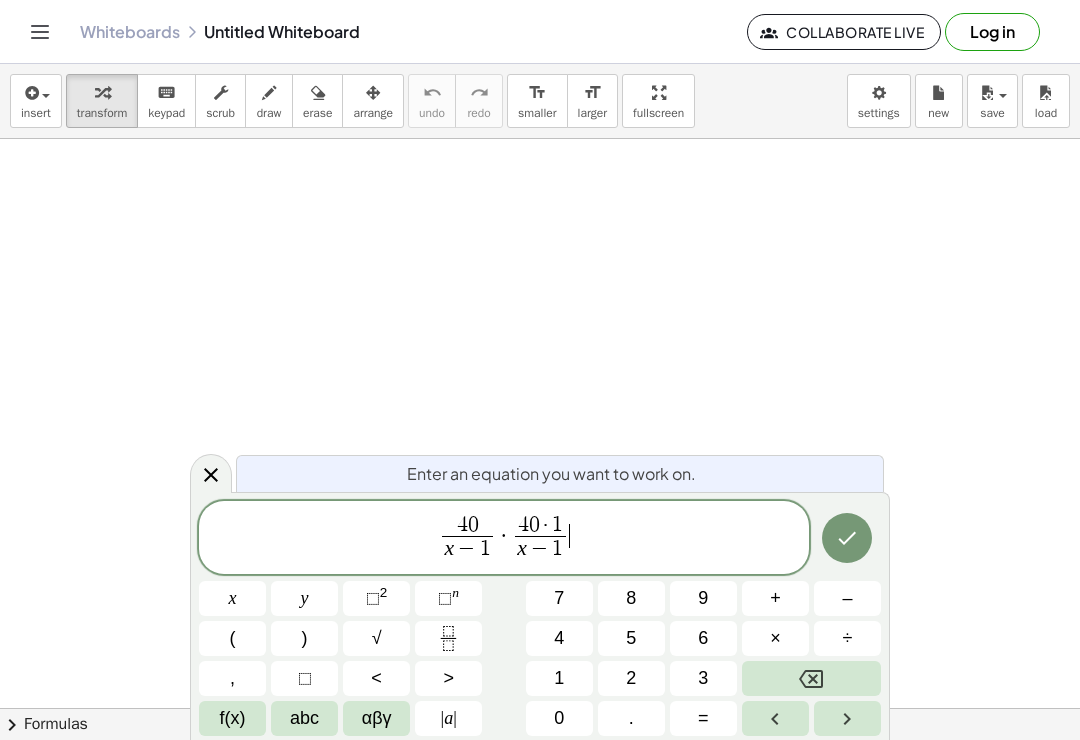 click on "=" at bounding box center [703, 718] 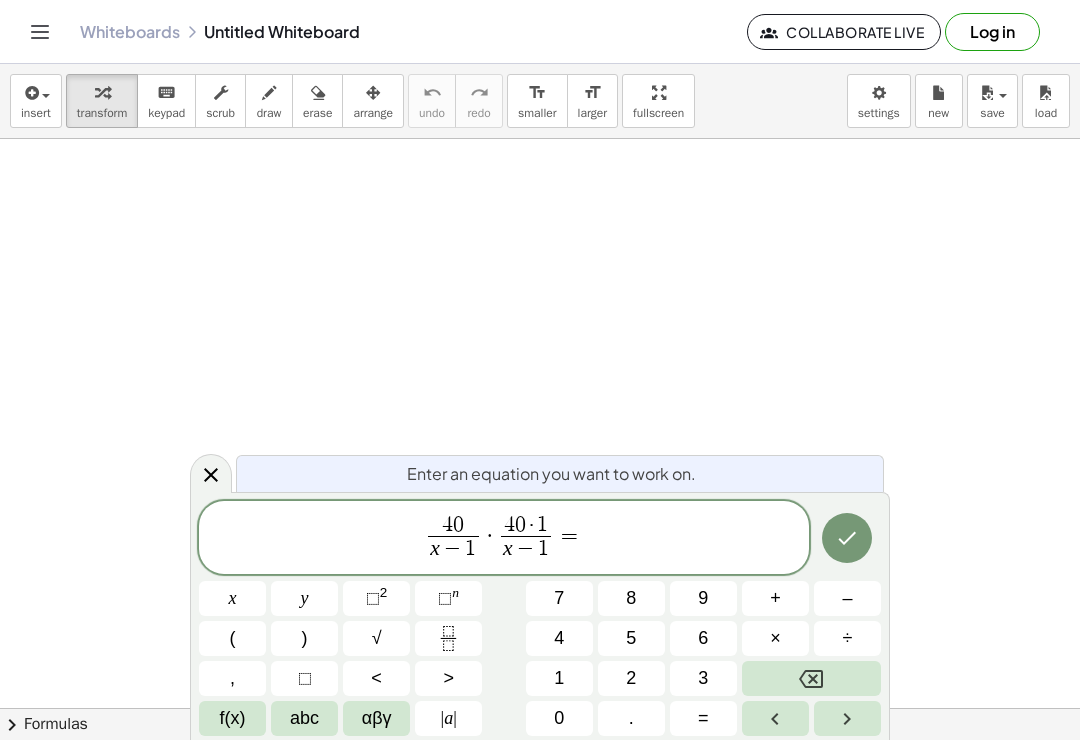click on "5" at bounding box center [631, 638] 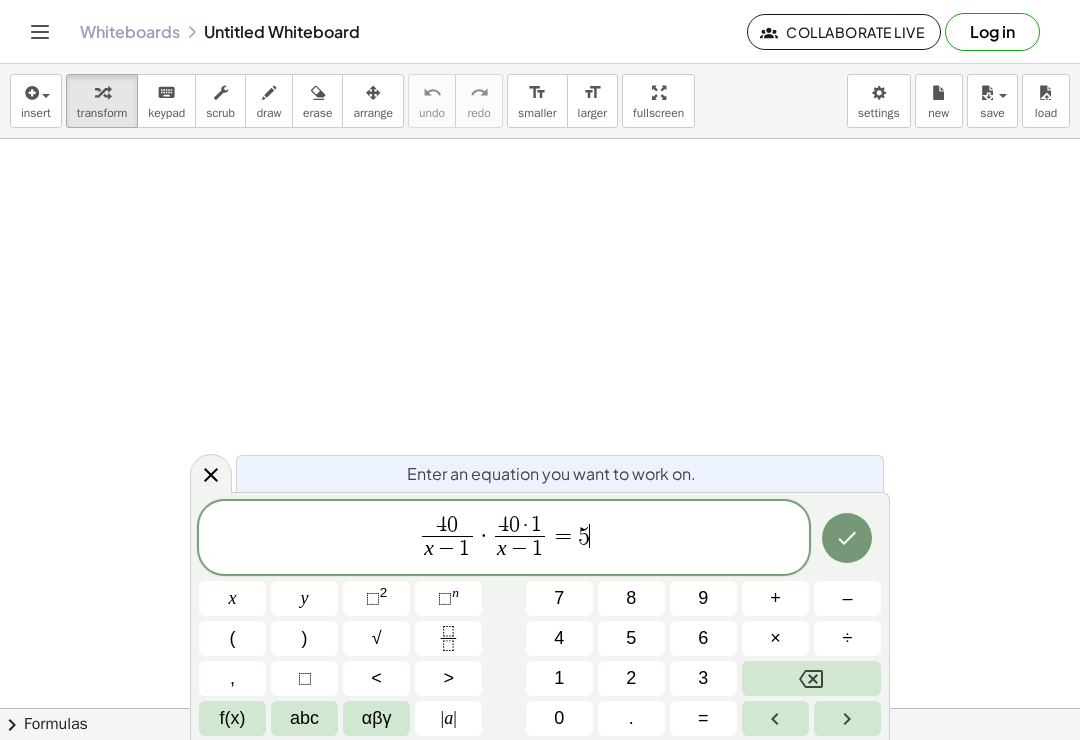 click at bounding box center [811, 678] 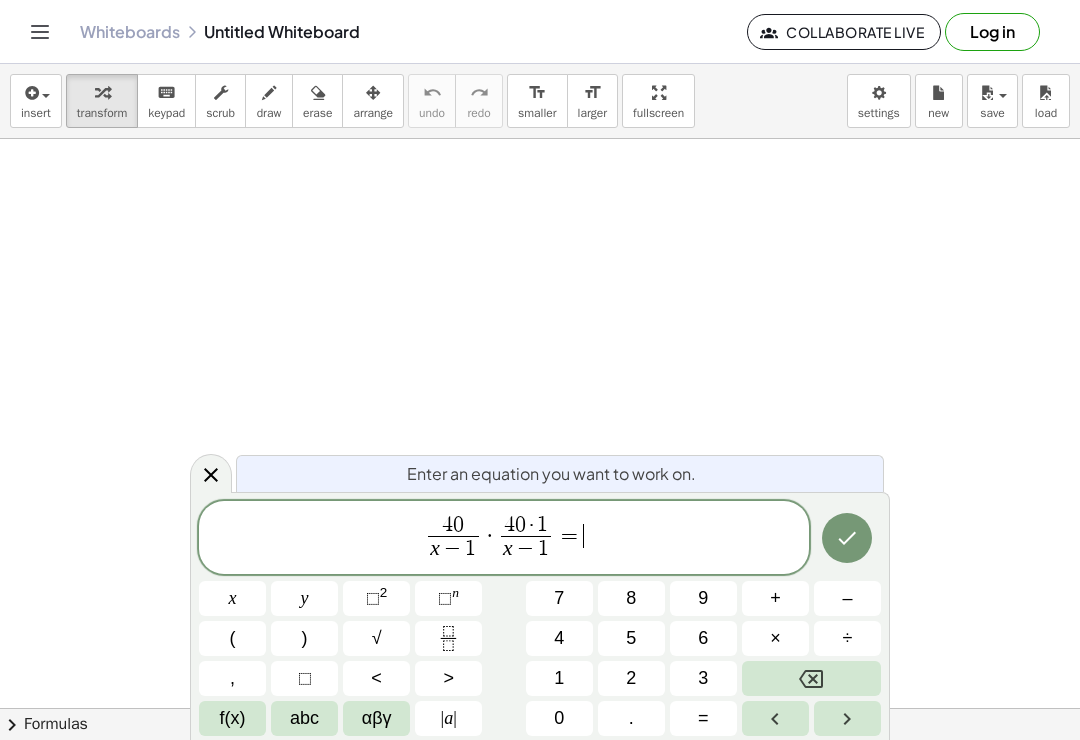 click on "2" at bounding box center [631, 678] 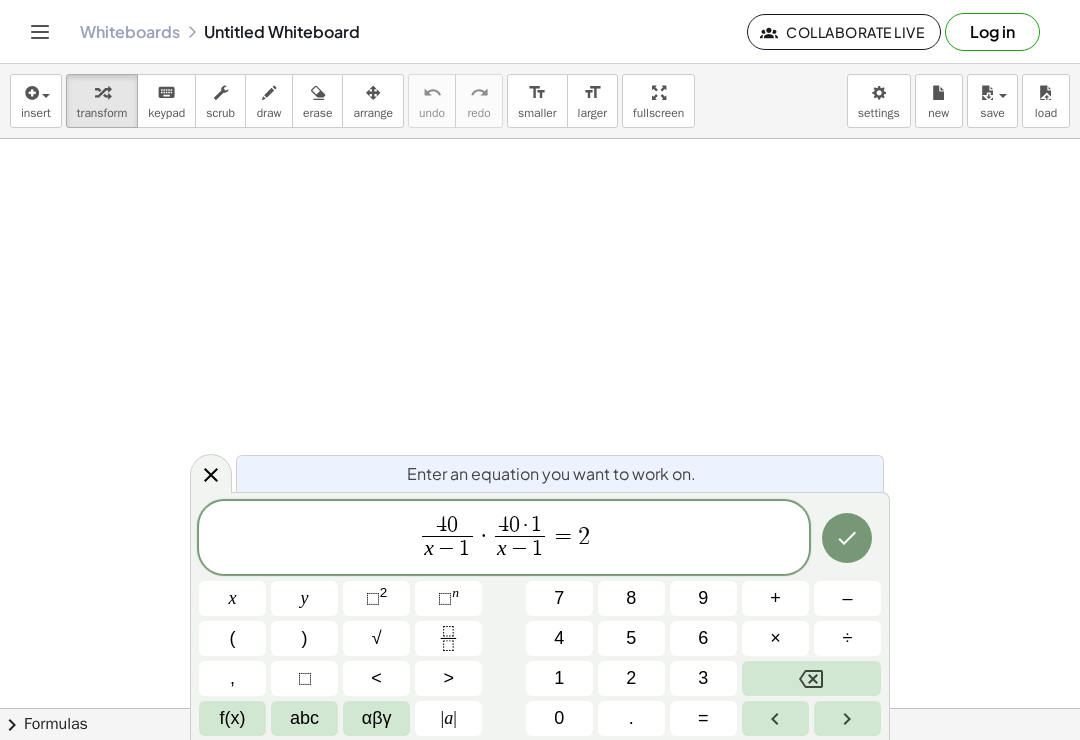 click on "x" at bounding box center [233, 598] 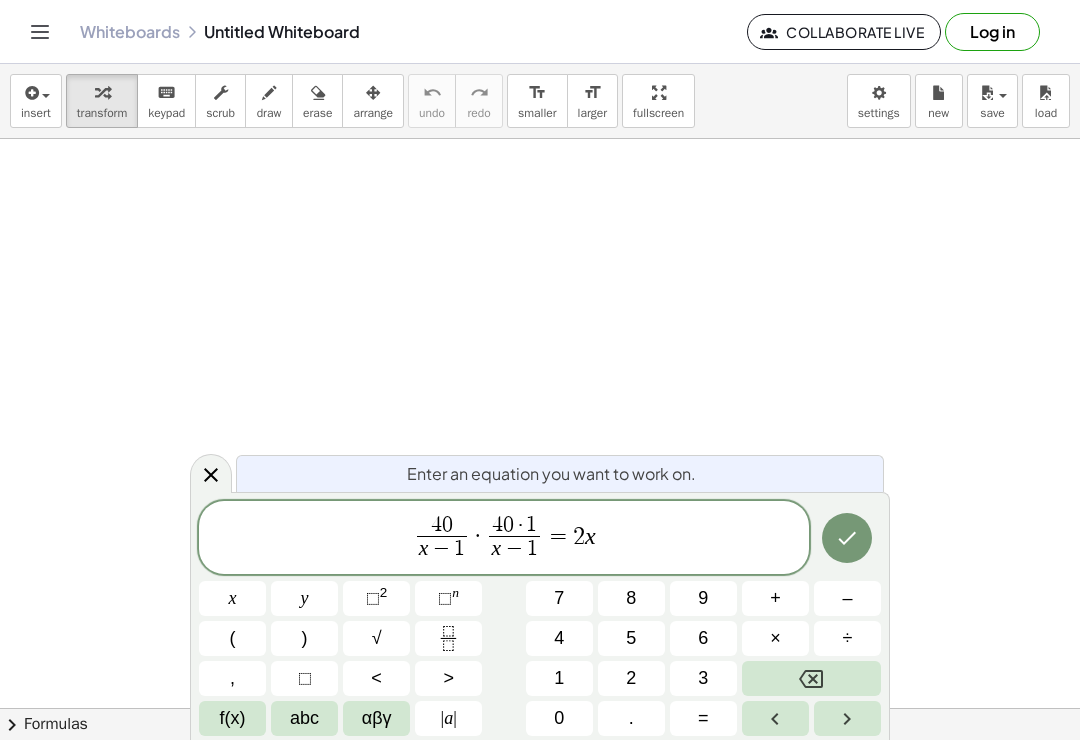 click on "⬚" at bounding box center [373, 598] 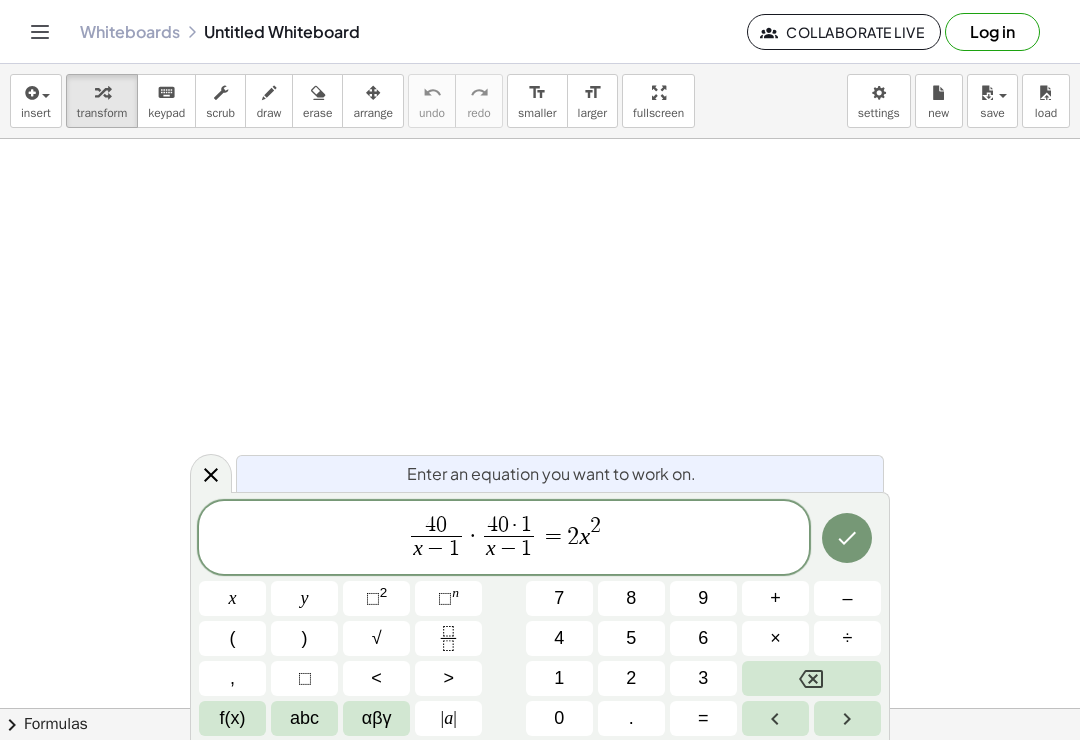 click on "–" at bounding box center [847, 598] 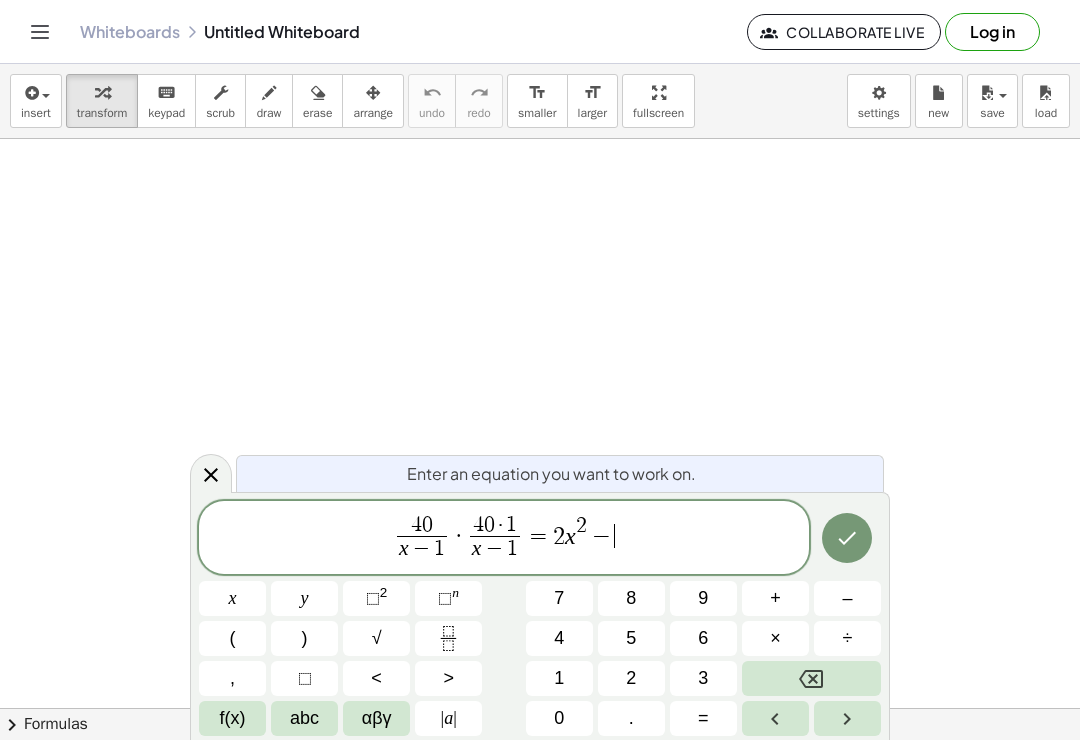 click on "2" at bounding box center (631, 678) 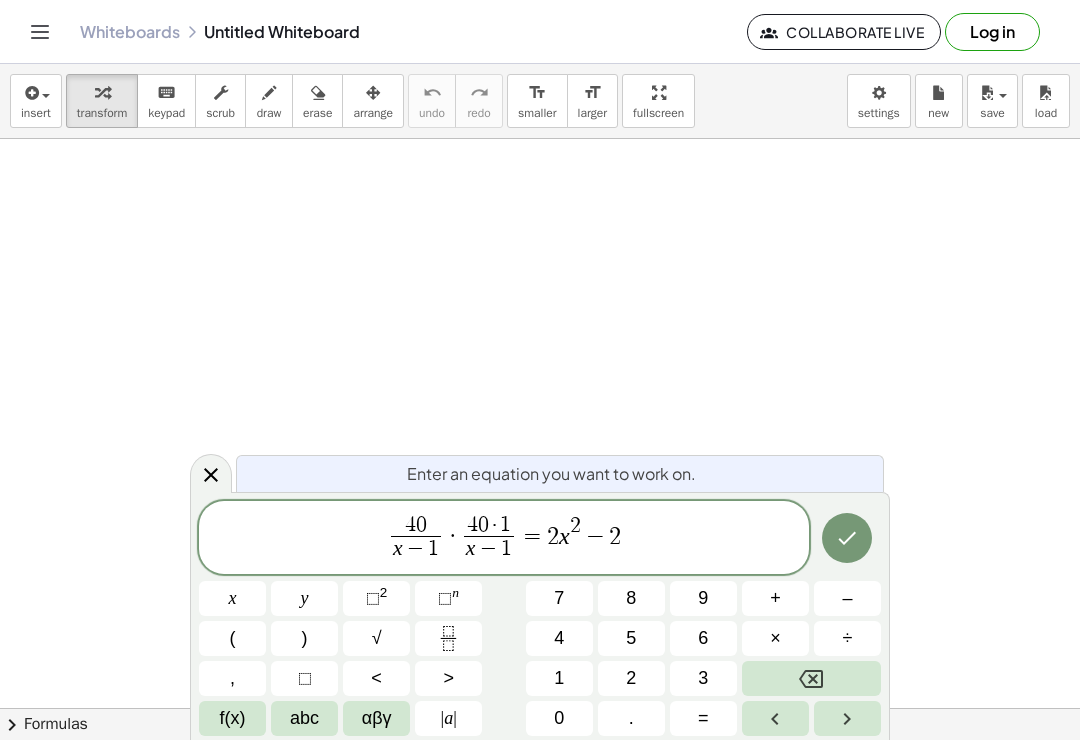 click on "x" at bounding box center (233, 598) 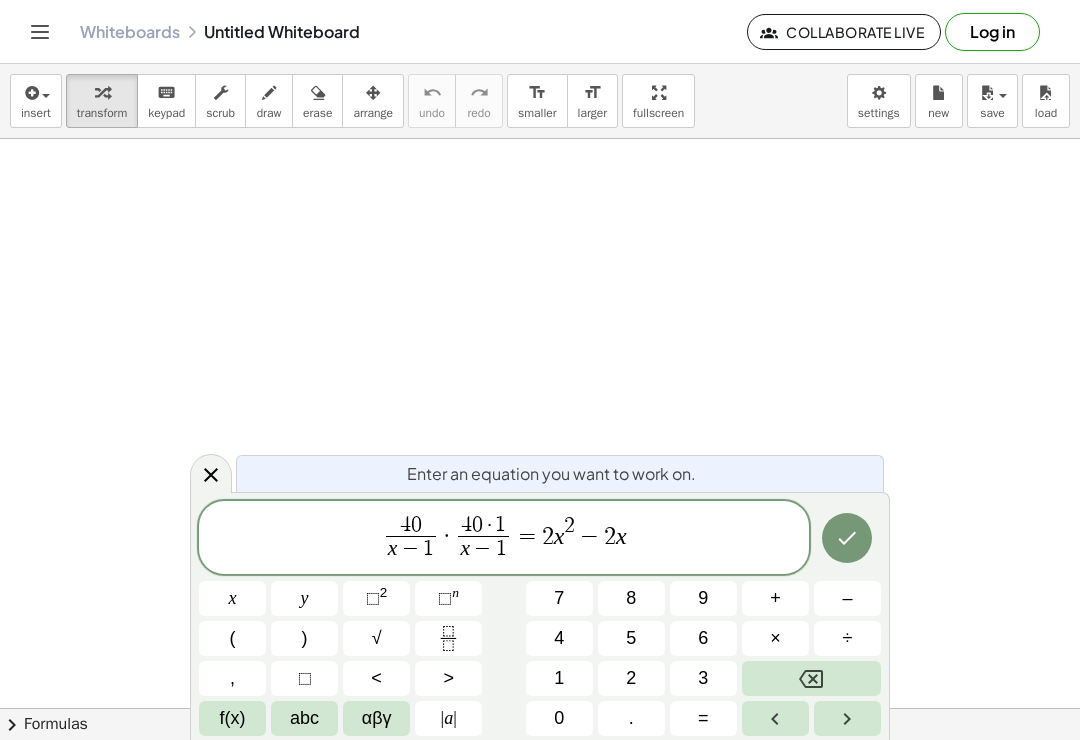 click at bounding box center [847, 538] 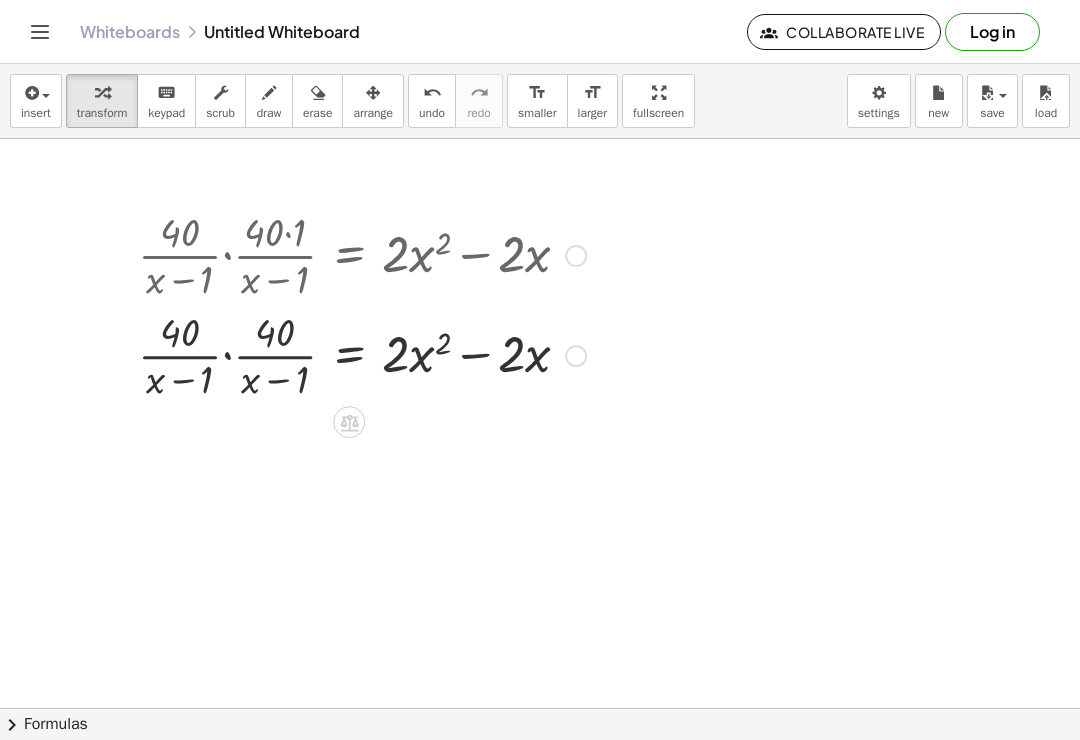 click at bounding box center [362, 254] 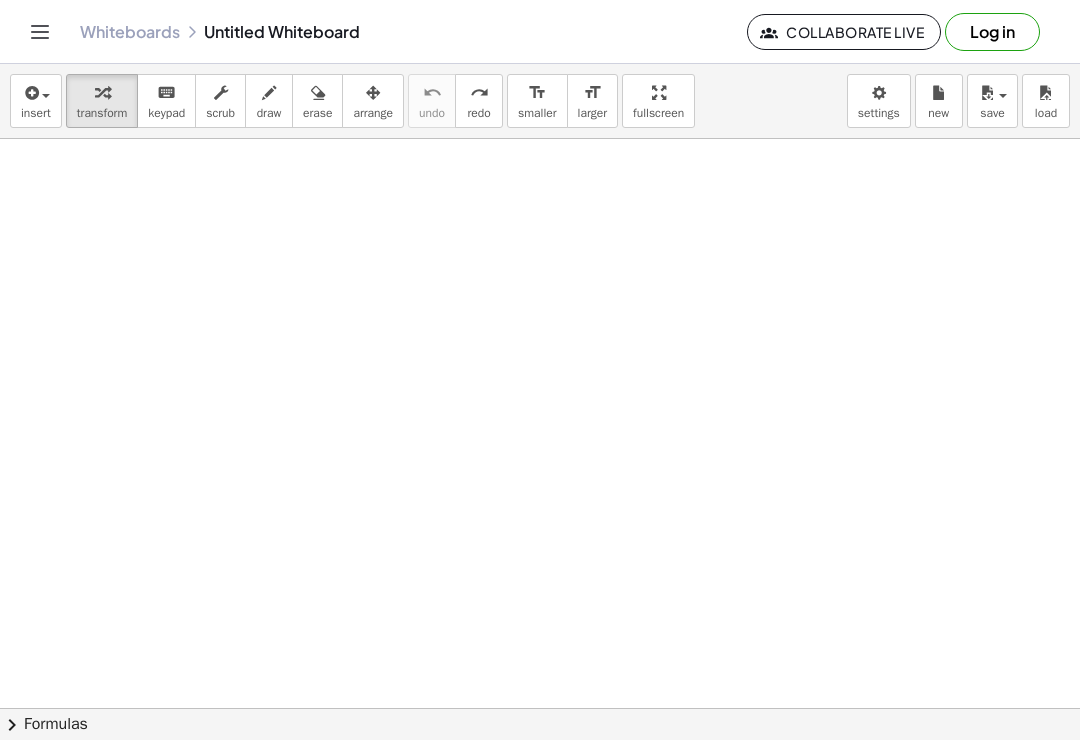 scroll, scrollTop: 218, scrollLeft: 0, axis: vertical 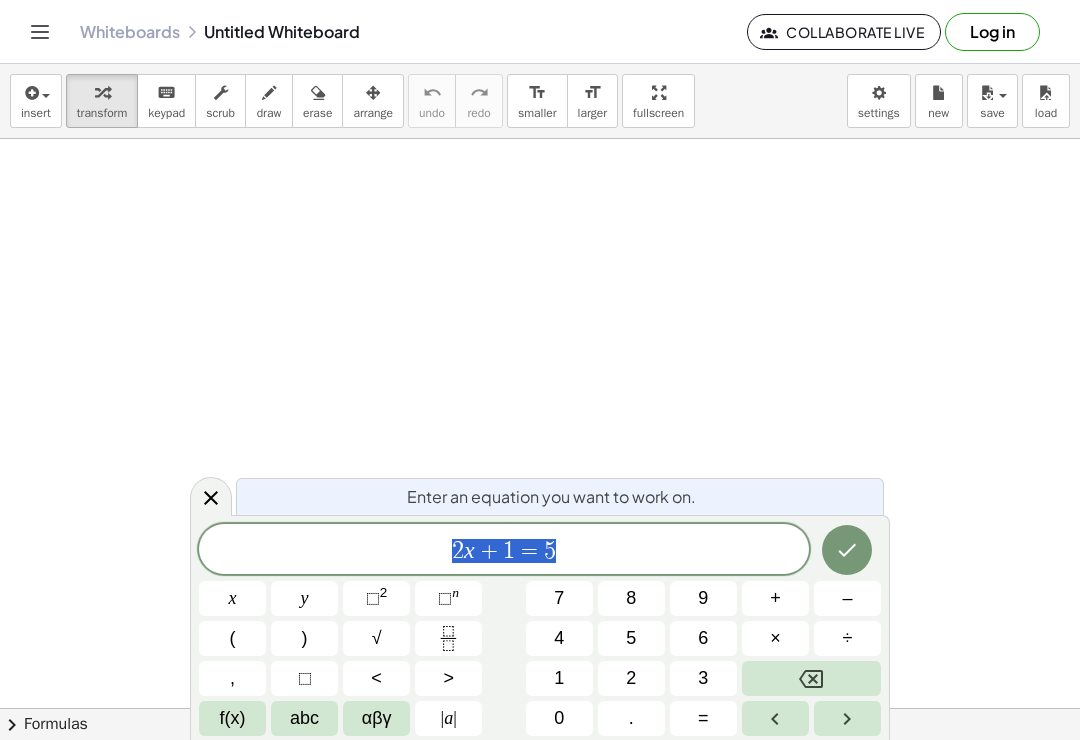 click at bounding box center [811, 678] 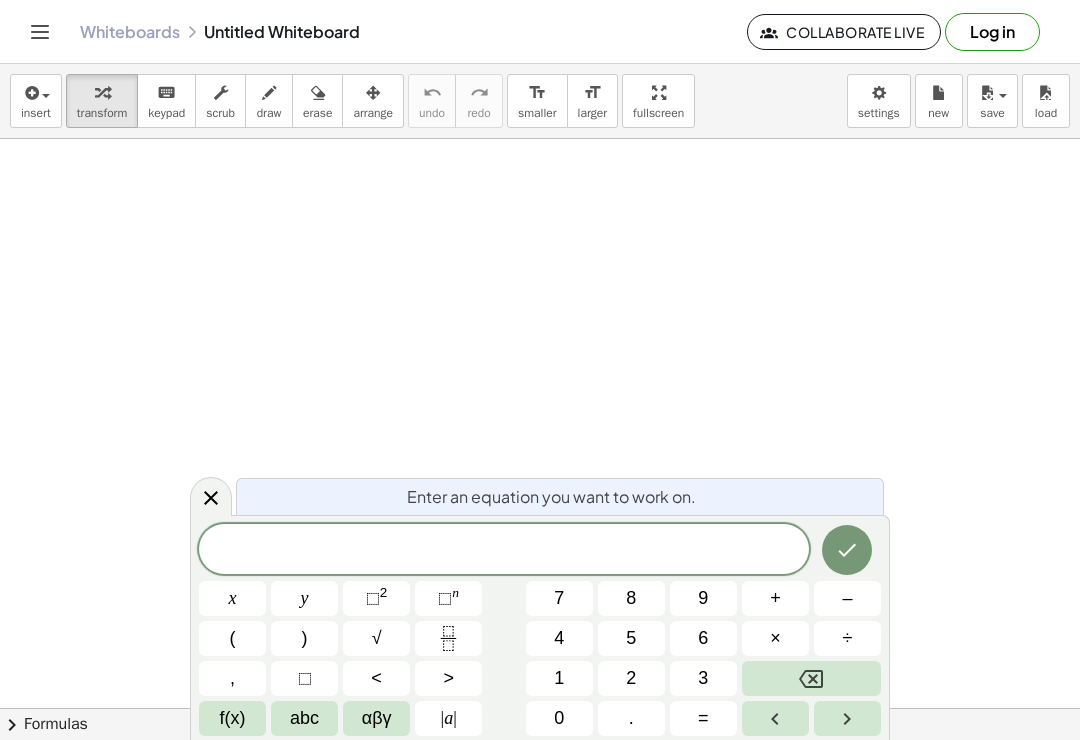 click at bounding box center [448, 638] 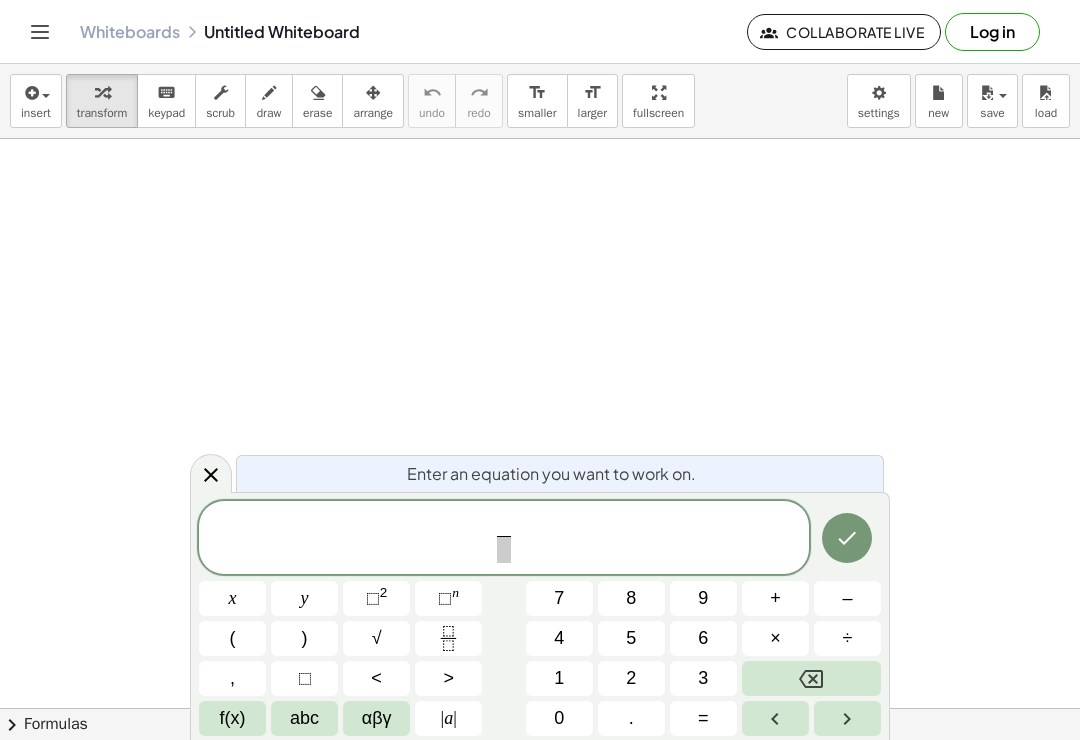 click on "3" at bounding box center [703, 678] 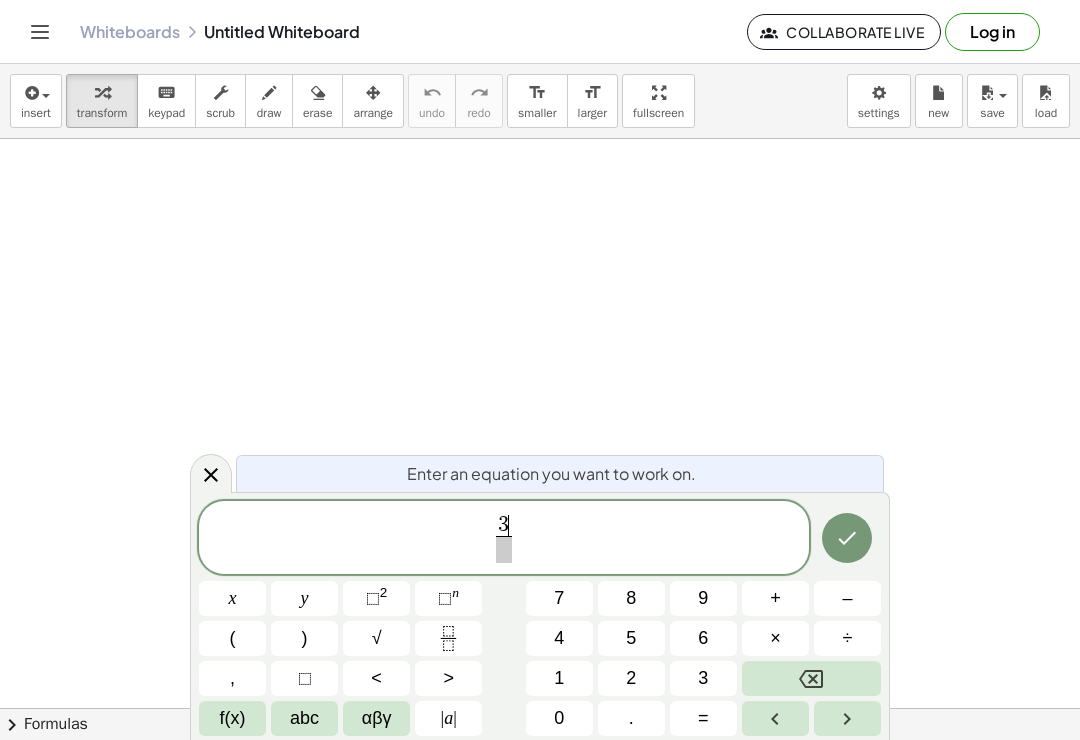 click on "3 ​ ​" at bounding box center [504, 539] 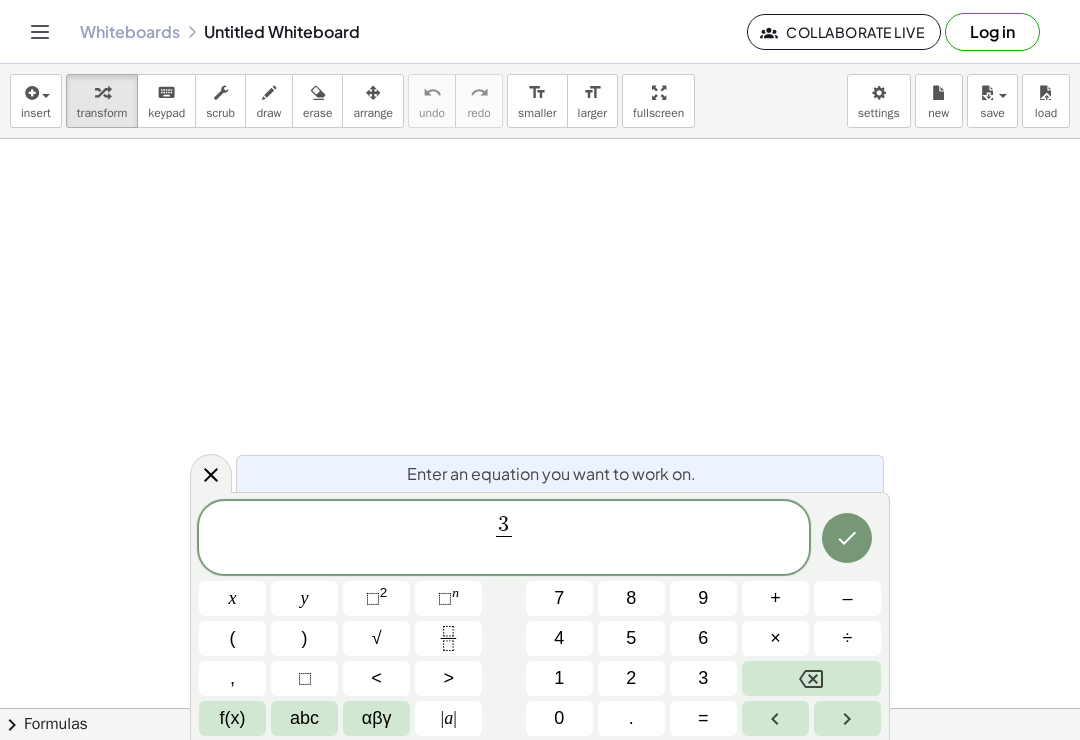 click on "x" at bounding box center [232, 598] 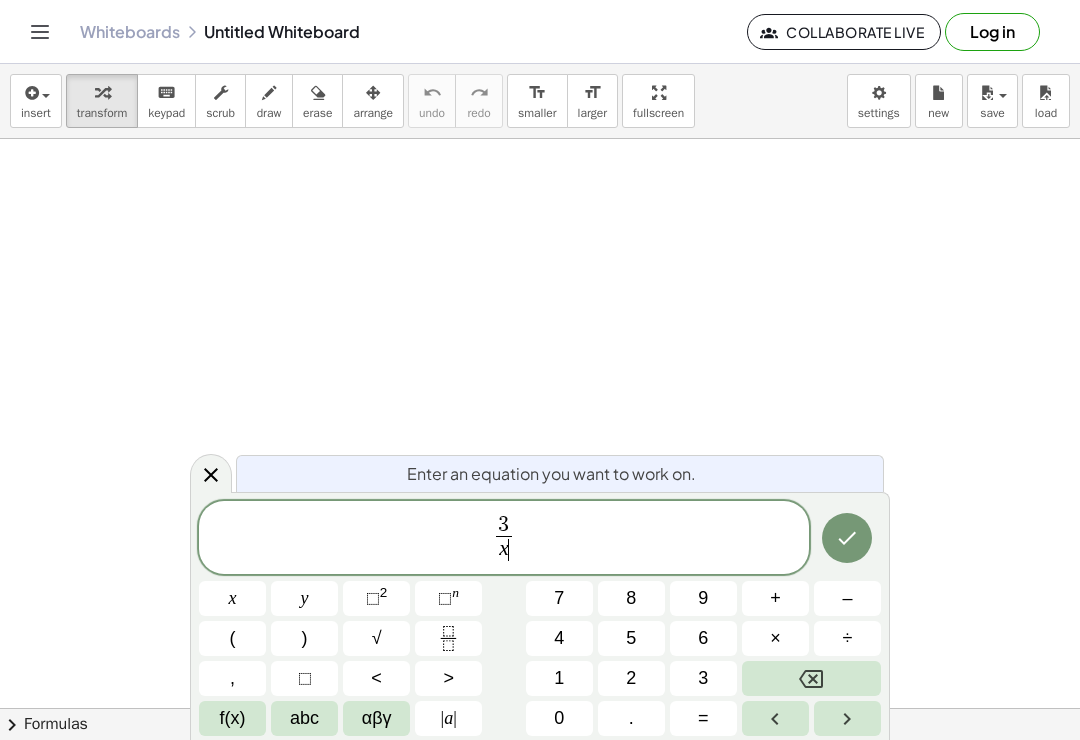 click on "⬚ 2" at bounding box center [376, 598] 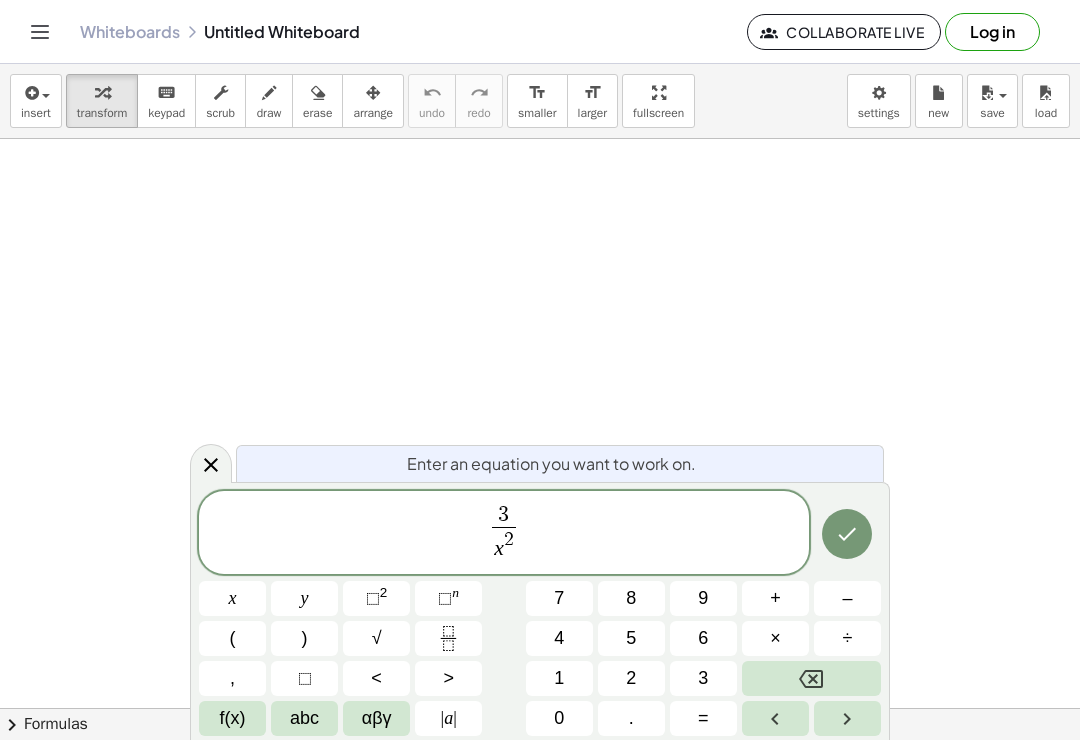 click on "3 x 2 ​ ​" at bounding box center [504, 534] 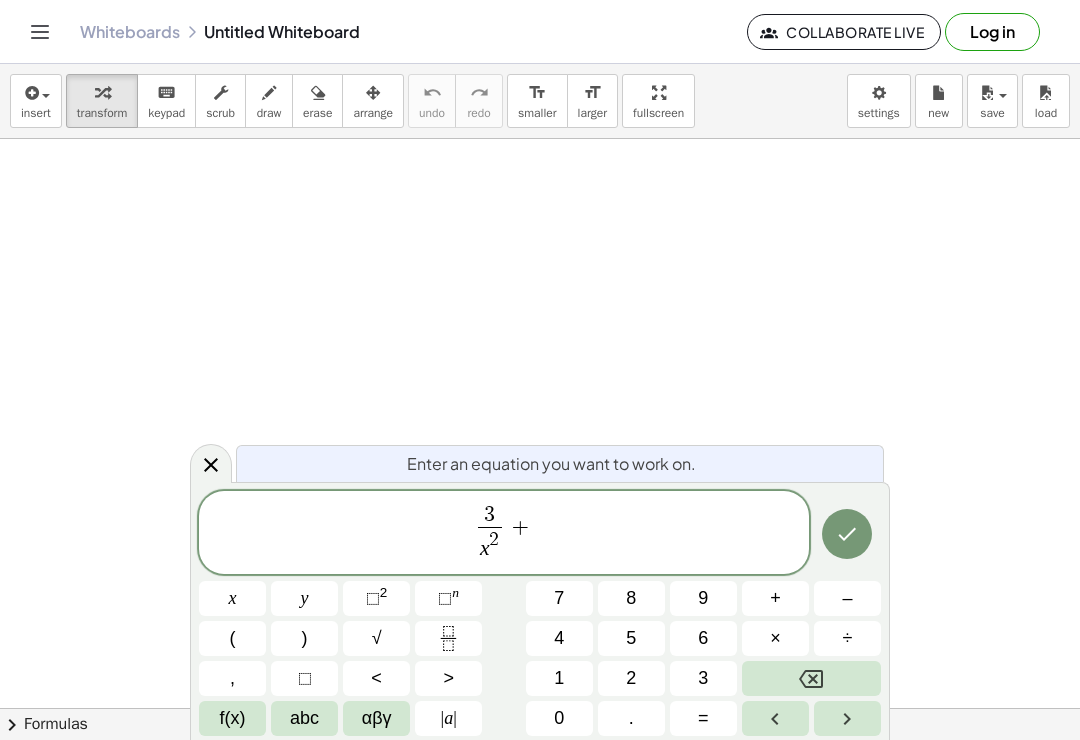 click 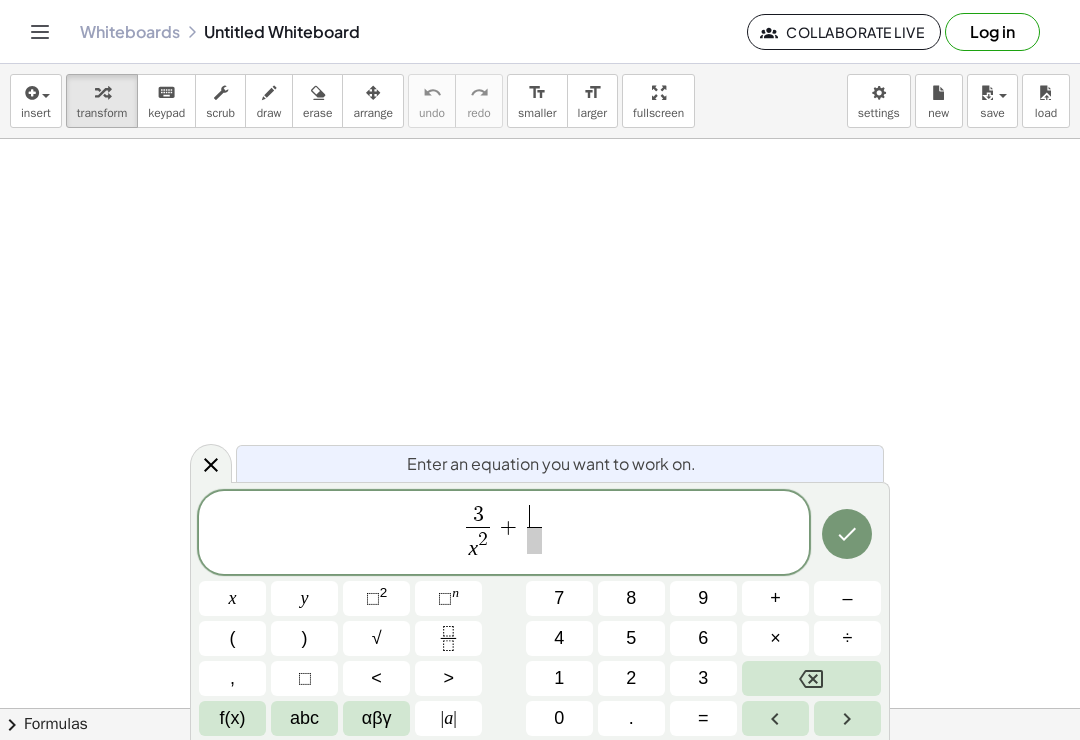 click on "2" at bounding box center (631, 678) 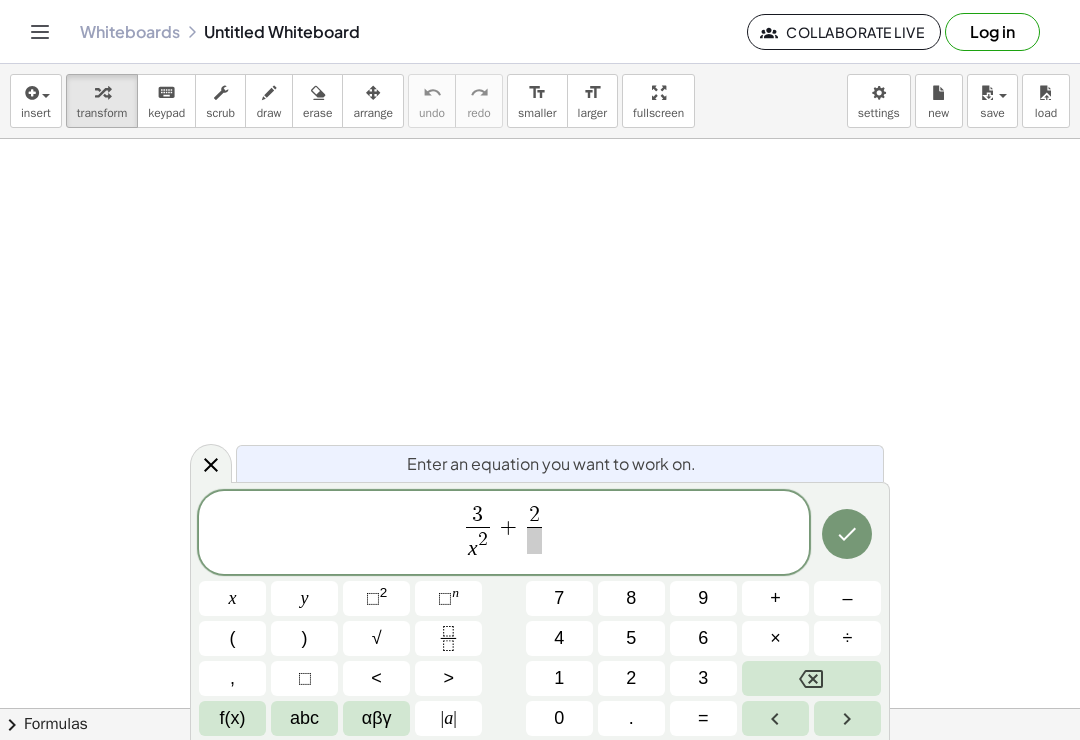 click on "2" at bounding box center (534, 515) 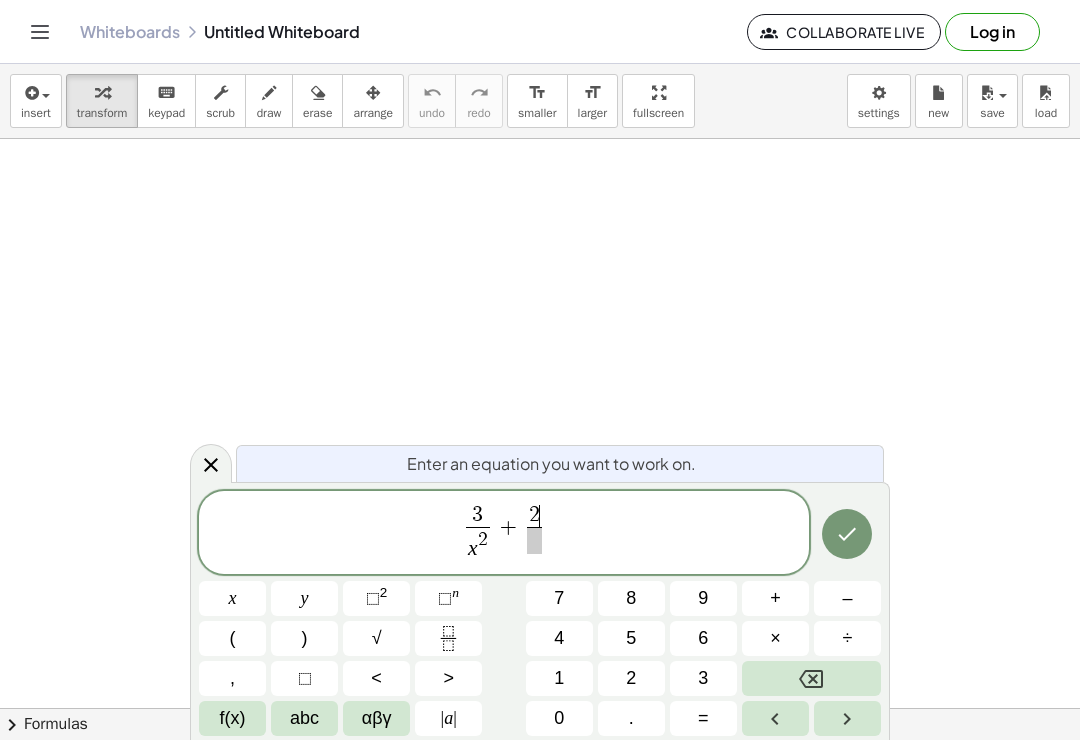 click at bounding box center [534, 540] 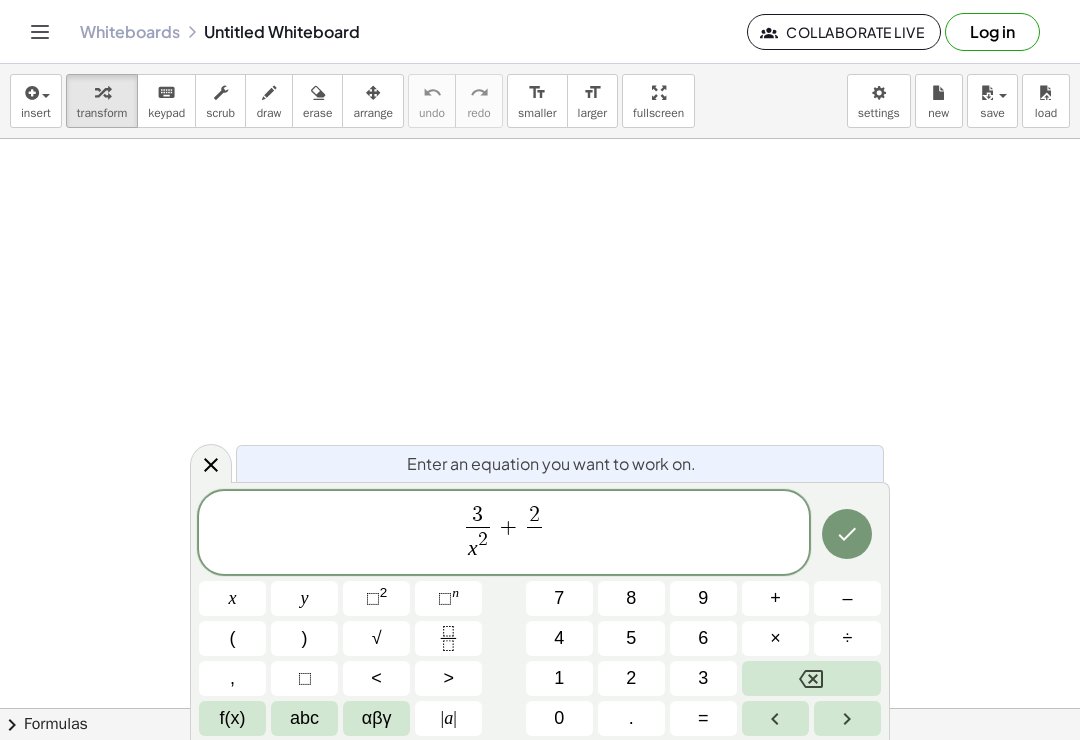 click on "x" at bounding box center (233, 598) 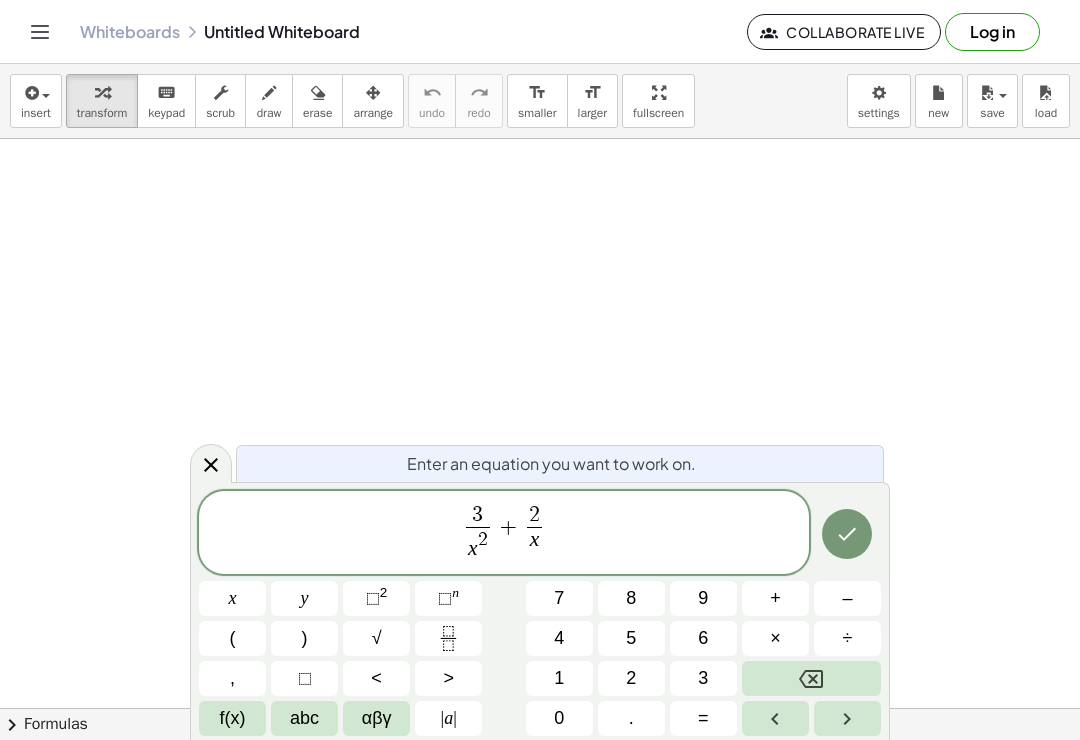 click on "3 x 2 ​ + 2 x ​ ​" at bounding box center (504, 534) 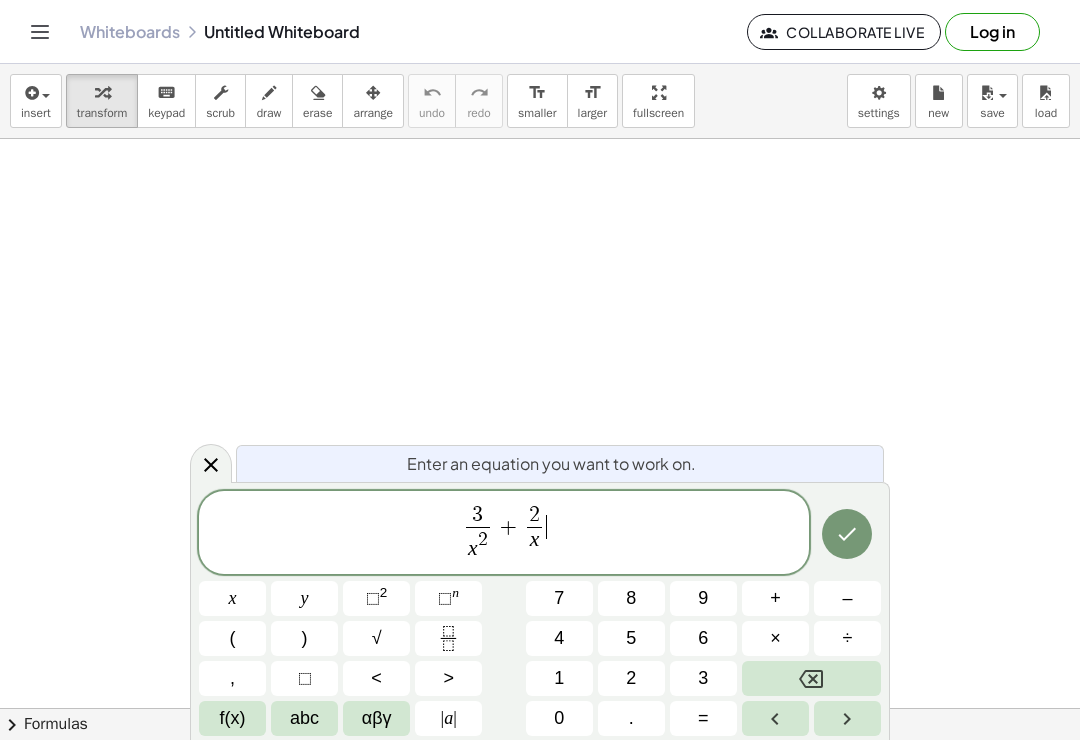 click on "=" at bounding box center (703, 718) 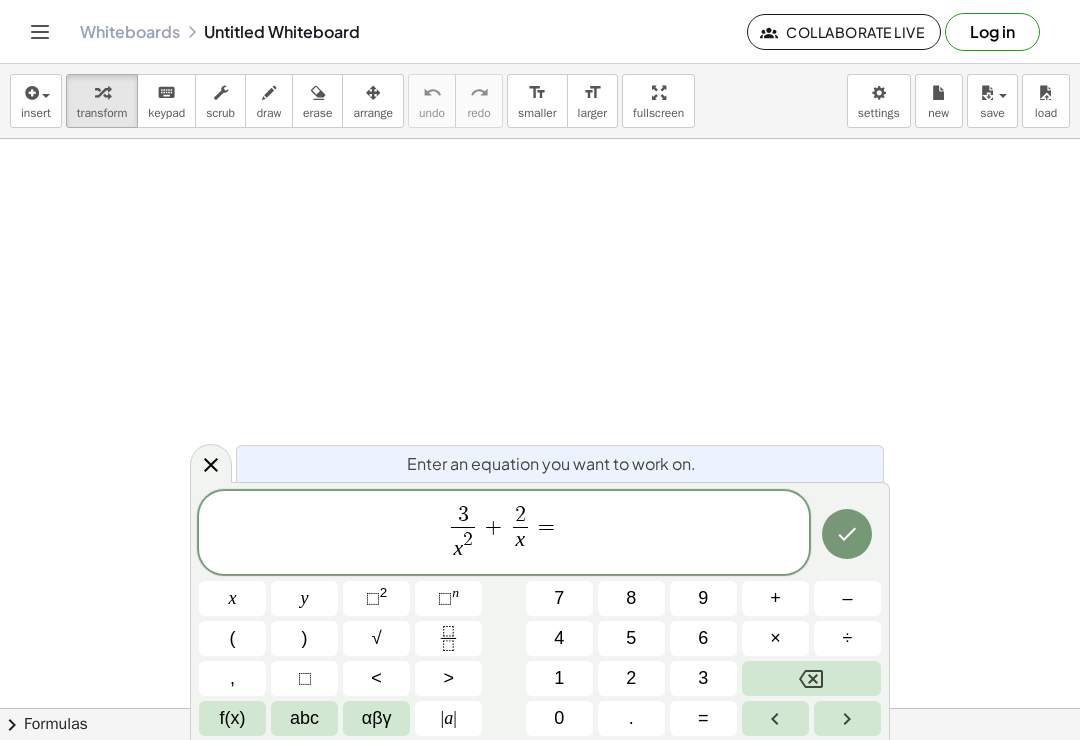 click on "1" at bounding box center [559, 678] 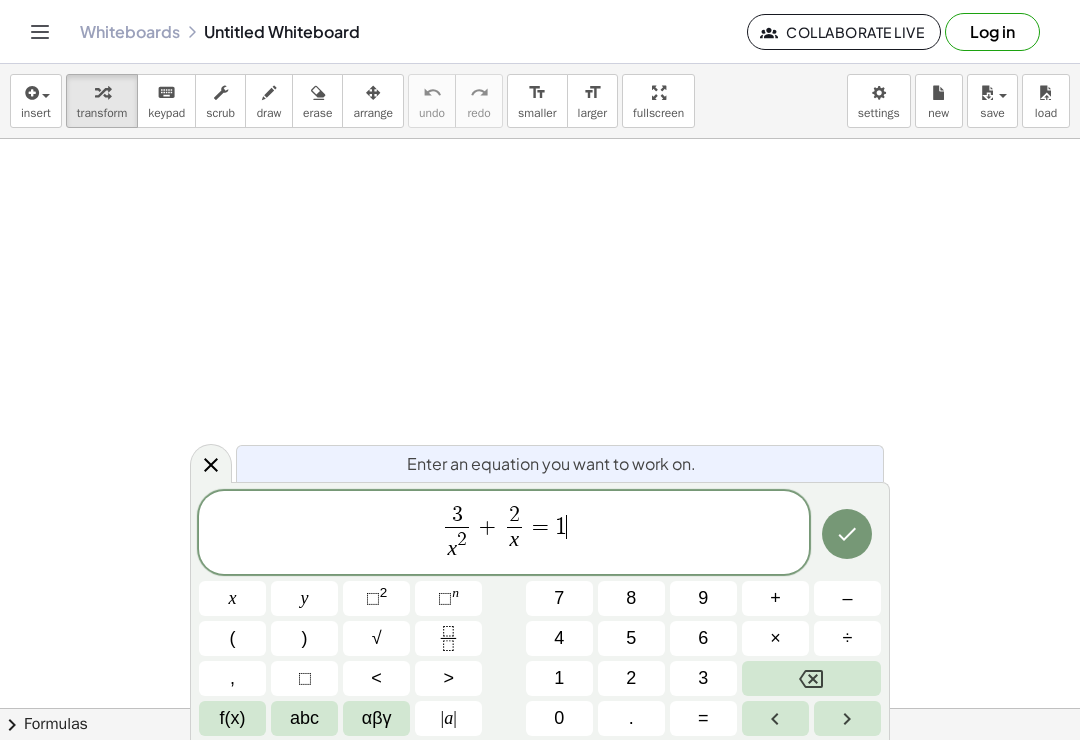 click at bounding box center [847, 534] 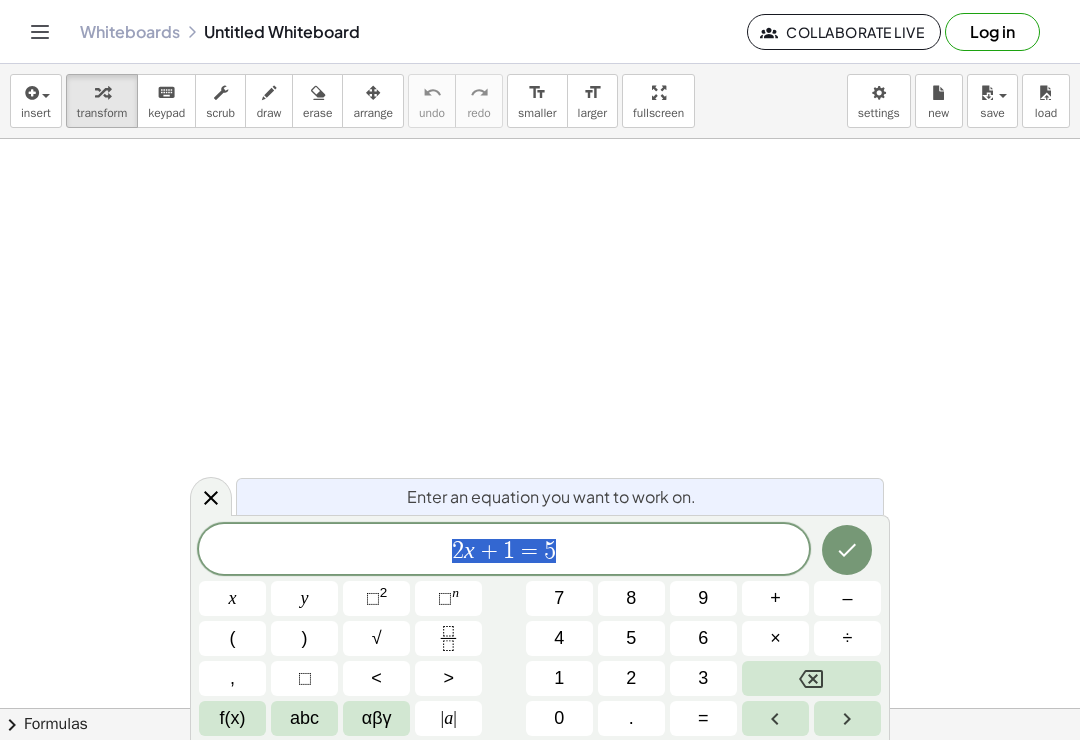 scroll, scrollTop: 0, scrollLeft: 0, axis: both 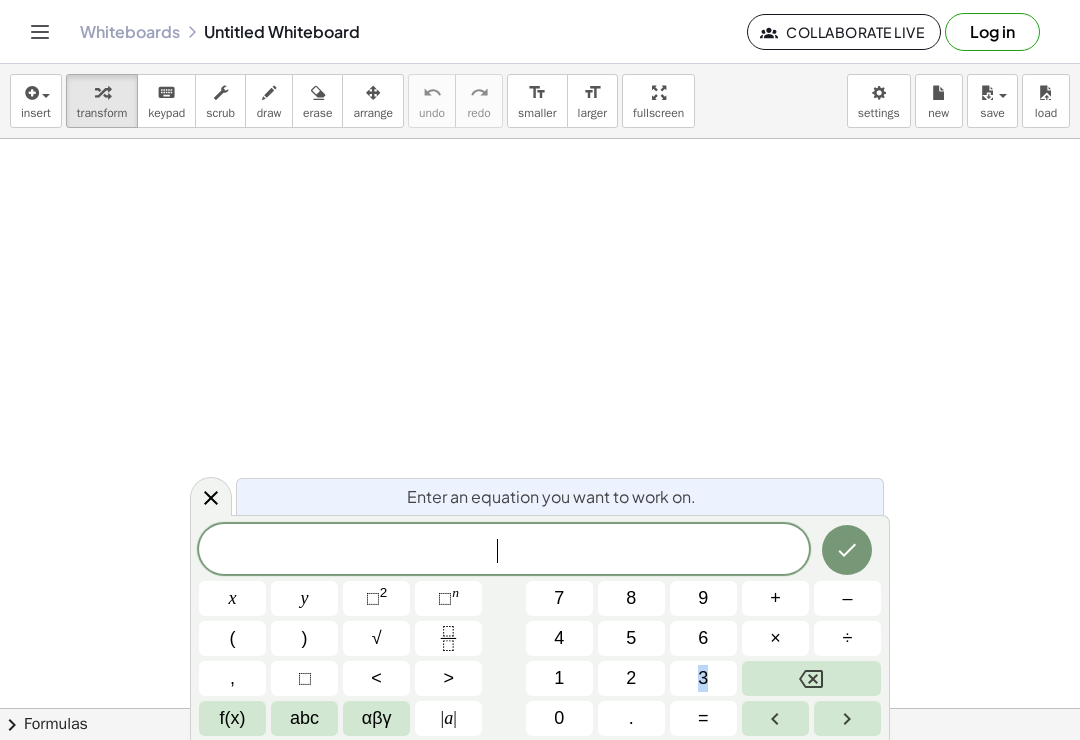 click at bounding box center [811, 678] 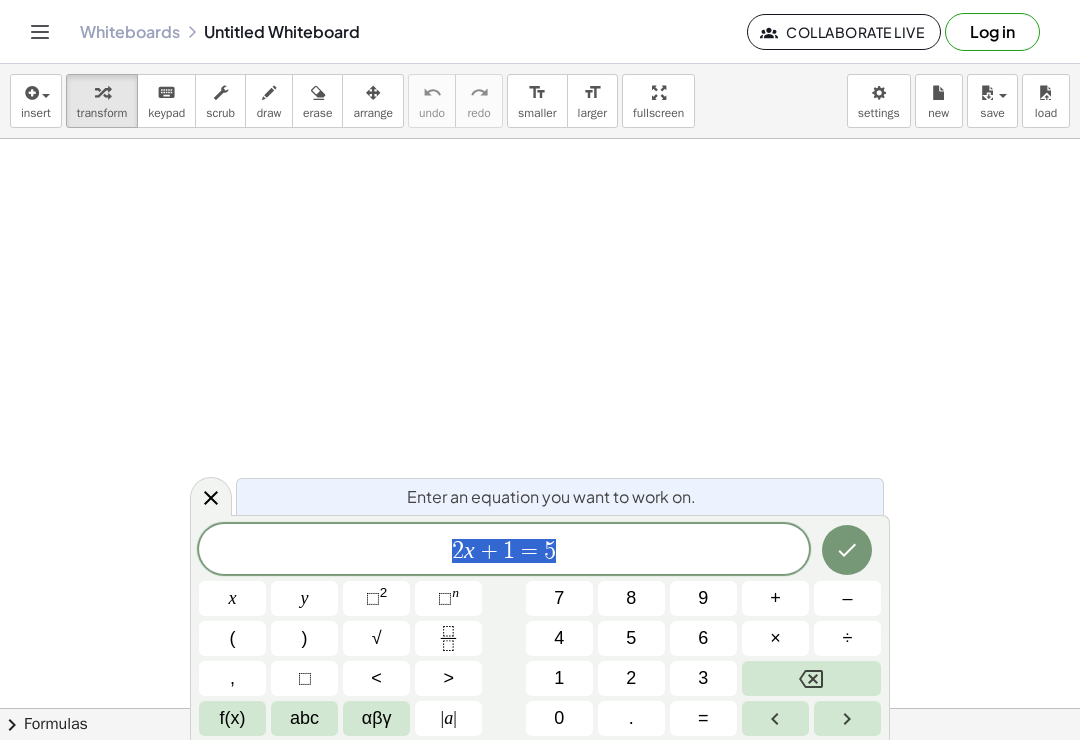 scroll, scrollTop: 0, scrollLeft: 0, axis: both 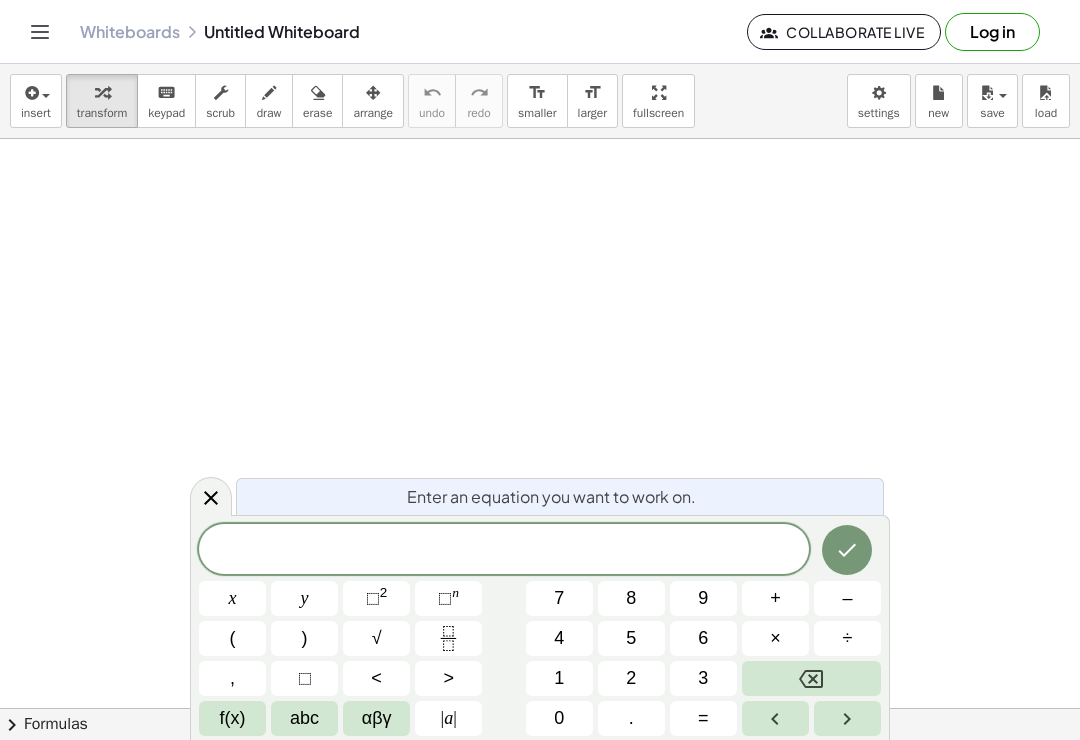 click on "⬚ n" at bounding box center [448, 598] 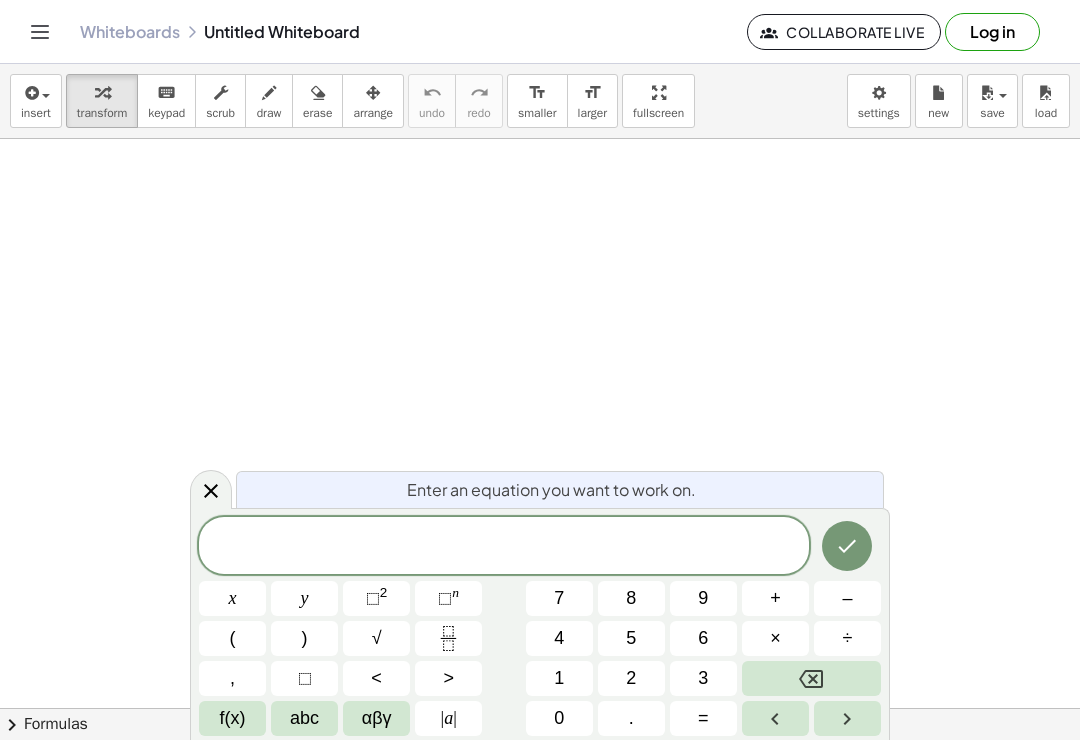 click on "⬚ n" at bounding box center (448, 598) 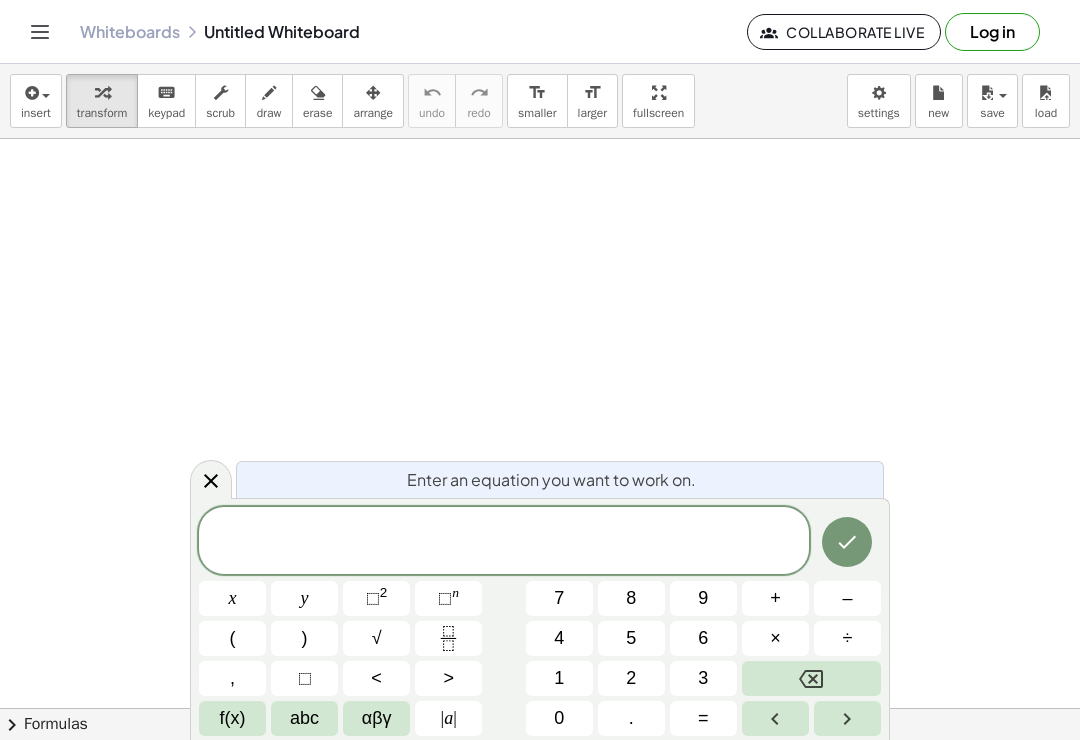 click 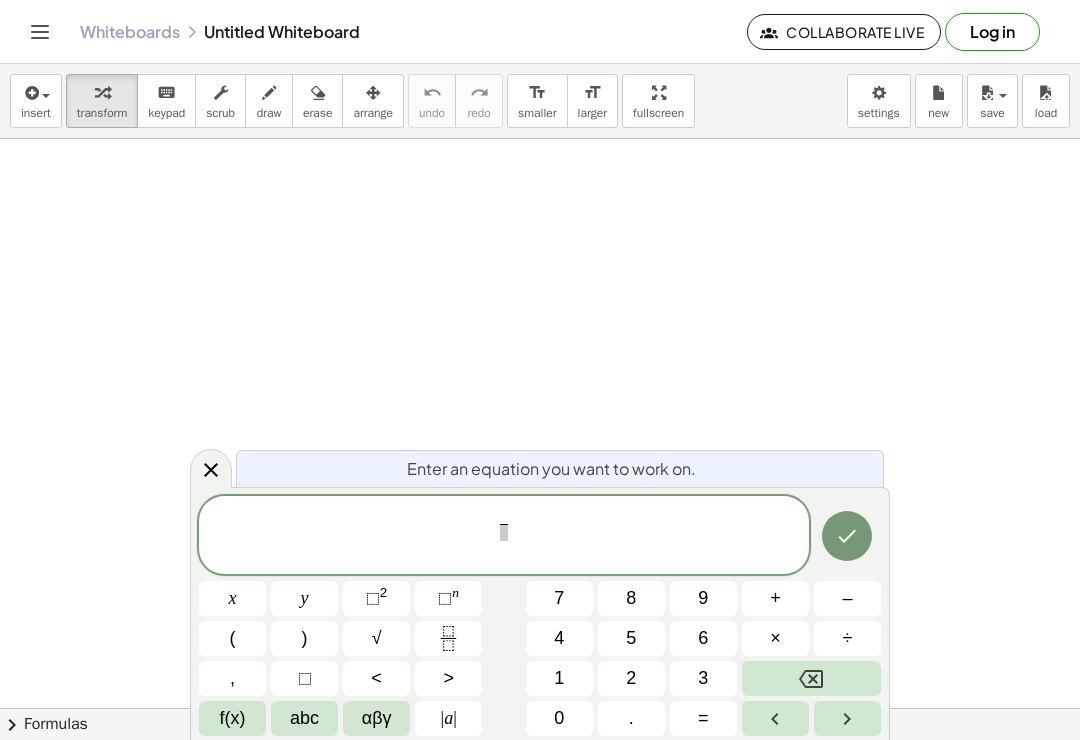 click 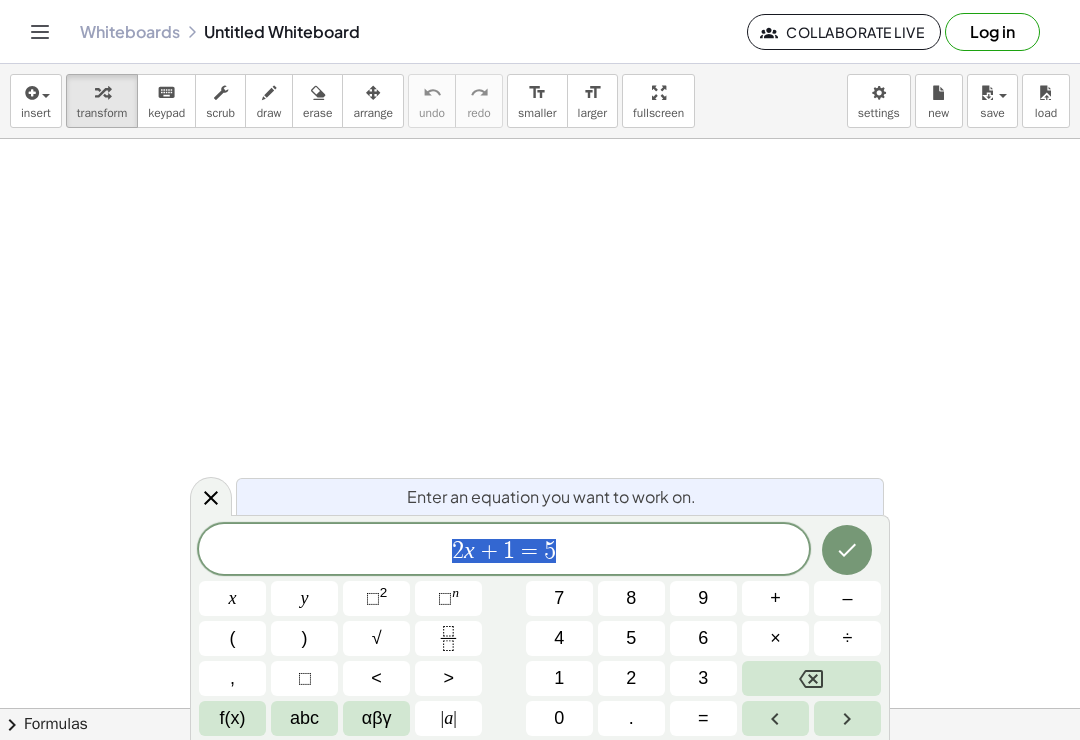scroll, scrollTop: 0, scrollLeft: 0, axis: both 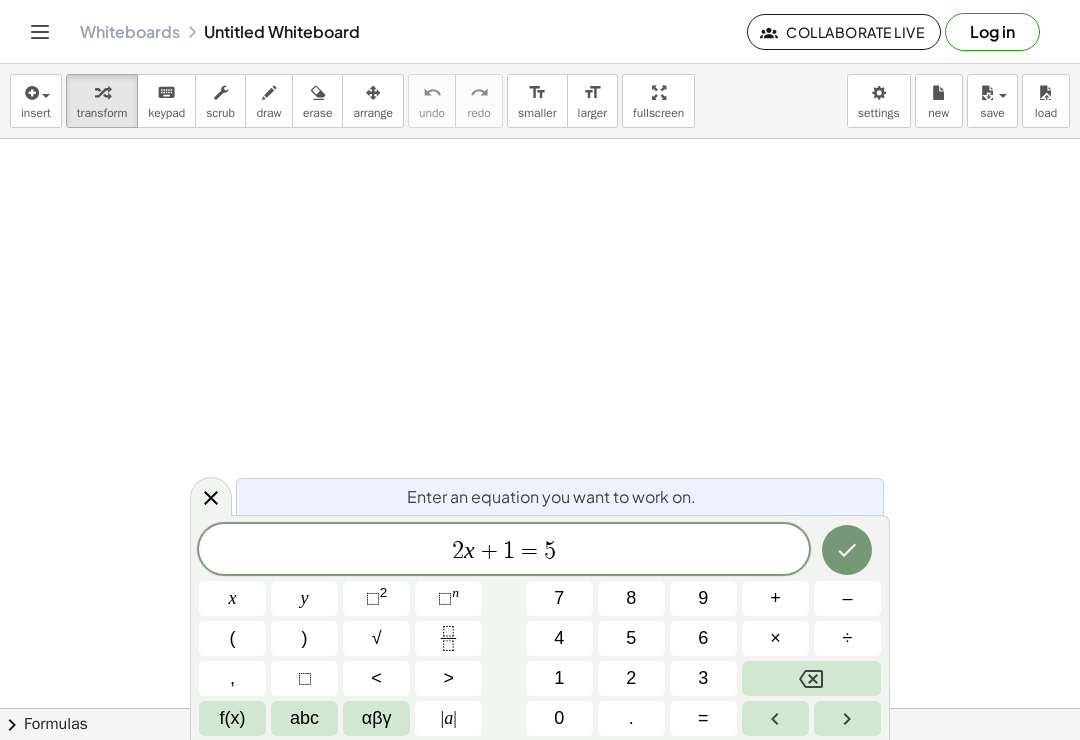 click at bounding box center [811, 678] 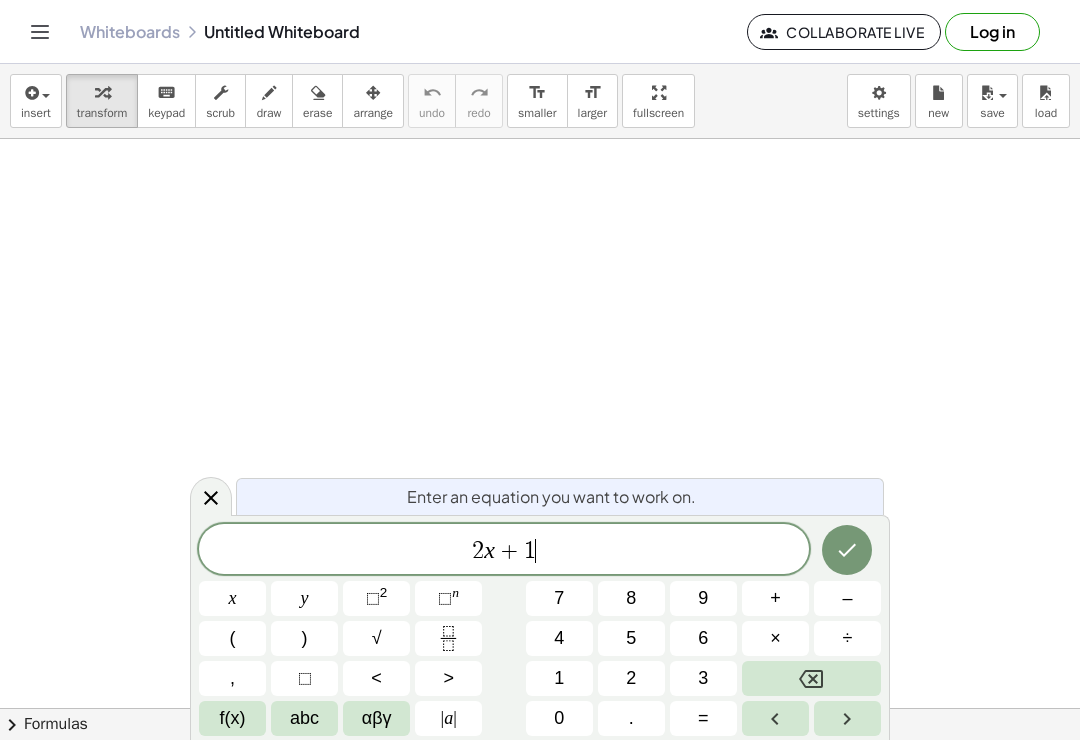 click 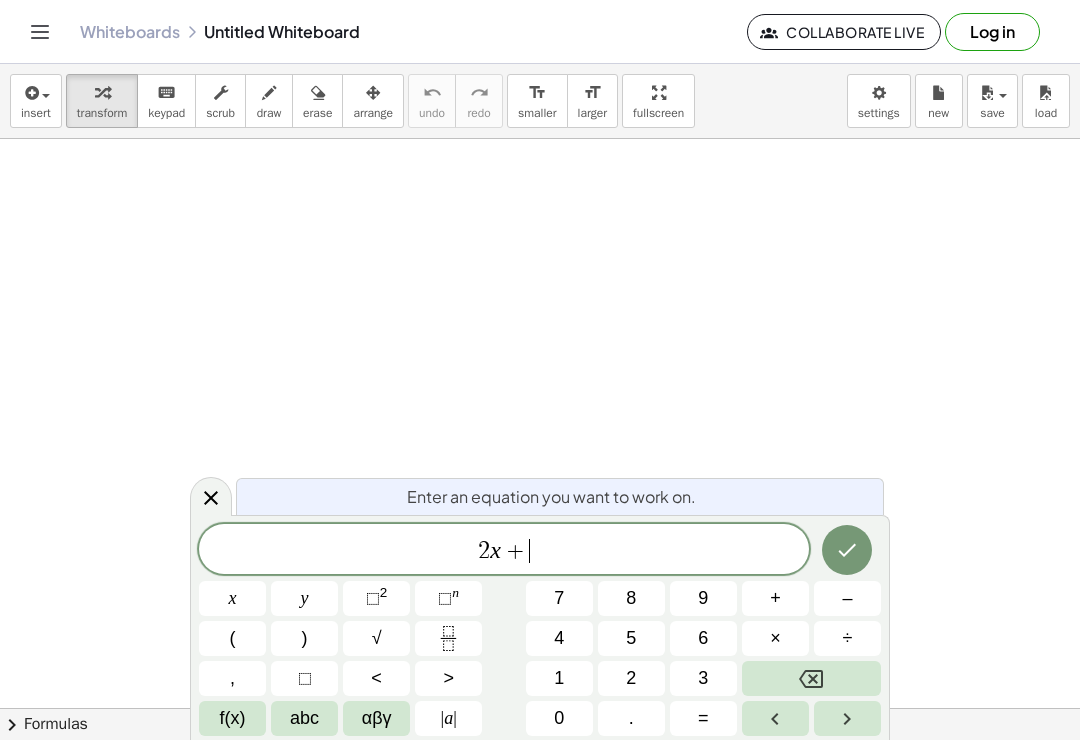 click at bounding box center (811, 678) 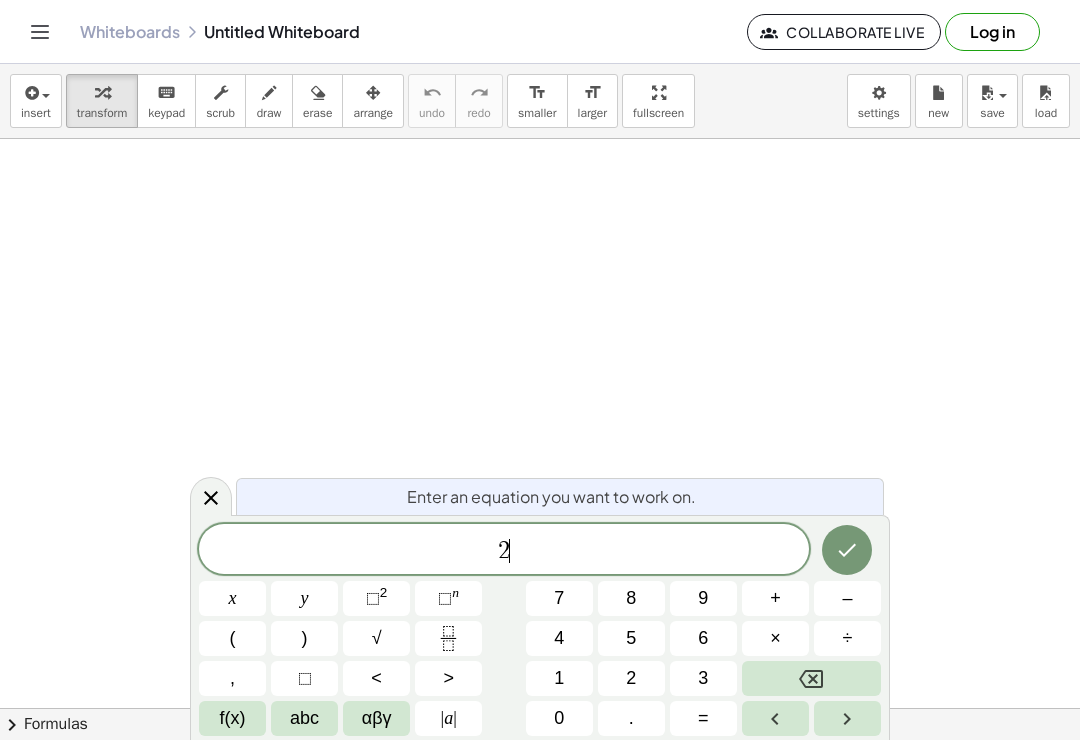 click at bounding box center [811, 678] 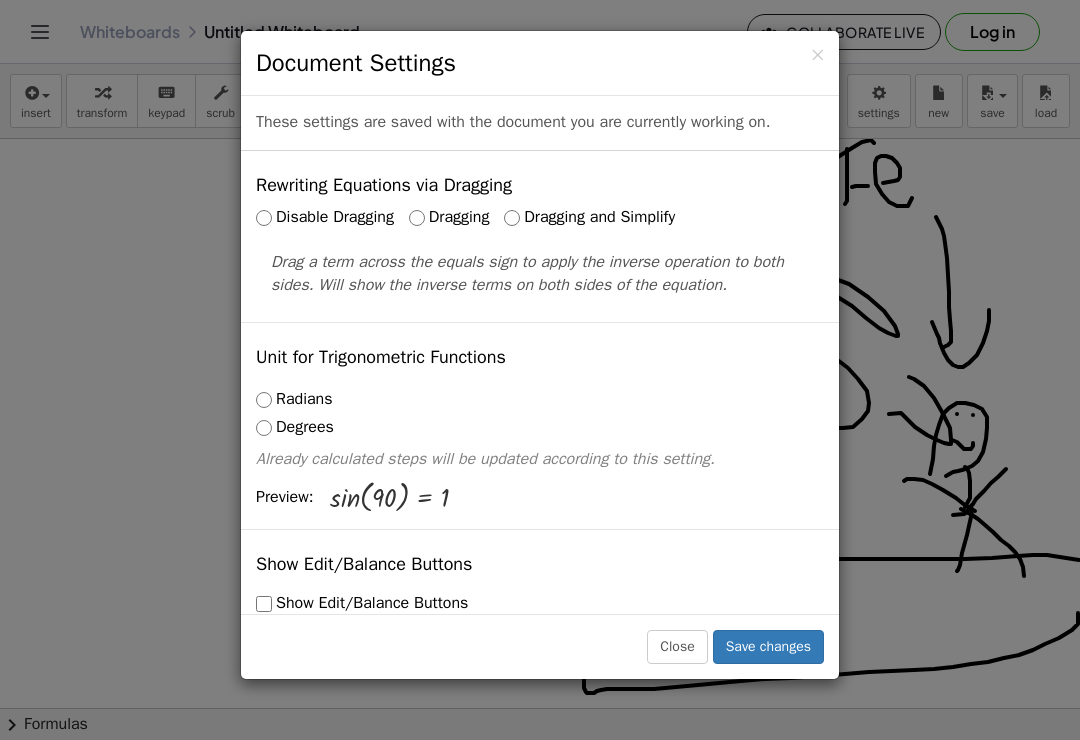 click on "× Document Settings These settings are saved with the document you are currently working on.
Rewriting Equations via Dragging
Disable Dragging
Dragging
Dragging and Simplify
Drag a term across the equals sign to apply the inverse operation to both sides. Will show the inverse terms on both sides of the equation.
Unit for Trigonometric Functions
Radians
Degrees
Already calculated steps will be updated according to this setting.
Preview:
sin ( , 90 ) = 1
Show Edit/Balance Buttons
Show Edit/Balance Buttons
Show or hide the edit or balance button beneath each derivation.
Substitute with parenthesis
+ a 2" at bounding box center [540, 370] 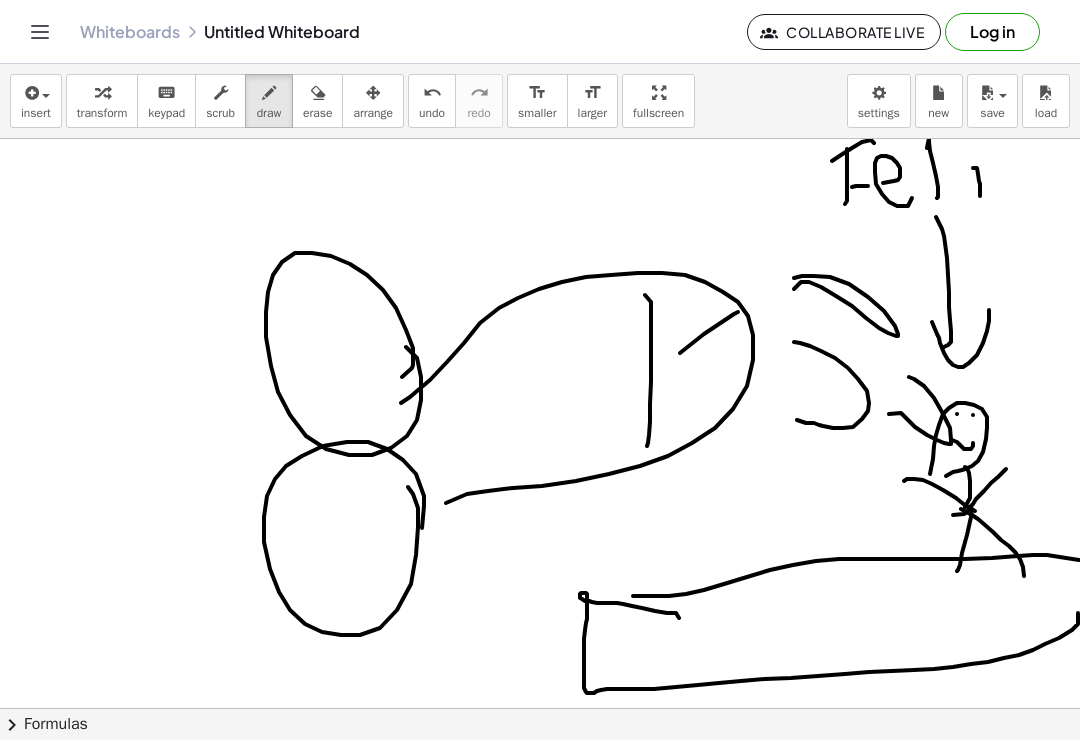 click at bounding box center (543, 739) 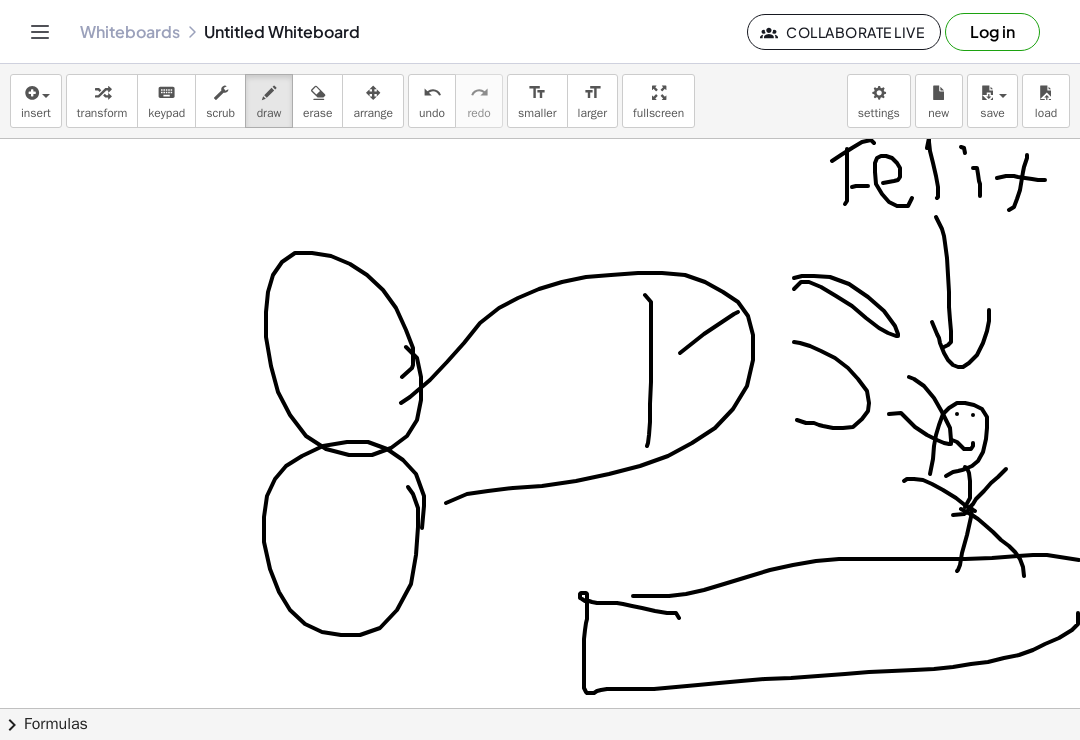 click on "Whiteboards Untitled Whiteboard Collaborate Live  Log in" at bounding box center [540, 31] 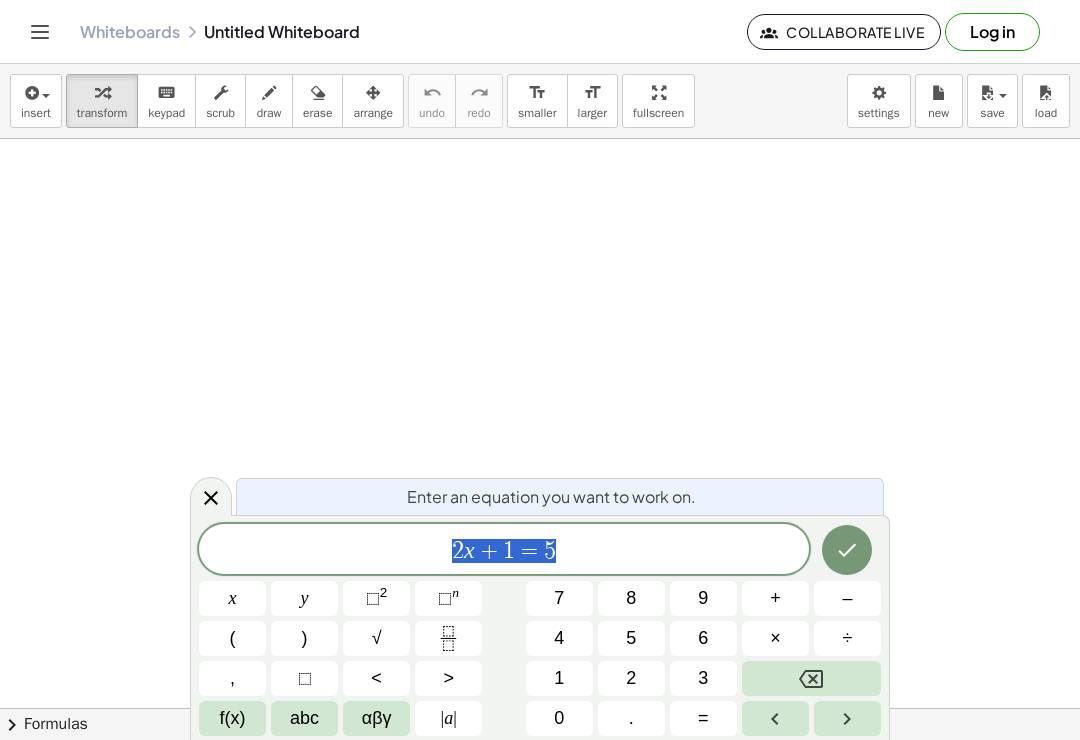 scroll, scrollTop: 31, scrollLeft: 0, axis: vertical 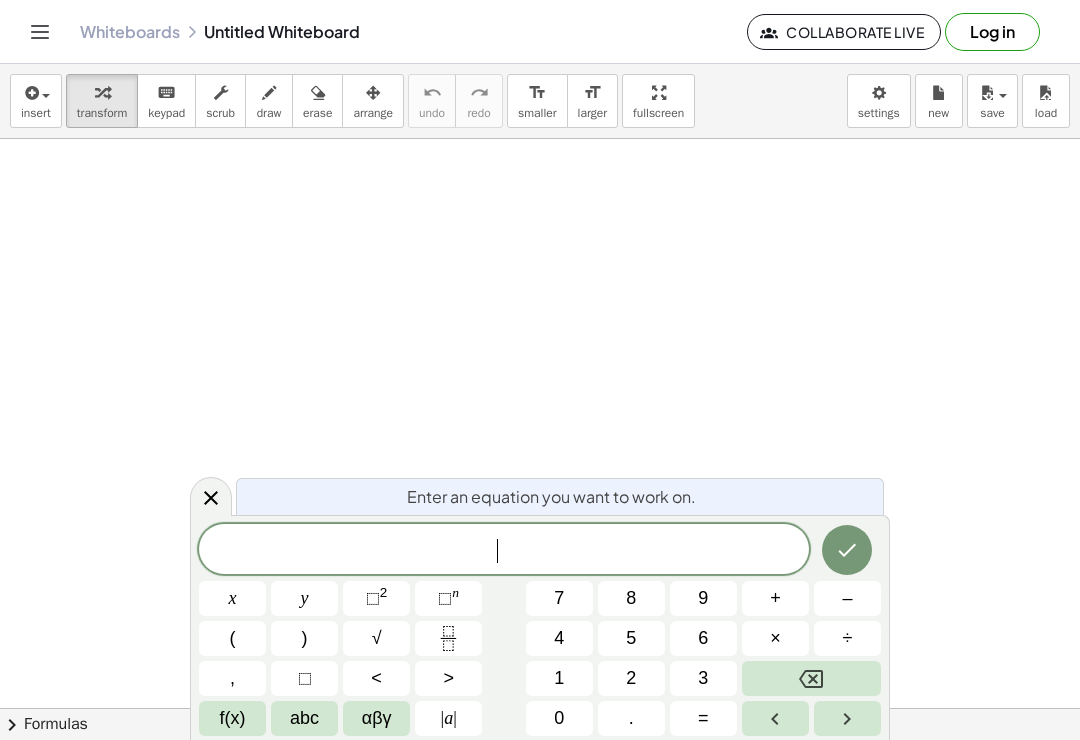 click on "5" at bounding box center [631, 638] 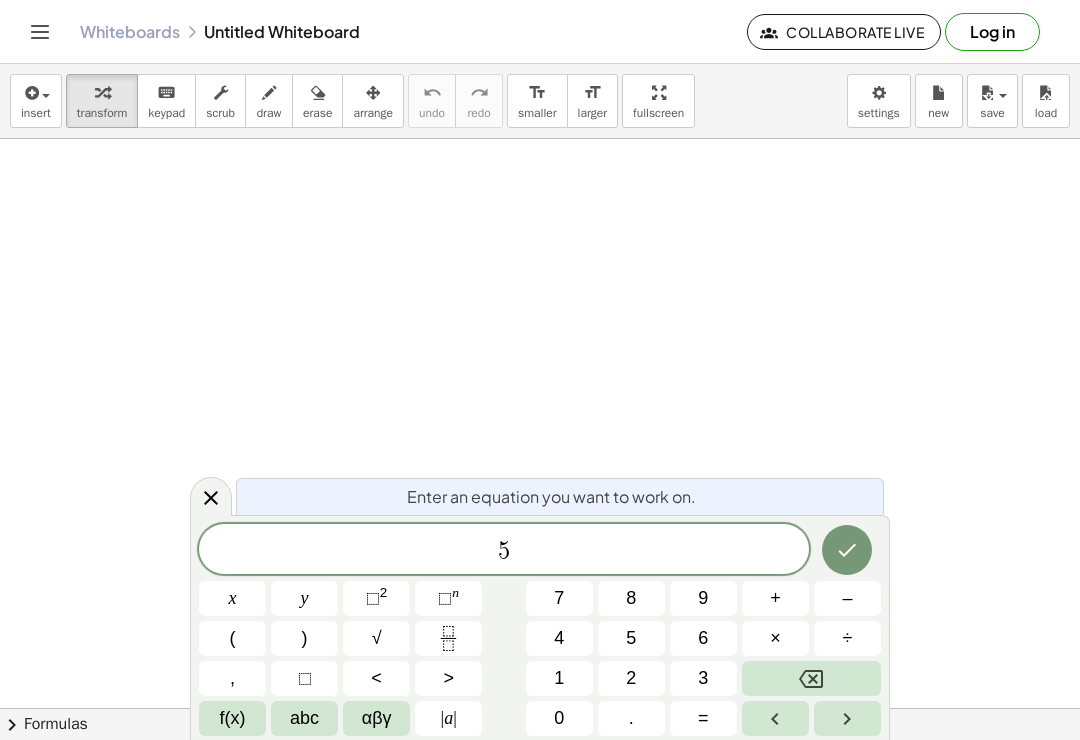 click on "=" at bounding box center [703, 718] 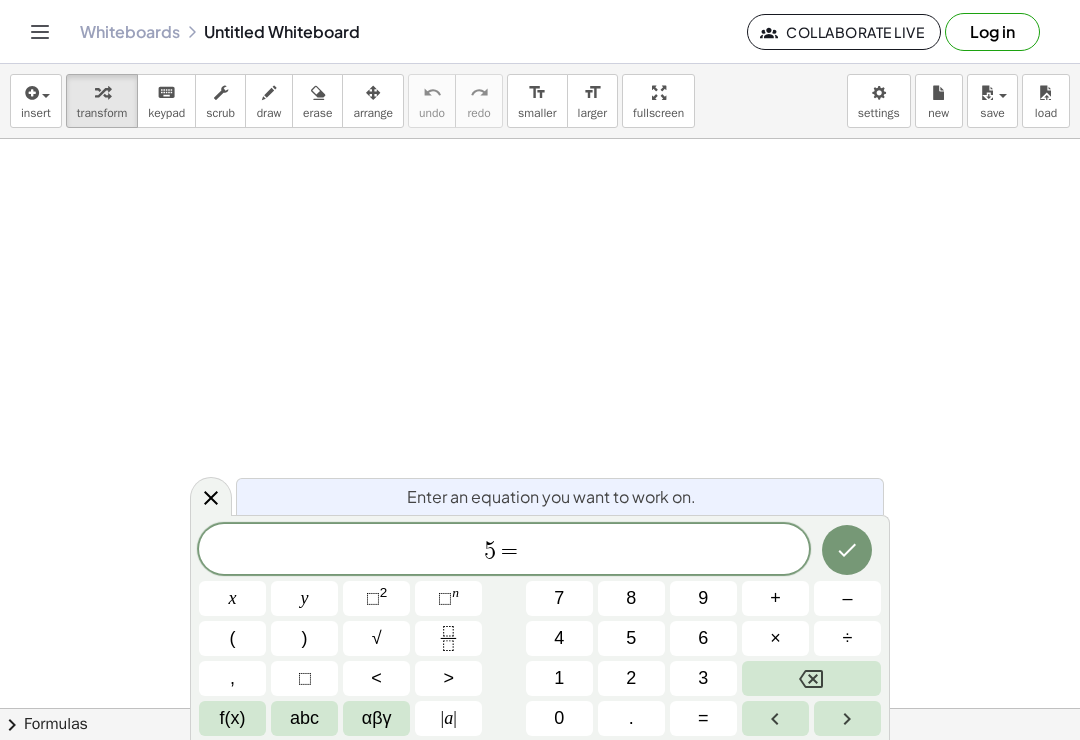 click on "x" at bounding box center (233, 598) 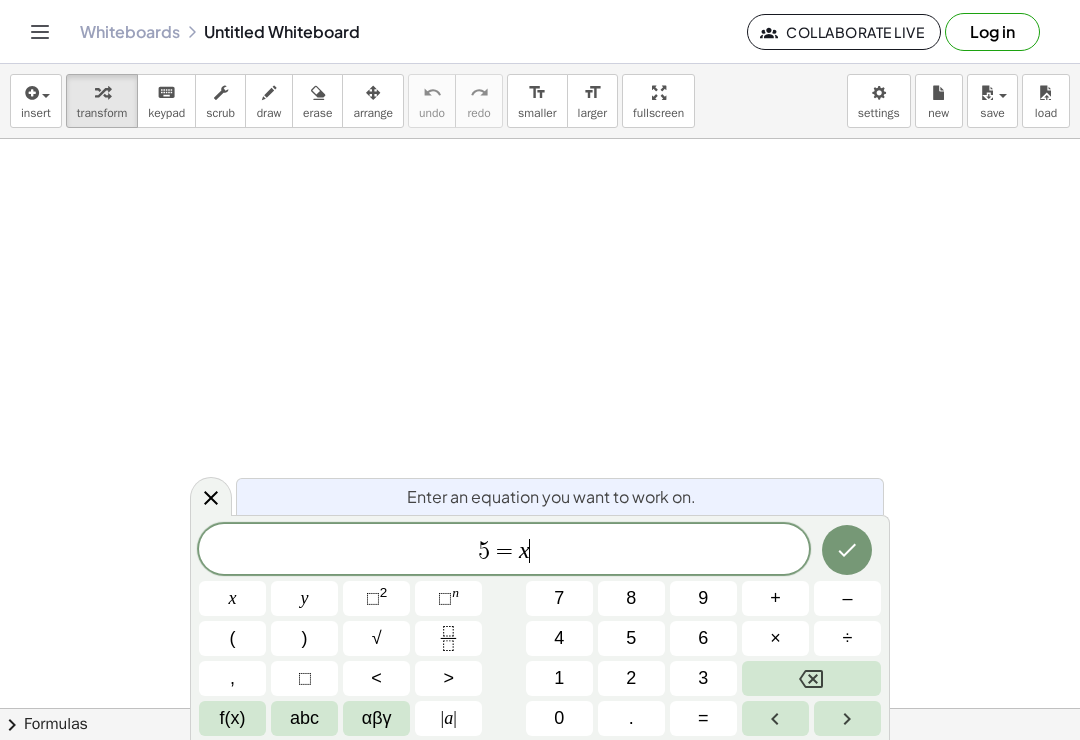 click on "2" at bounding box center [384, 592] 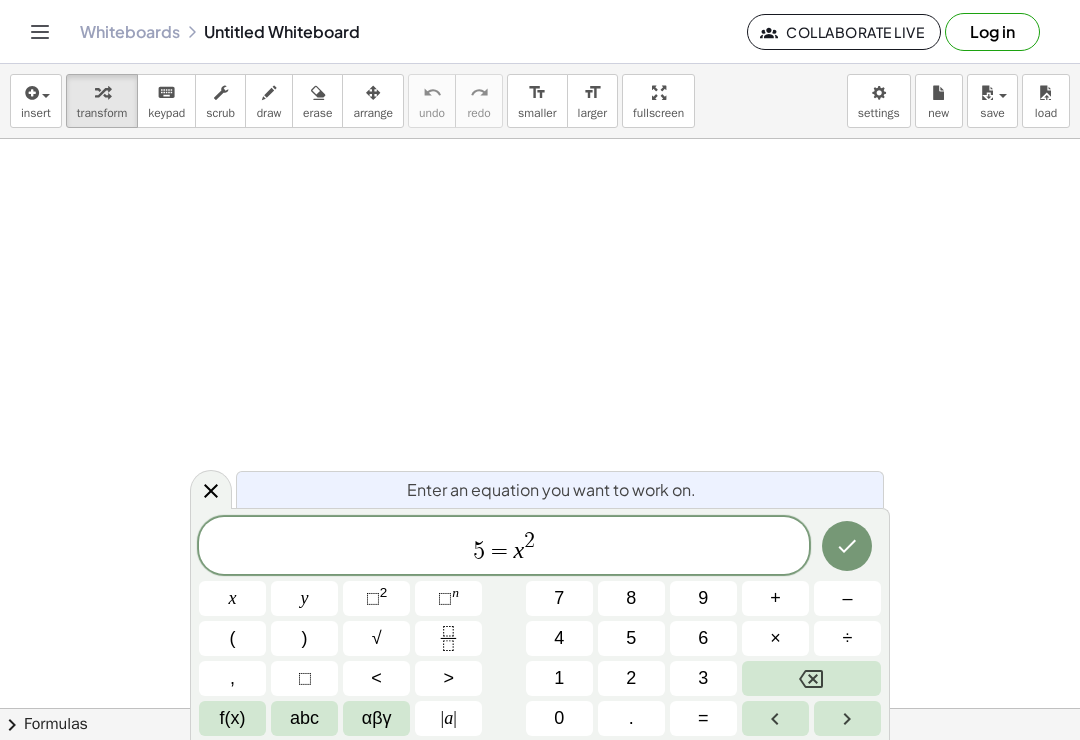 click on "+" at bounding box center (775, 598) 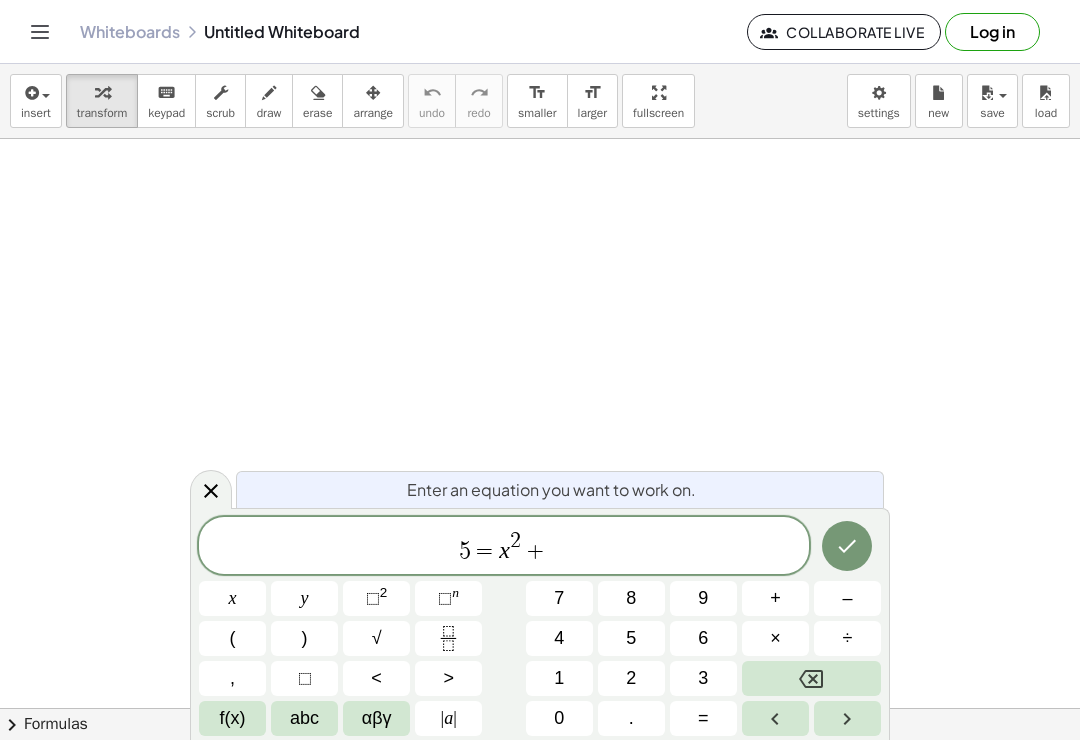 click on "x" at bounding box center (233, 598) 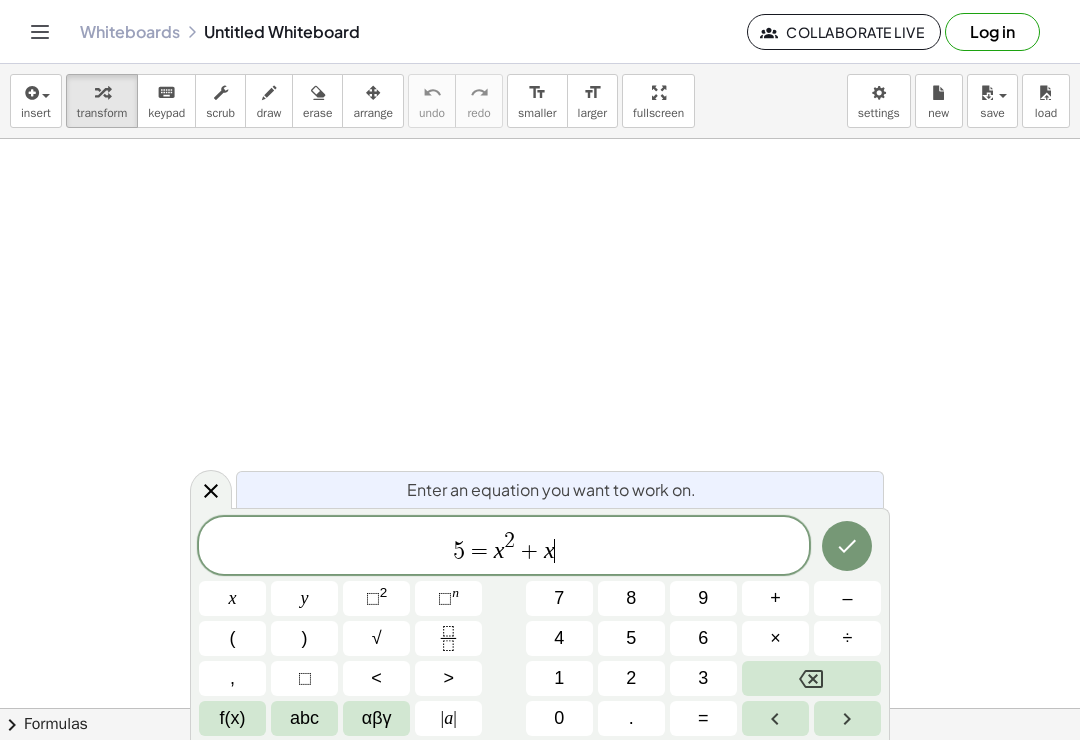 click at bounding box center (847, 546) 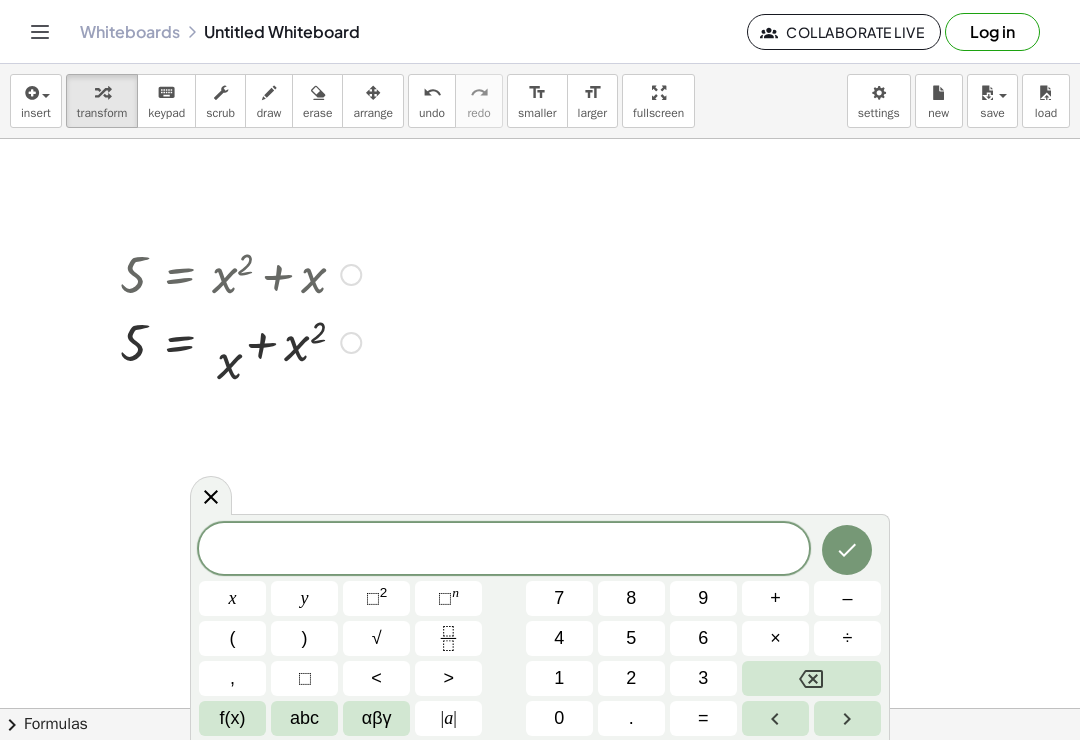 scroll, scrollTop: 91, scrollLeft: 0, axis: vertical 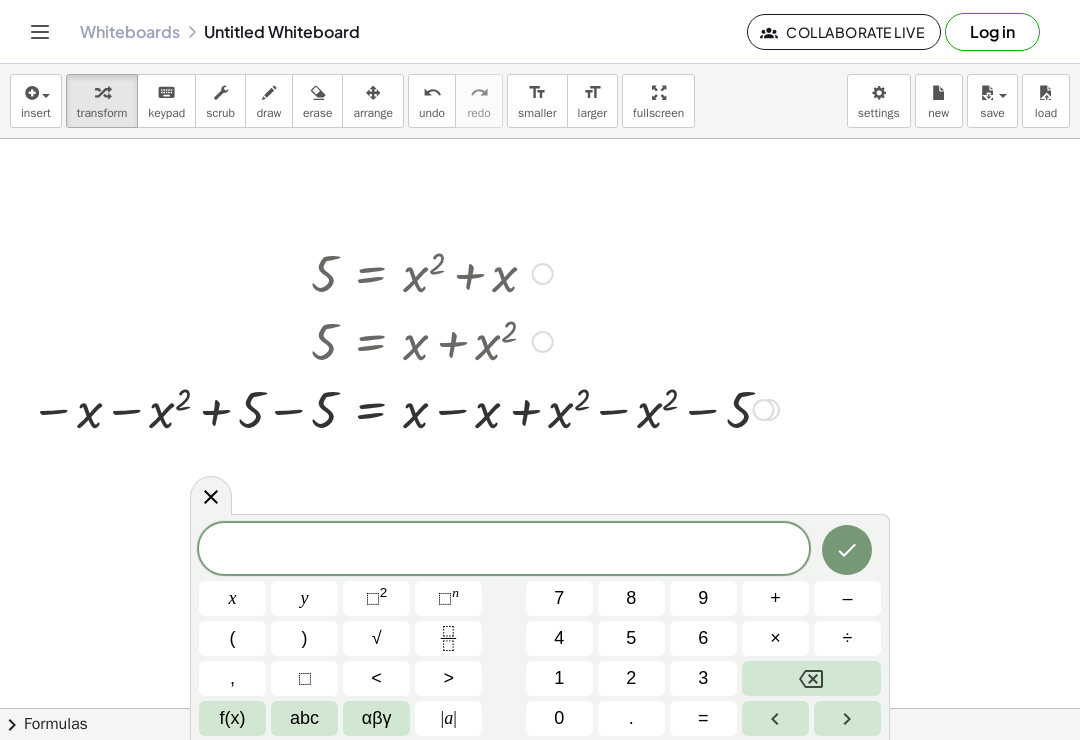 click on "x y ⬚ 2 ⬚ n 7 8 9 + – ( ) √ 4 5 6 × ÷ , ⬚ < > 1 2 3 f(x) abc αβγ | a | 0 . =" at bounding box center [540, 629] 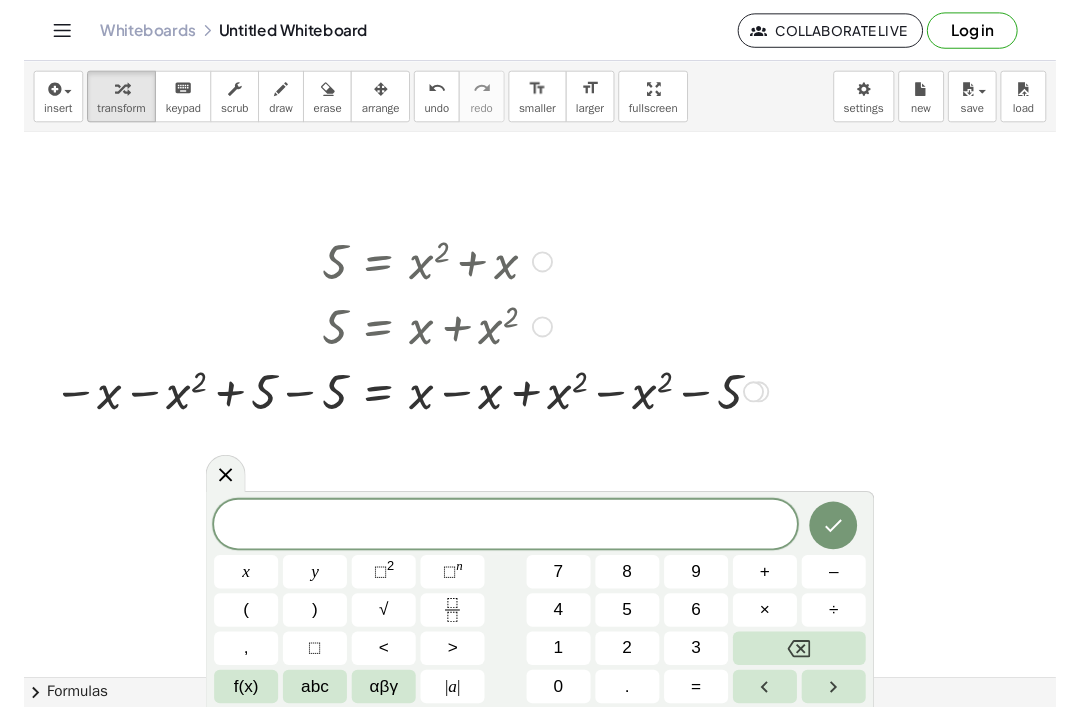 scroll, scrollTop: 64, scrollLeft: 0, axis: vertical 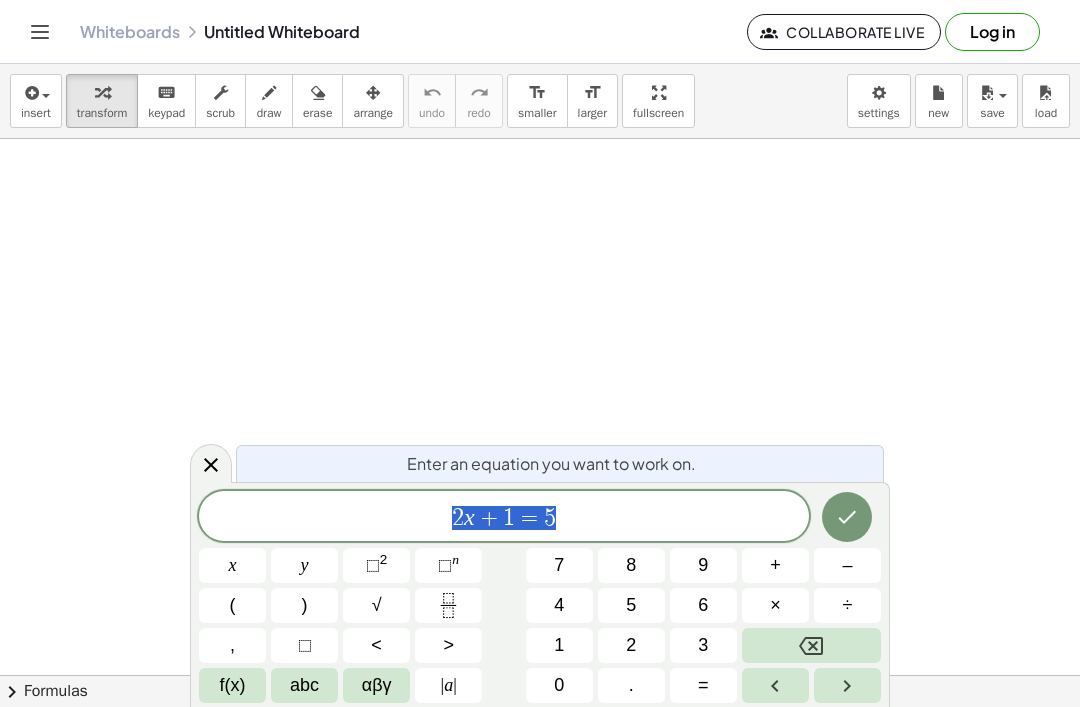 click 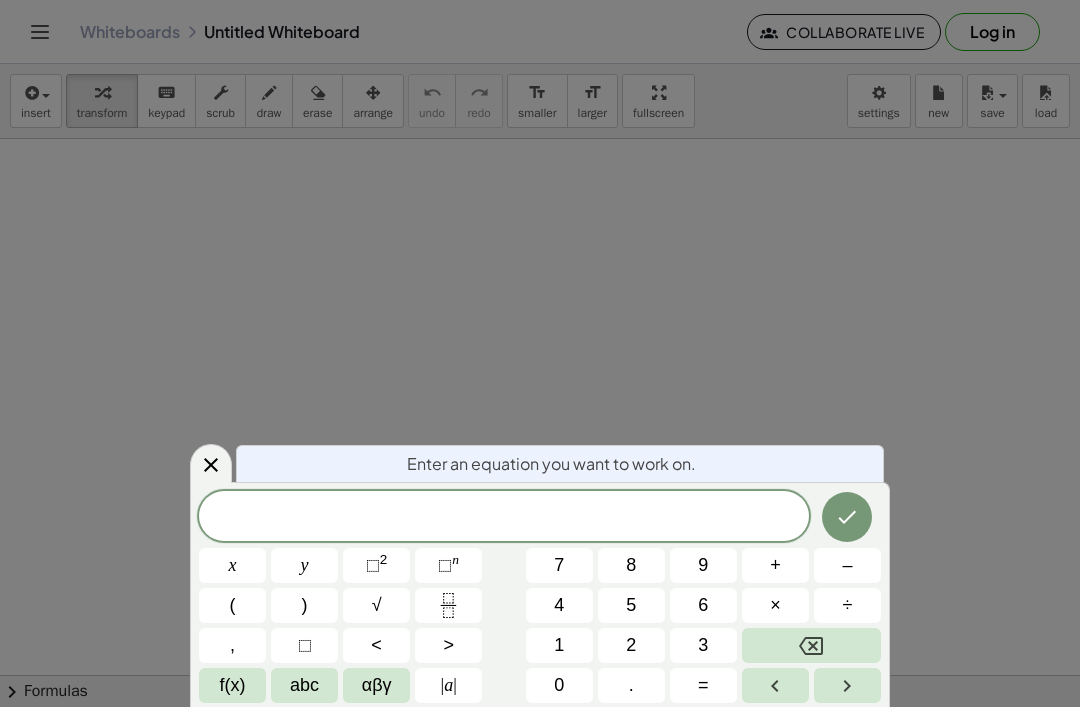 click on "Unit for Trigonometric Functions
Radians
Degrees
Already calculated steps will be updated according to this setting.
Preview:
sin ( , 90 ) = 1" at bounding box center [0, 0] 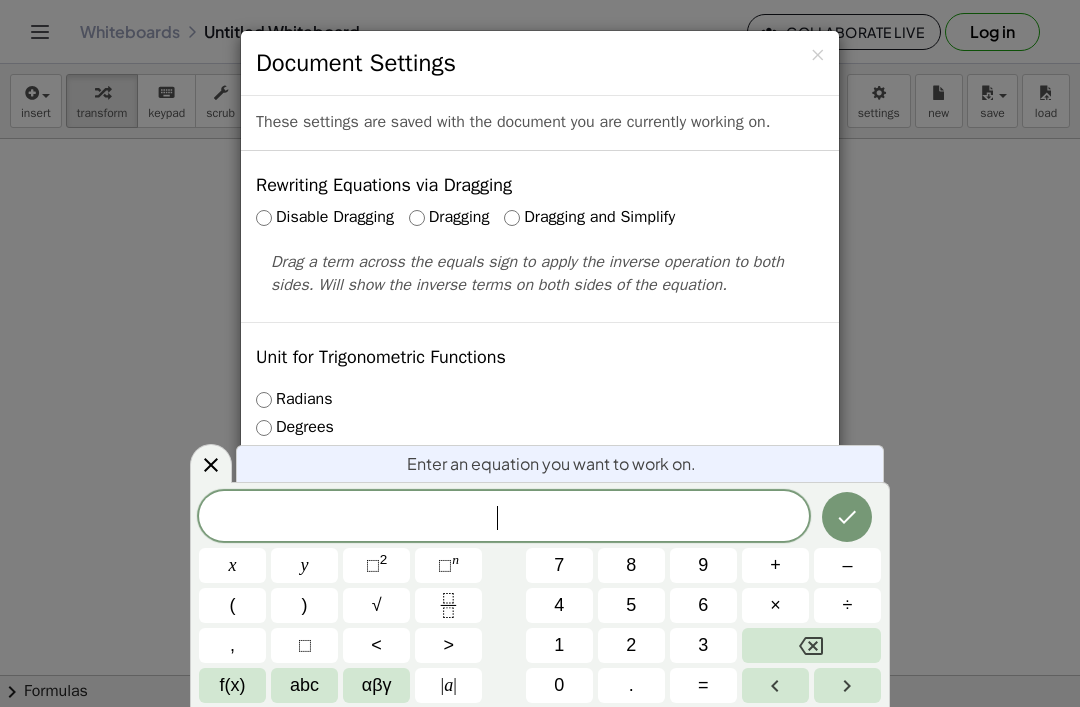 click on "Unit for Trigonometric Functions
Radians
Degrees
Already calculated steps will be updated according to this setting.
Preview:
sin ( , 90 ) = 1" at bounding box center [540, 425] 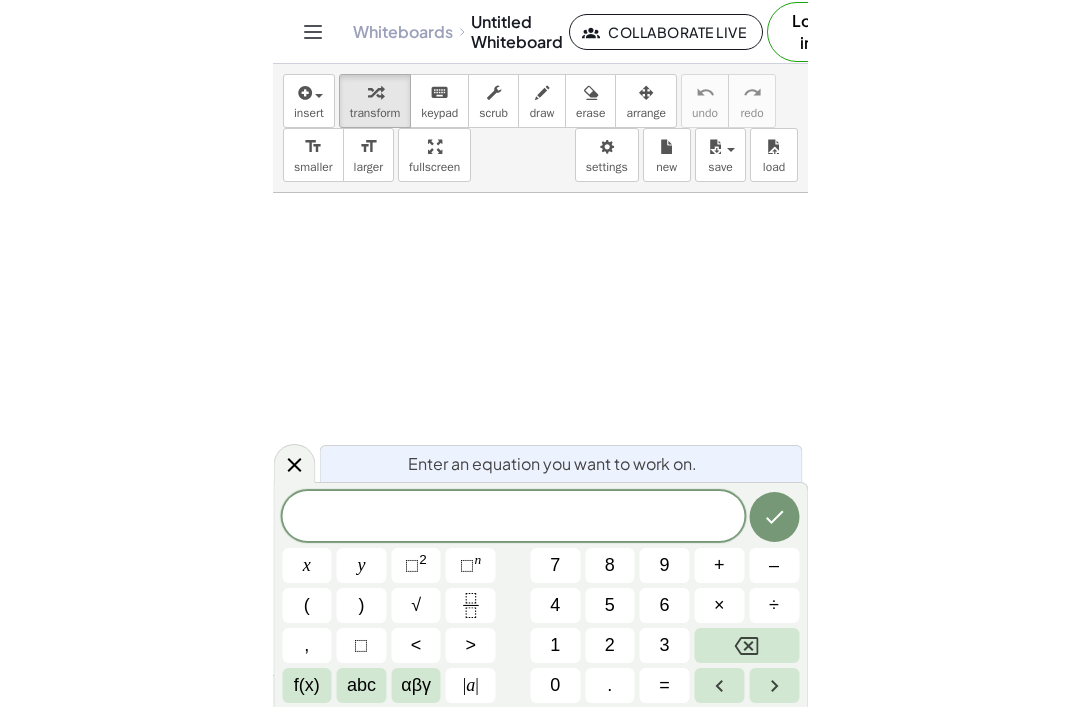 scroll, scrollTop: 64, scrollLeft: 0, axis: vertical 